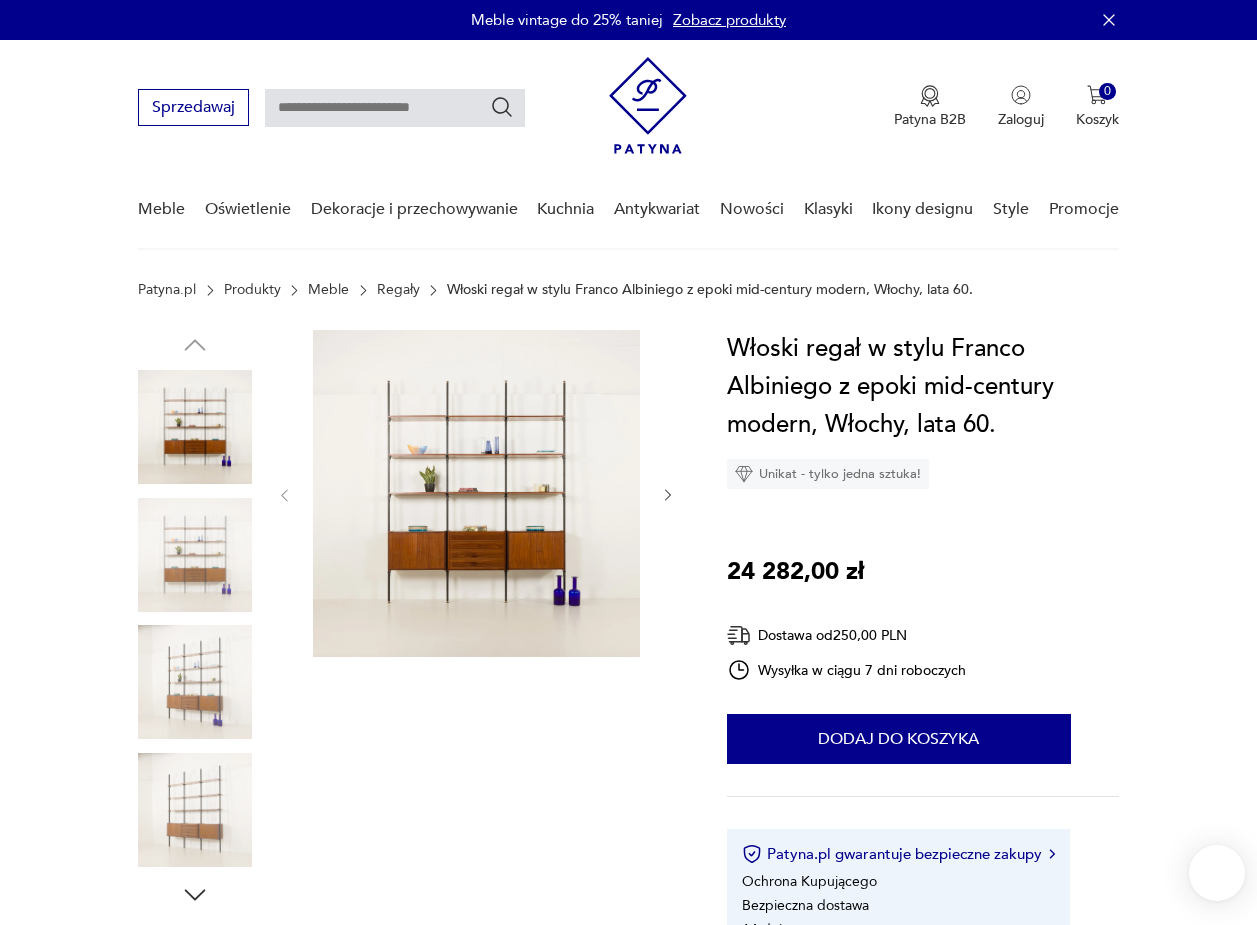 scroll, scrollTop: 0, scrollLeft: 0, axis: both 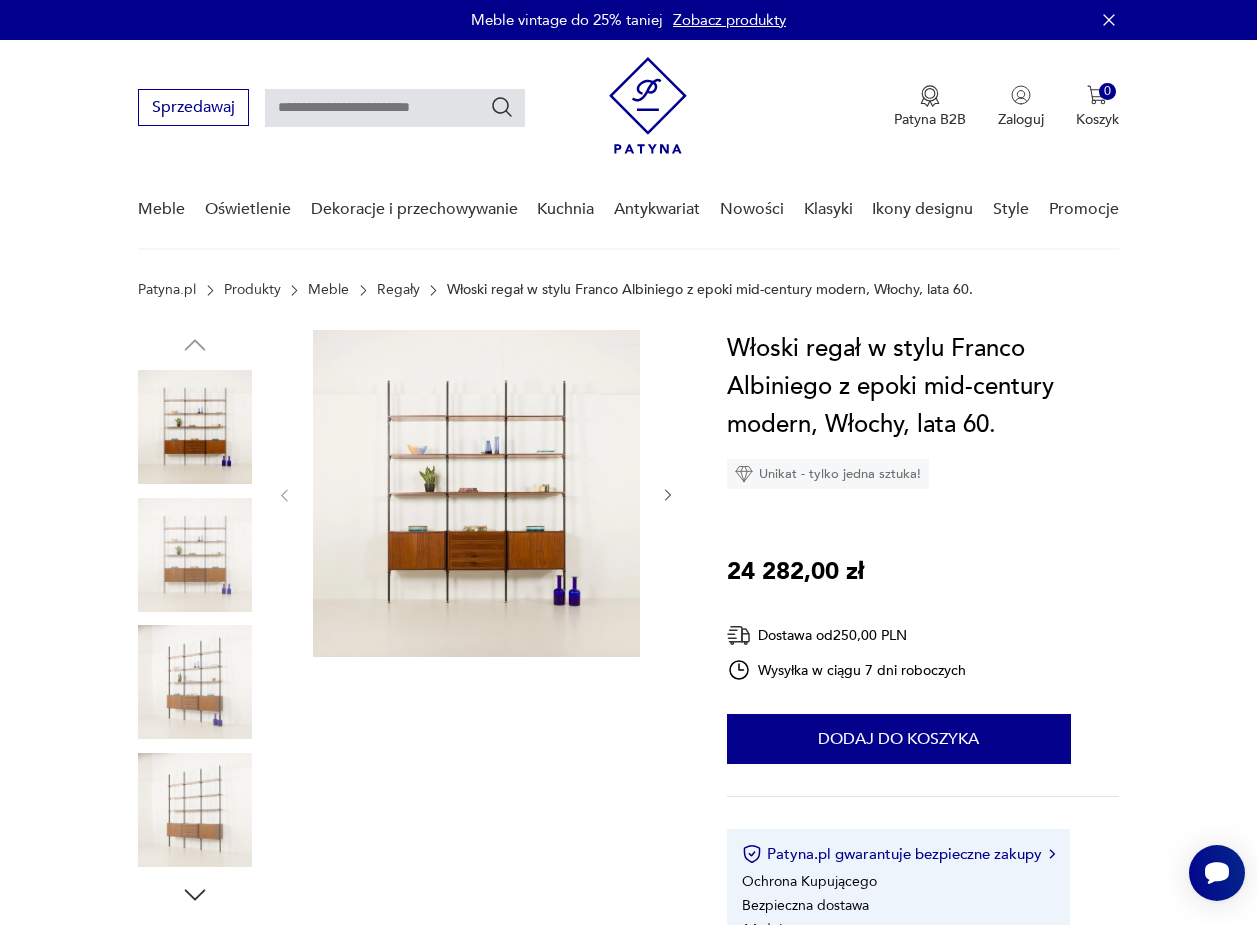 click at bounding box center (476, 493) 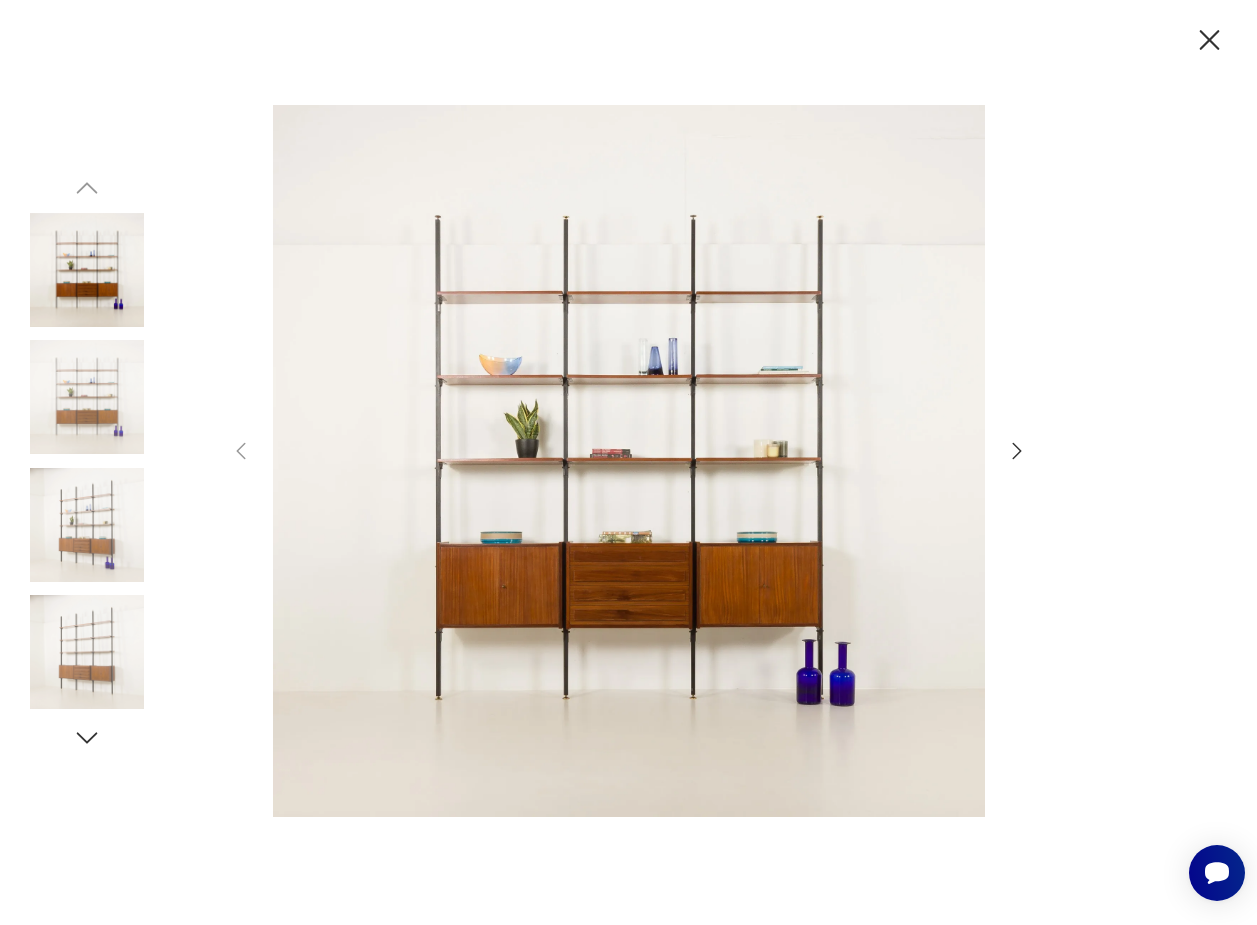 click 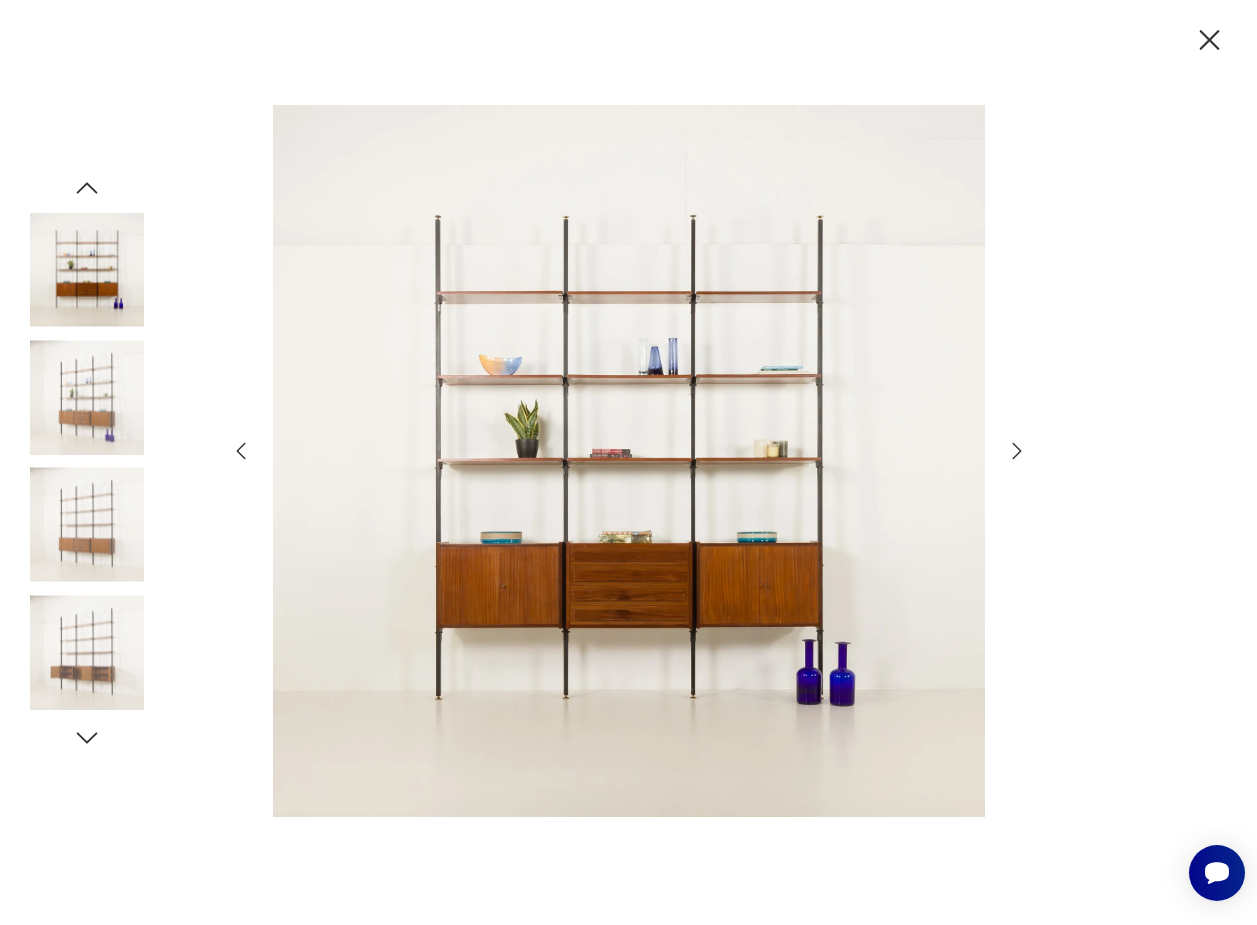 click 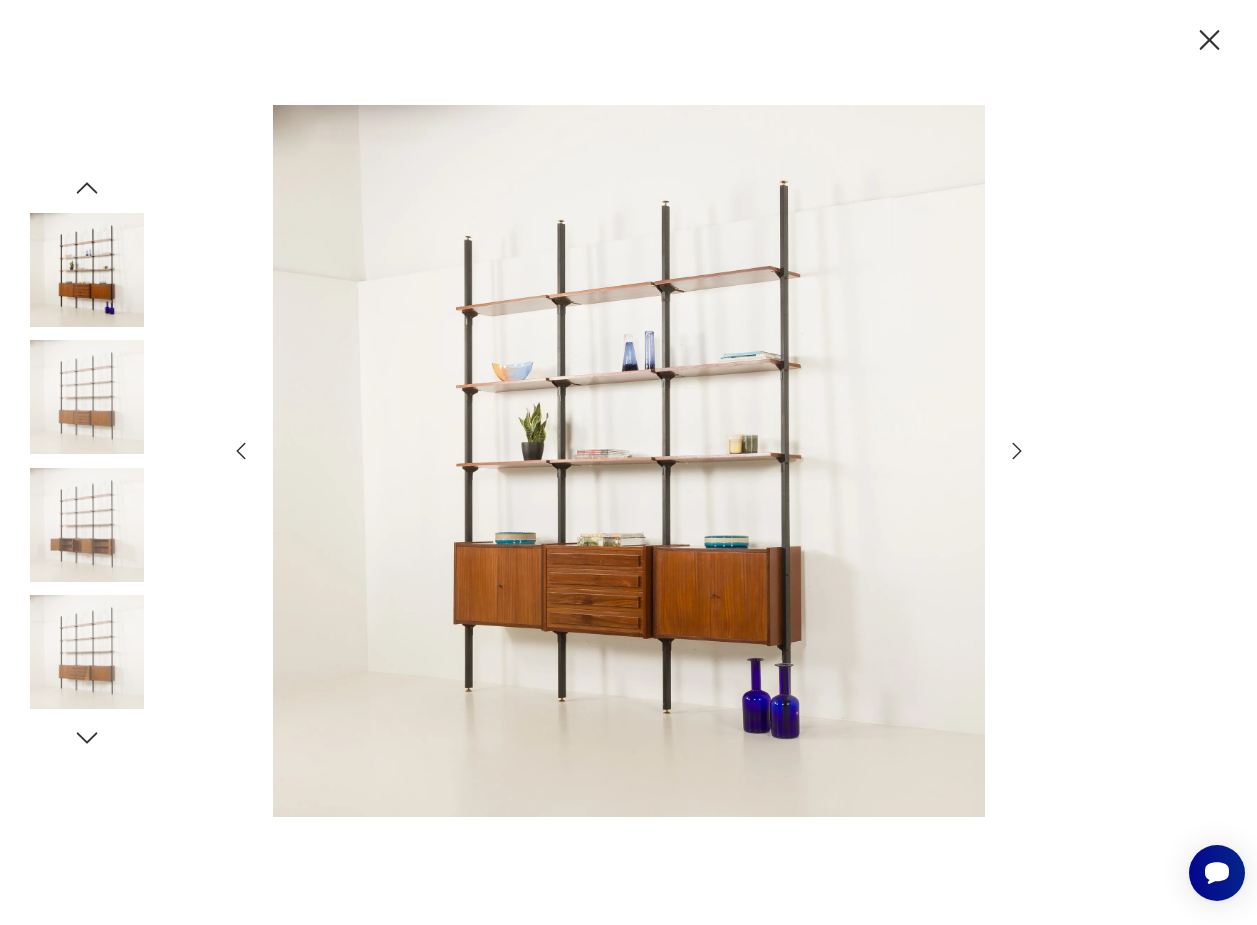 click 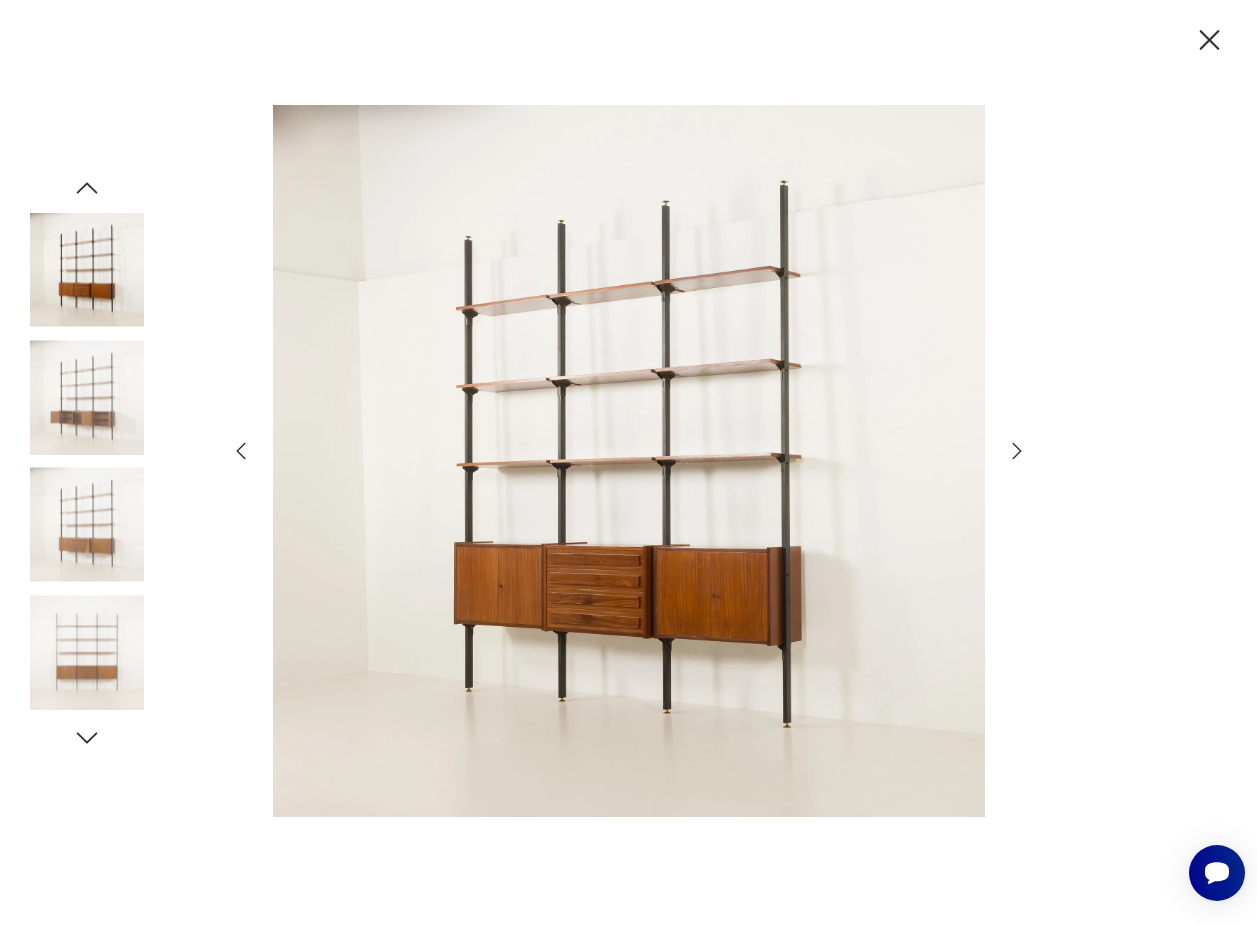 click 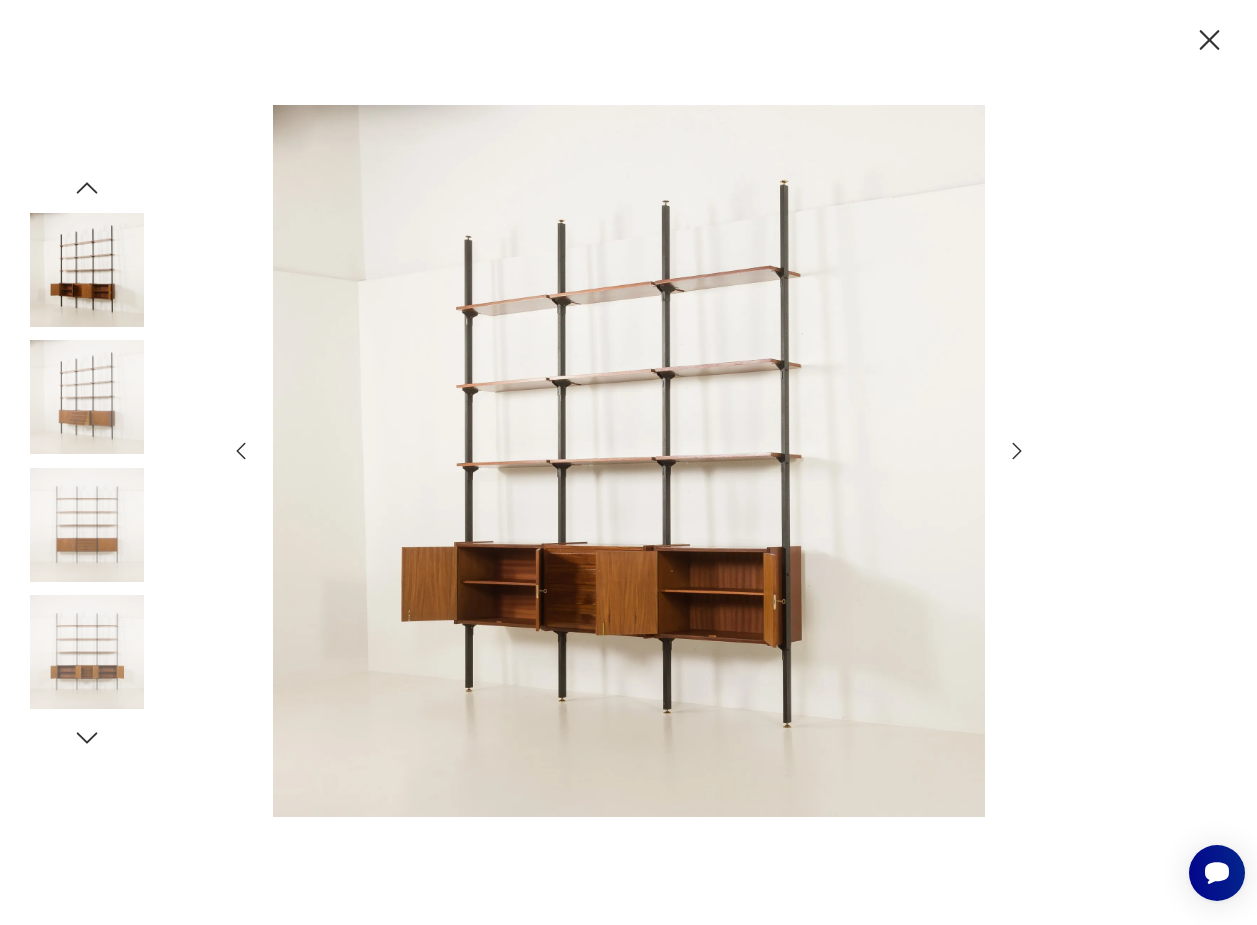 click 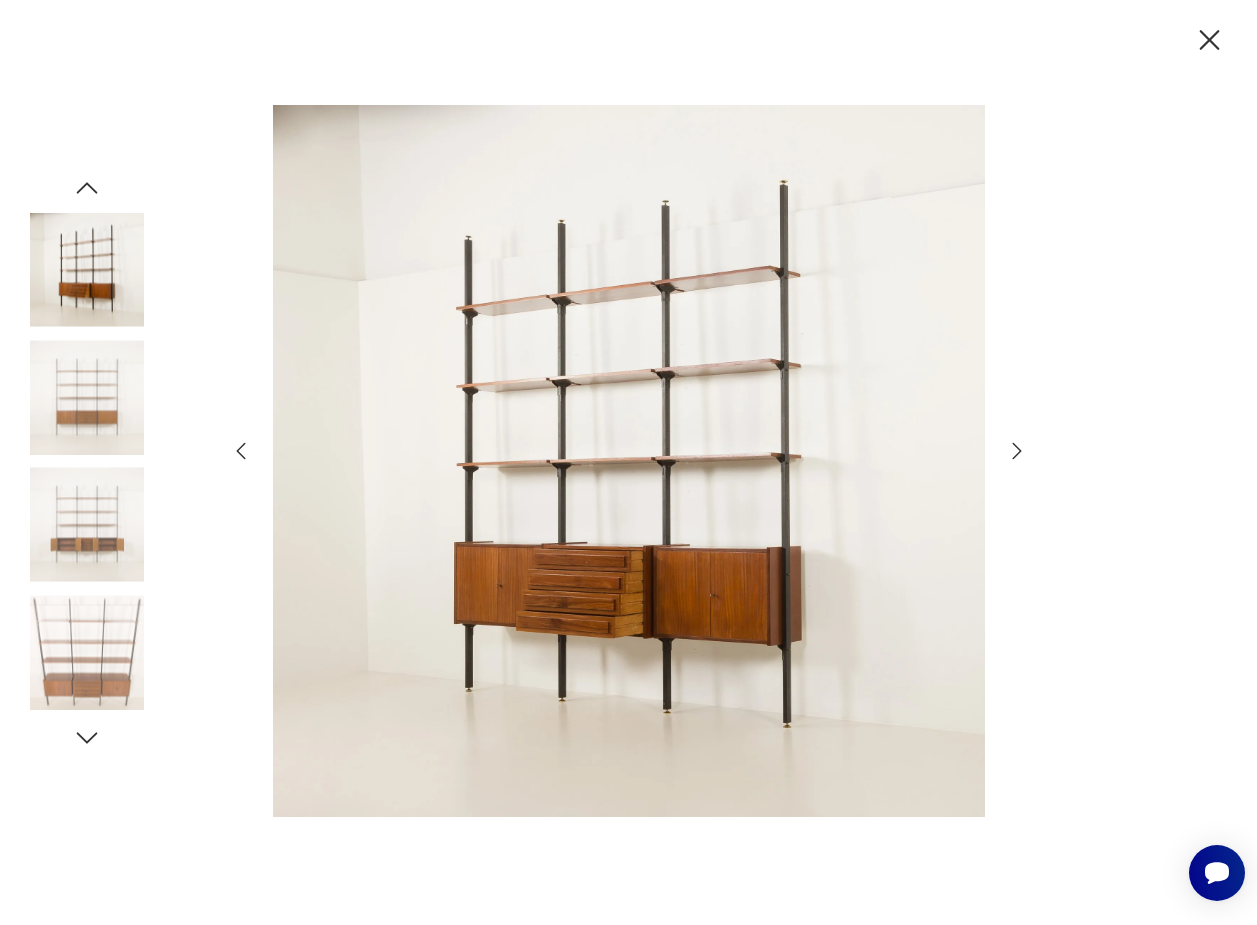 click 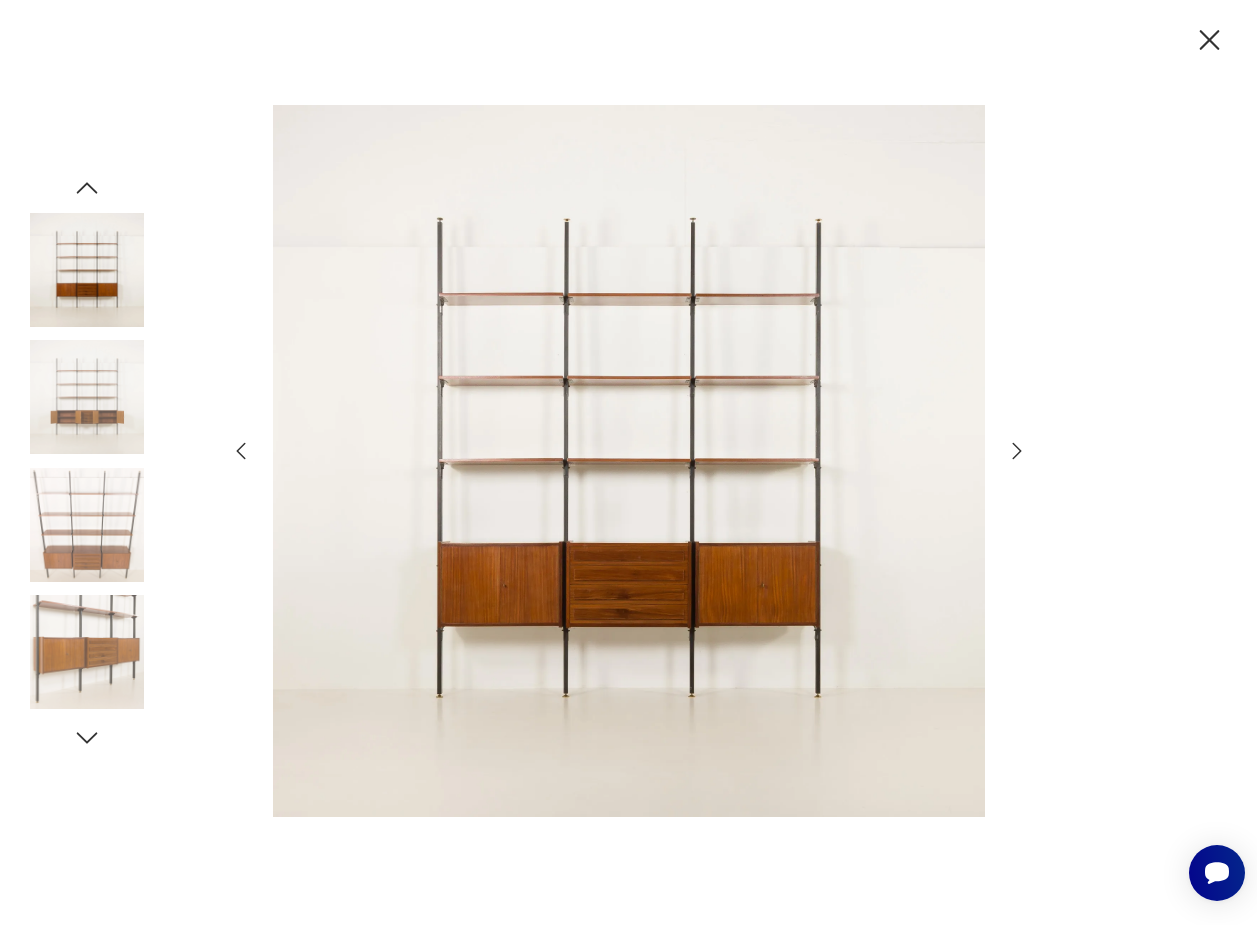 click 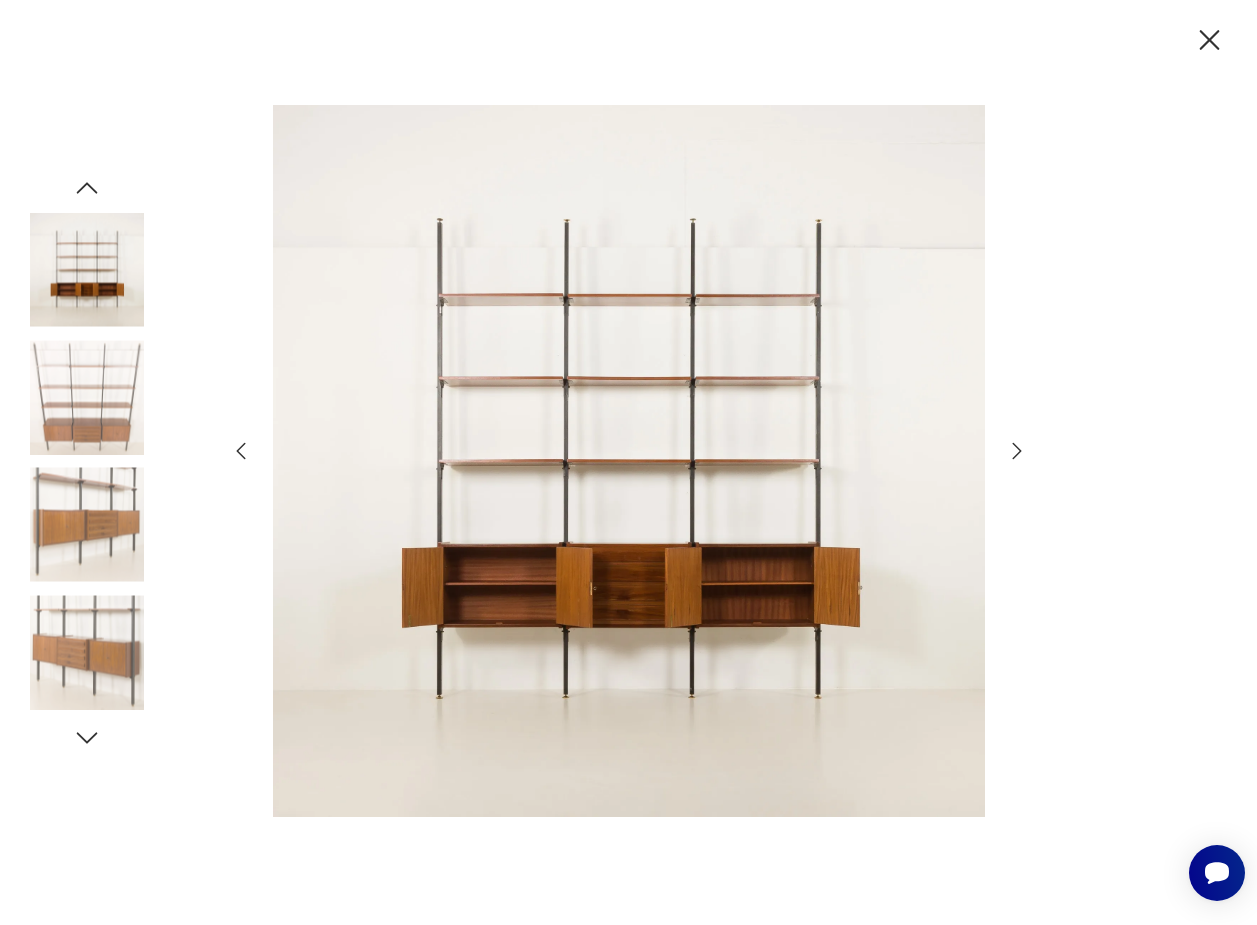 click 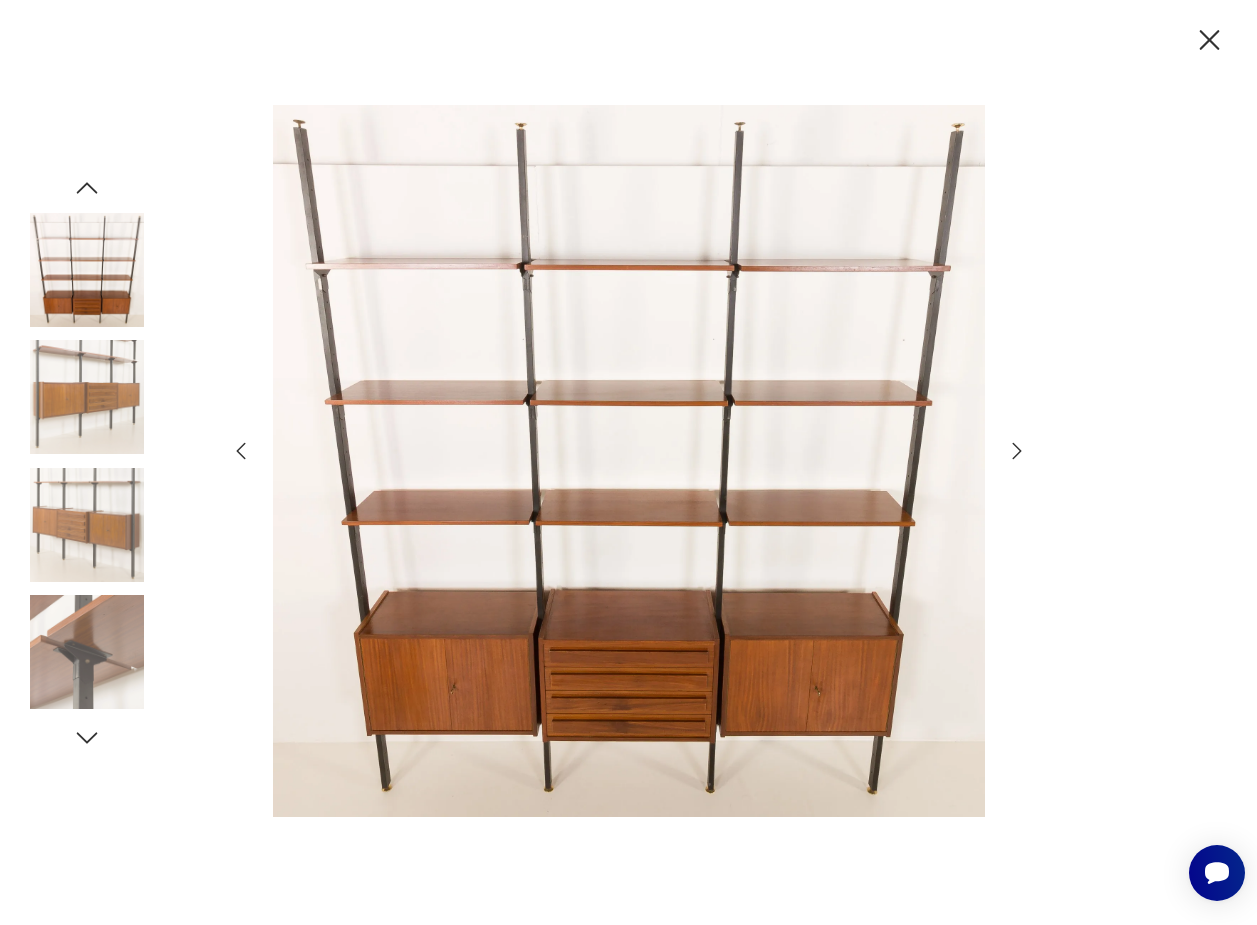 click 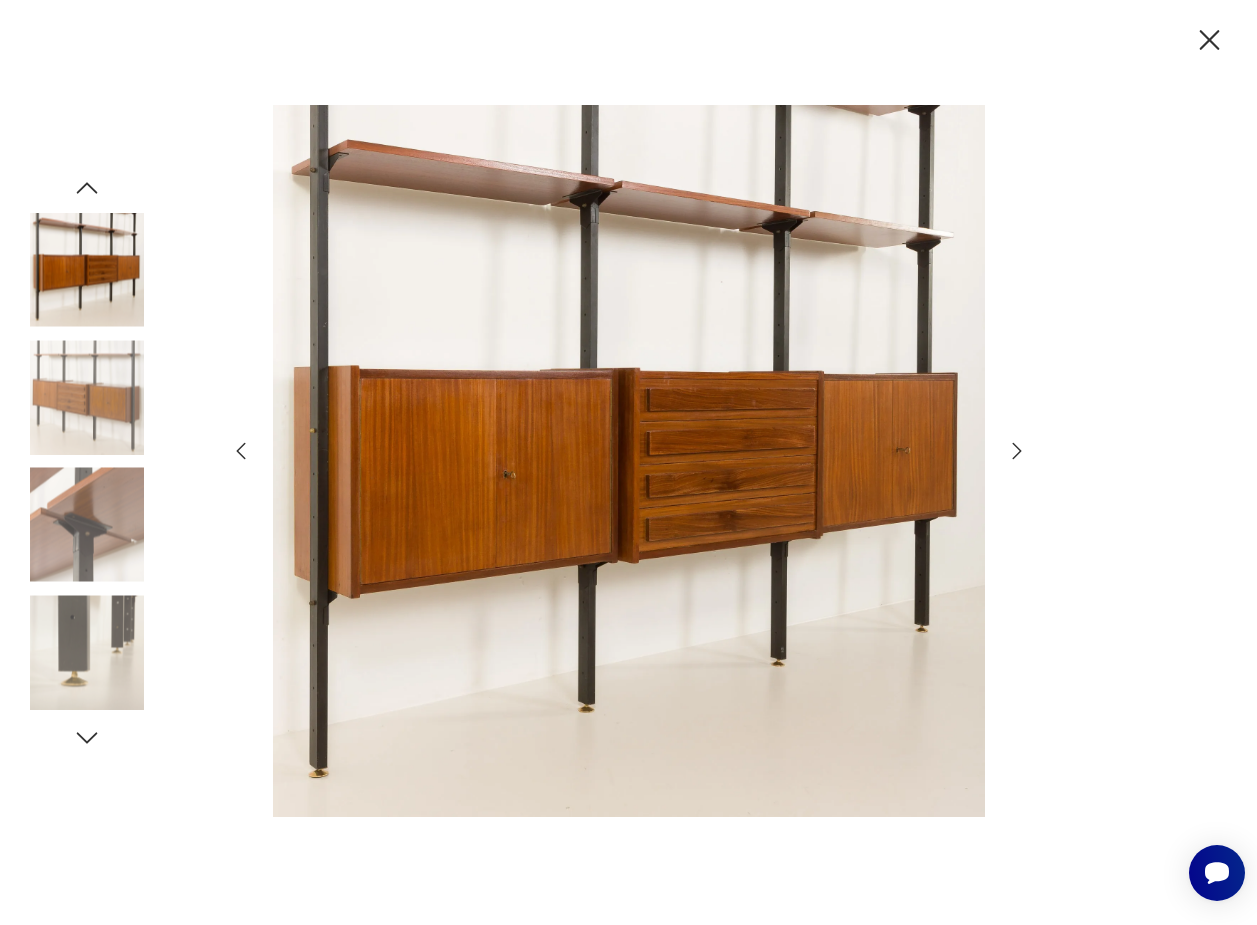 click 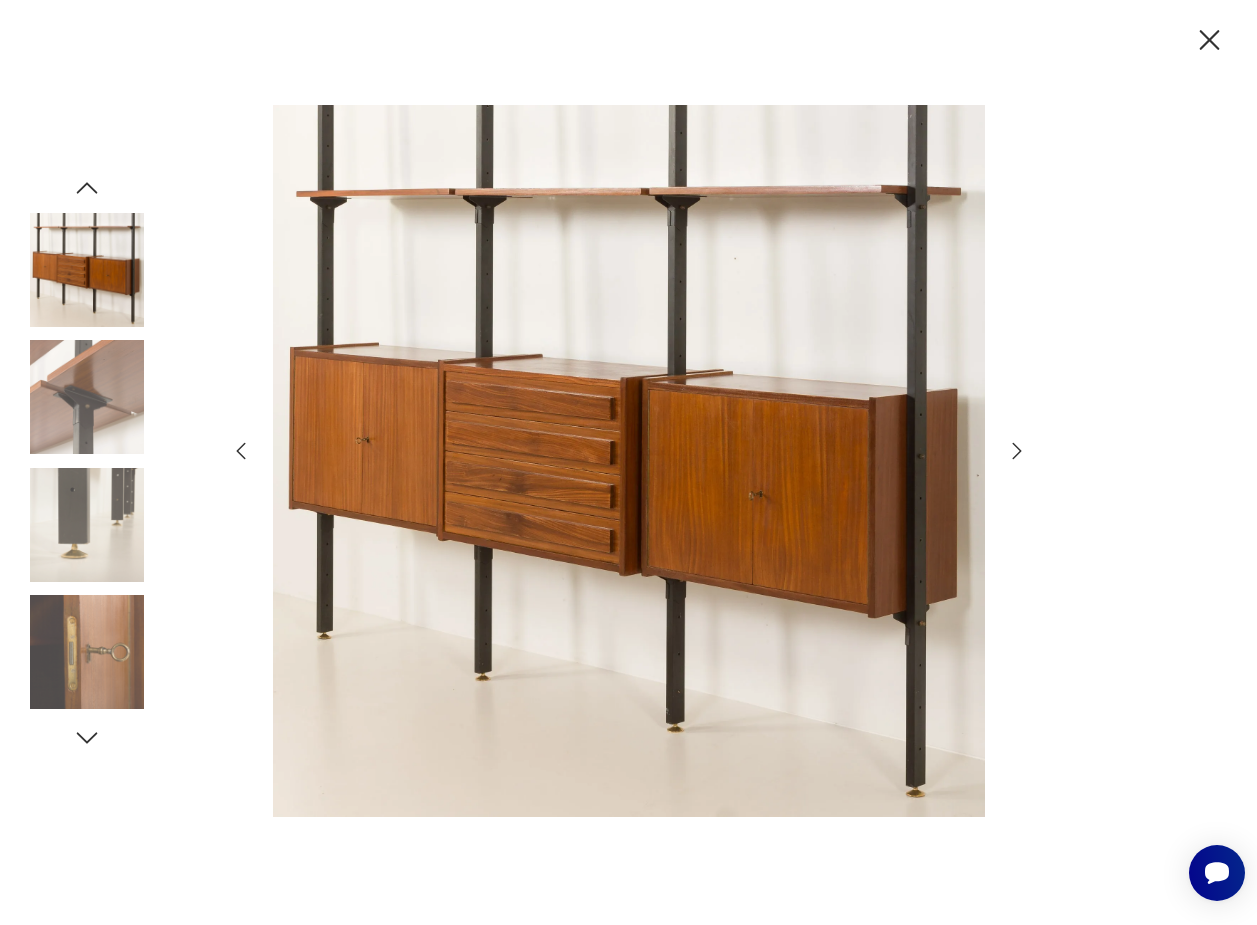 click 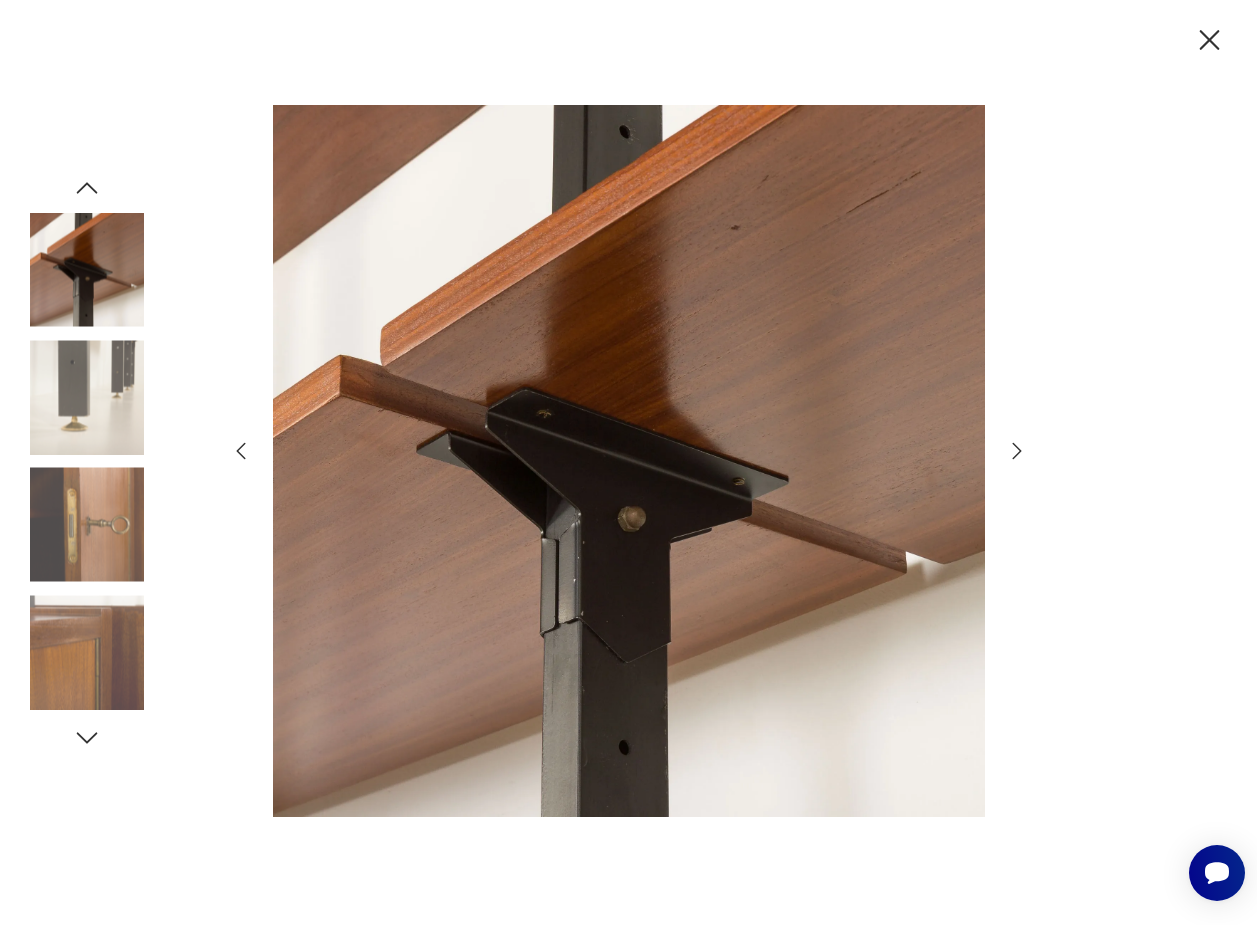 click 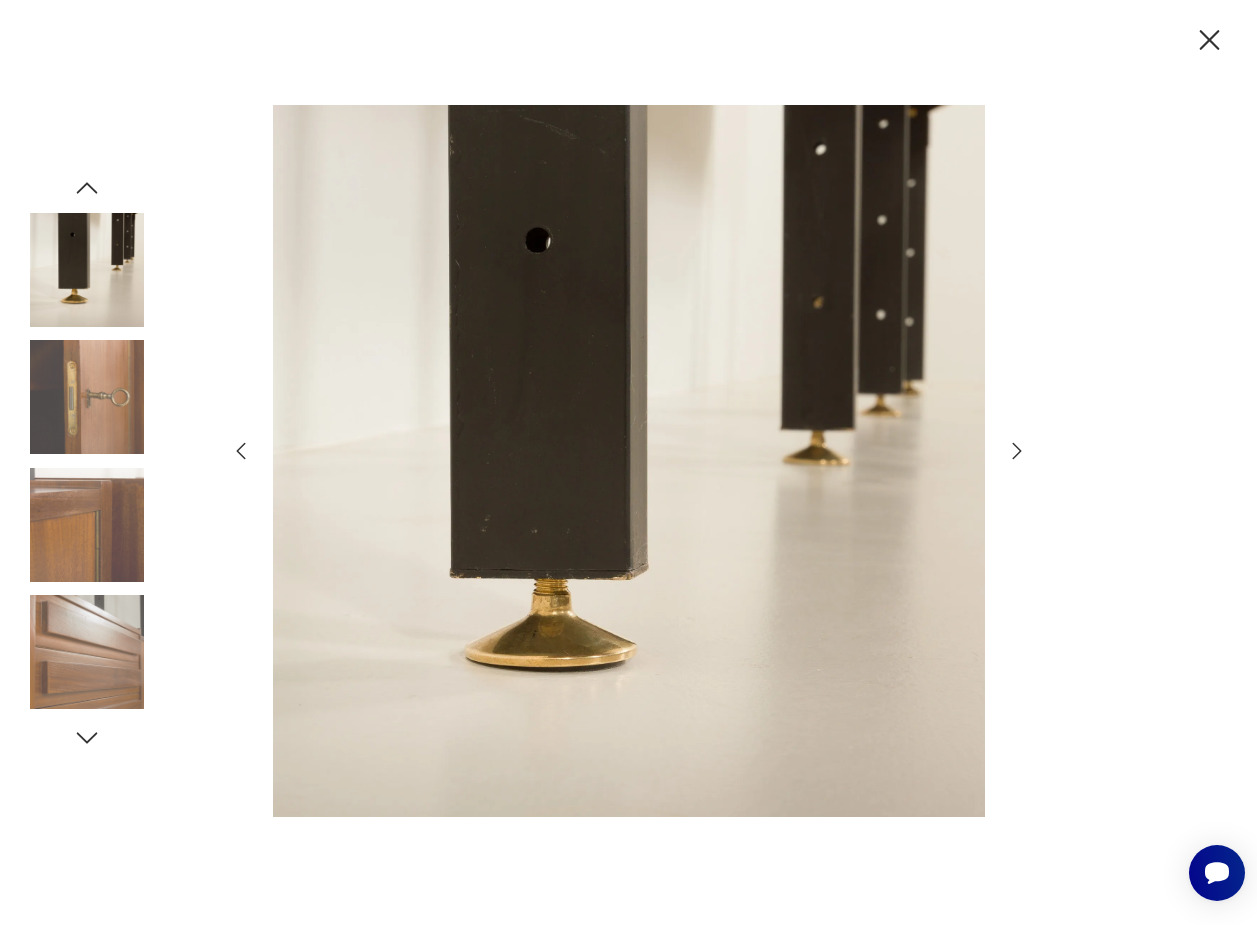 click 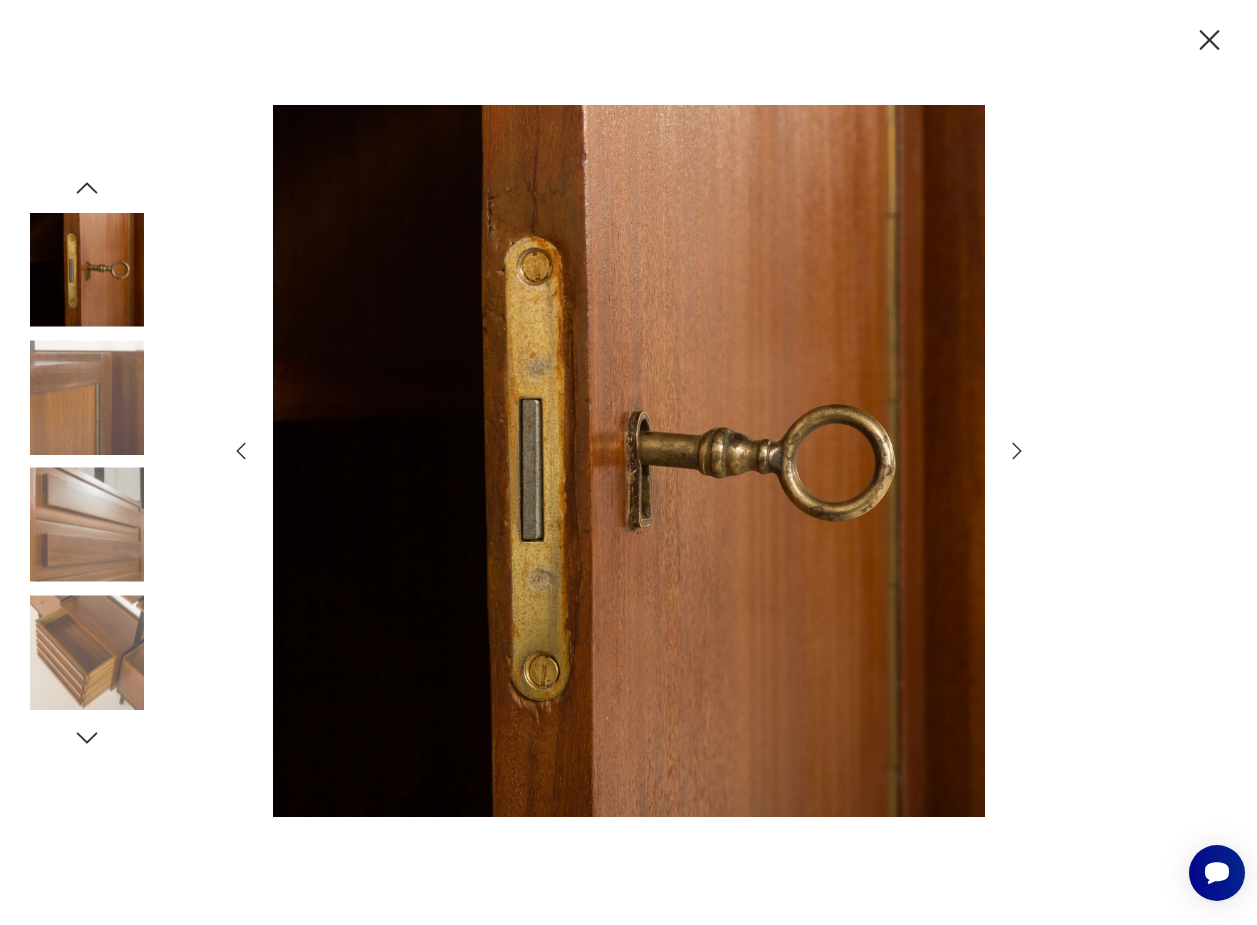 click 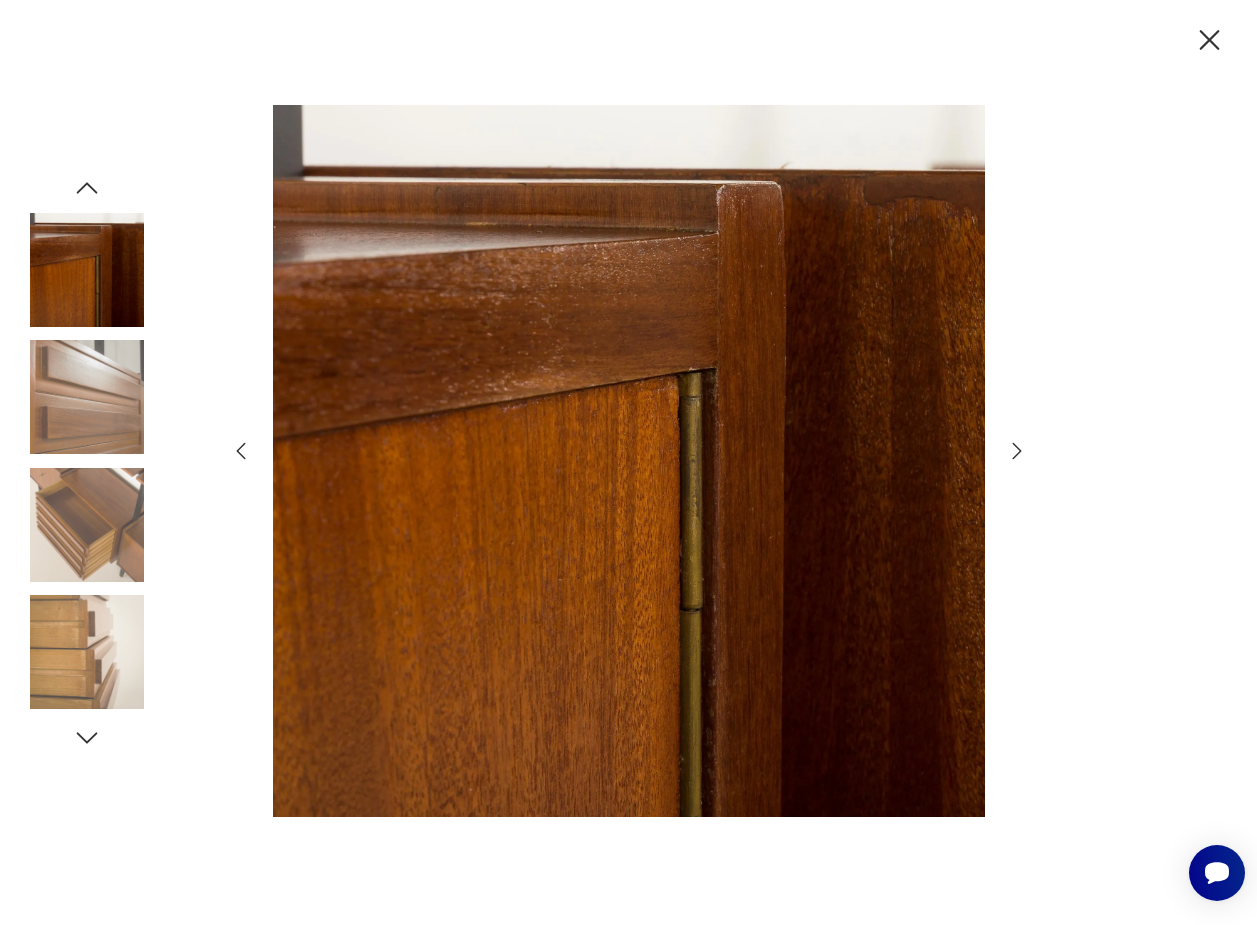 click 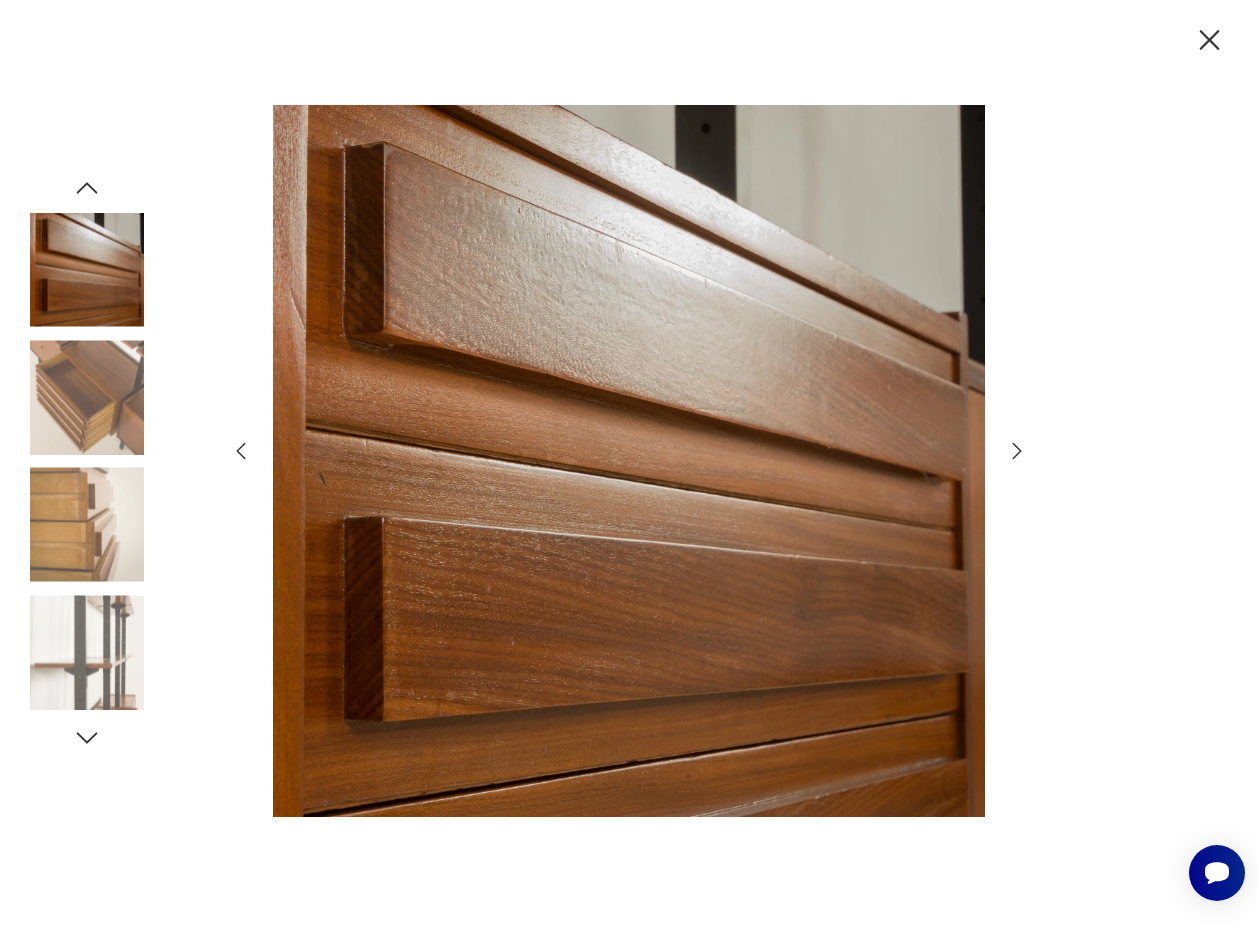 click 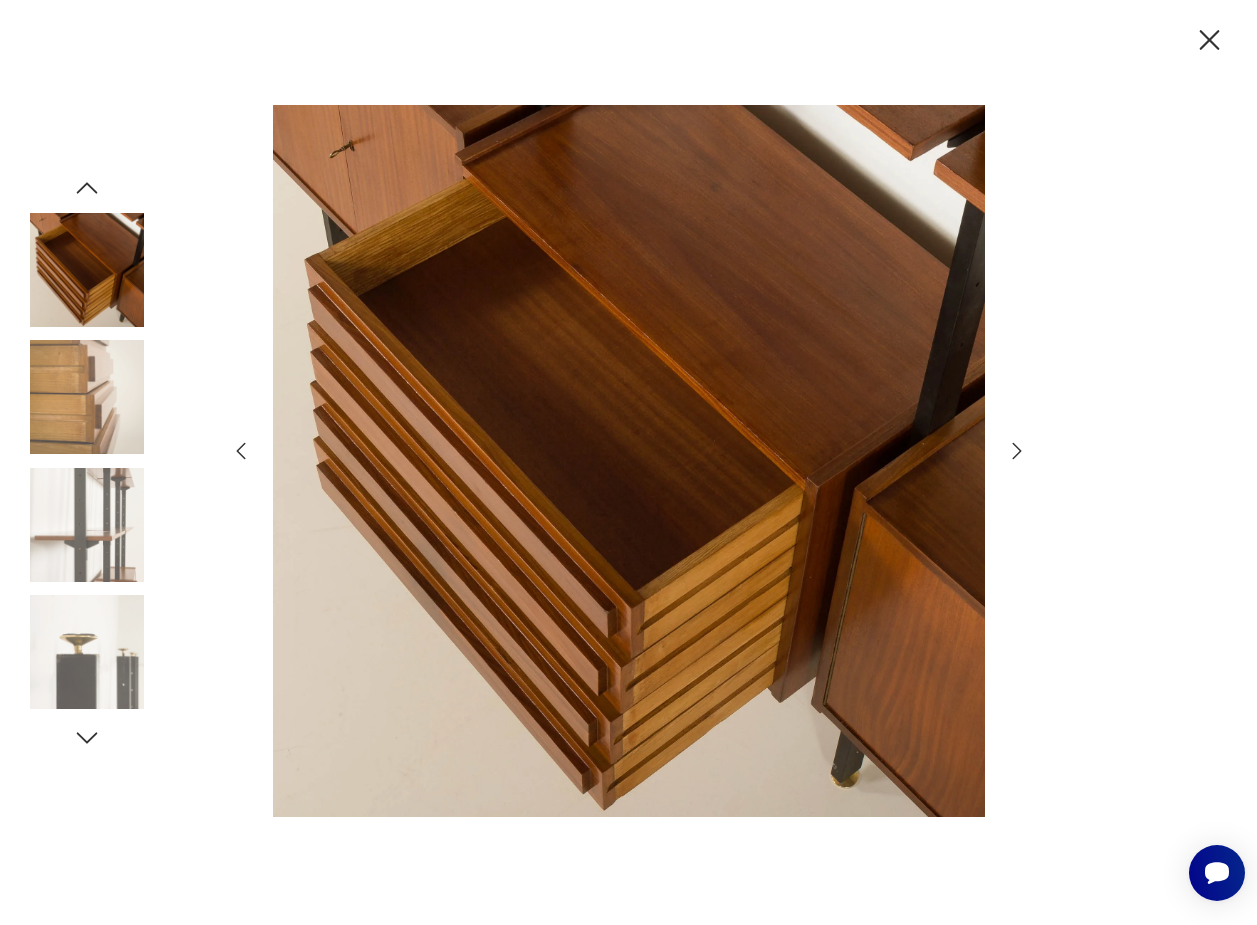 click 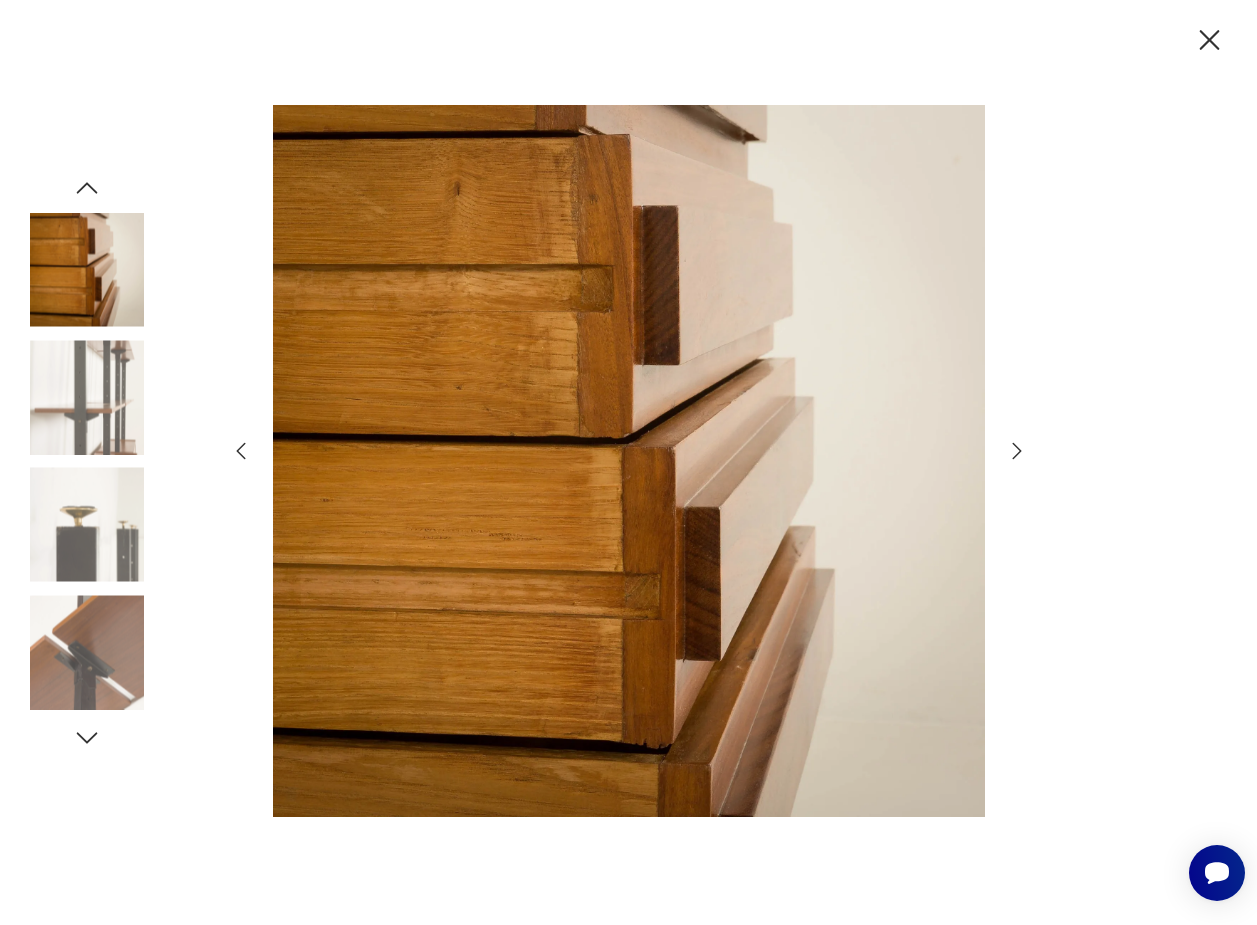 click 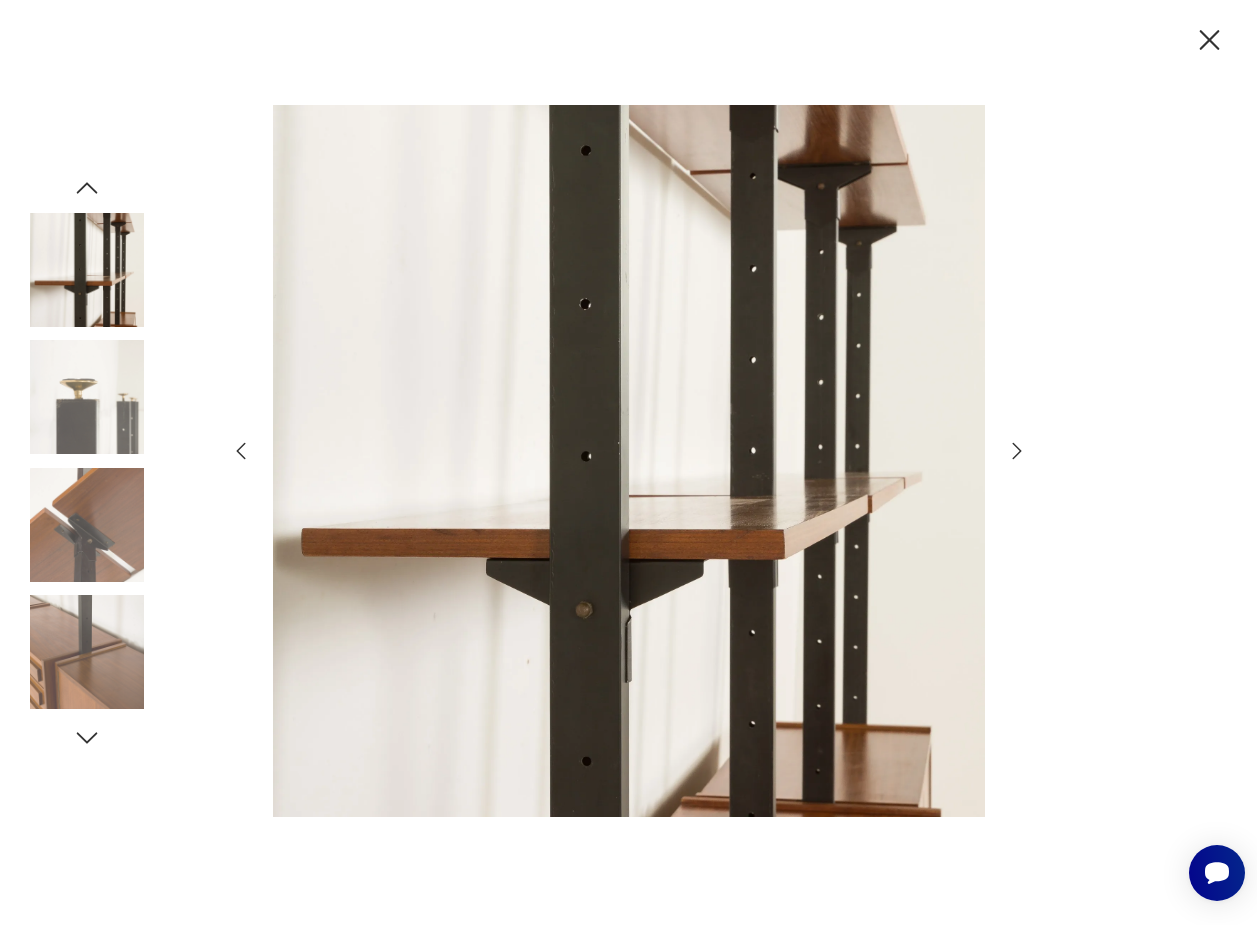 click 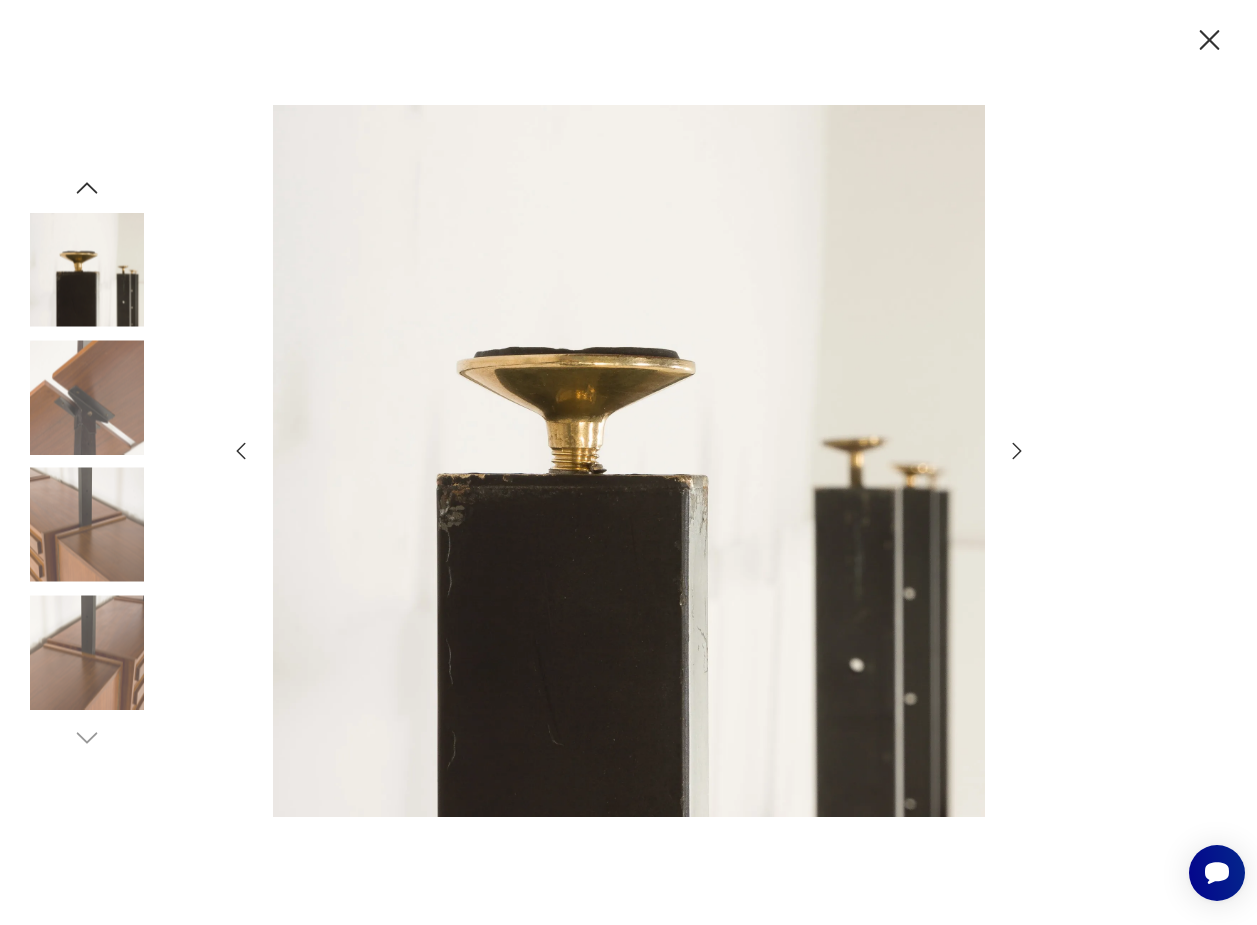 click 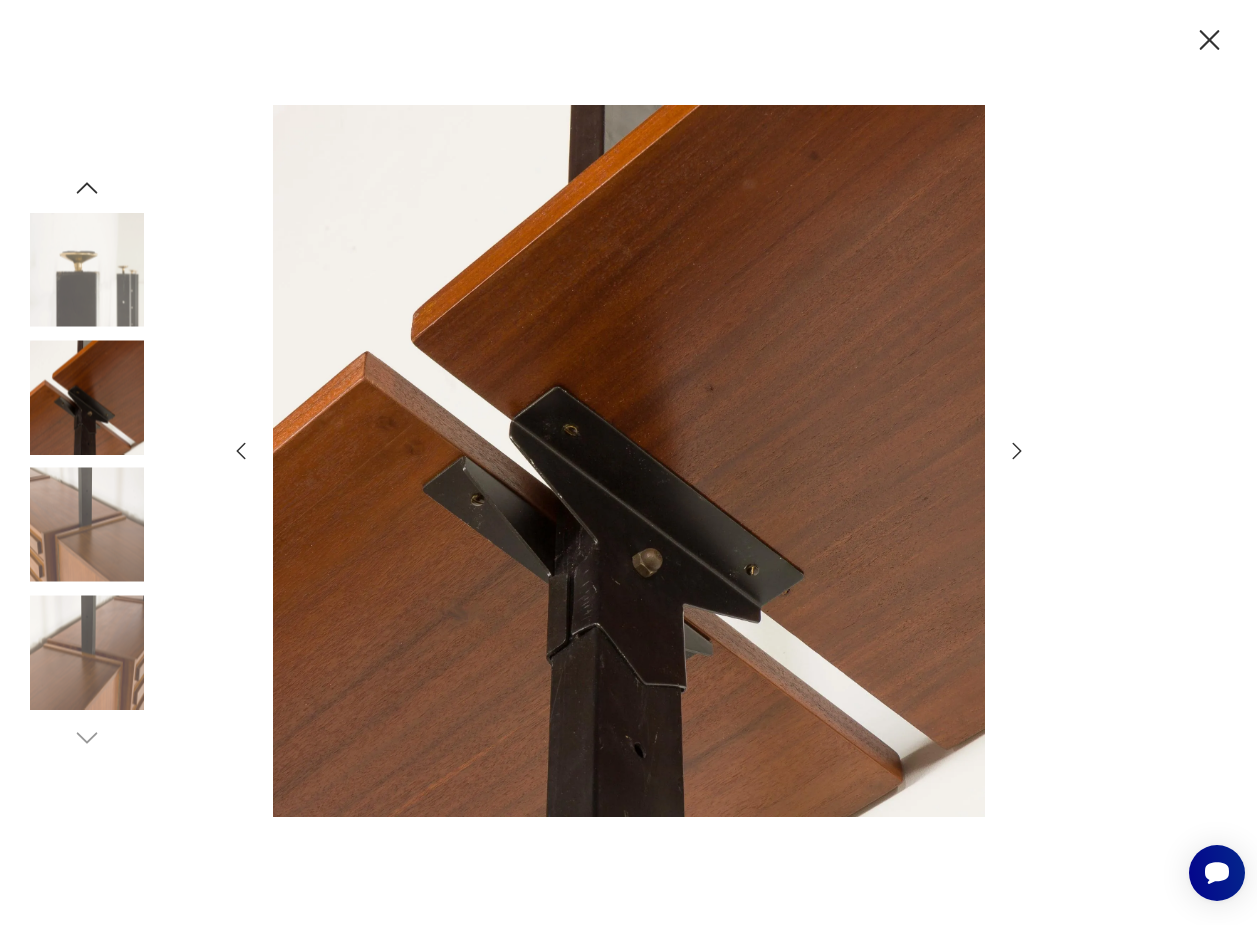 click 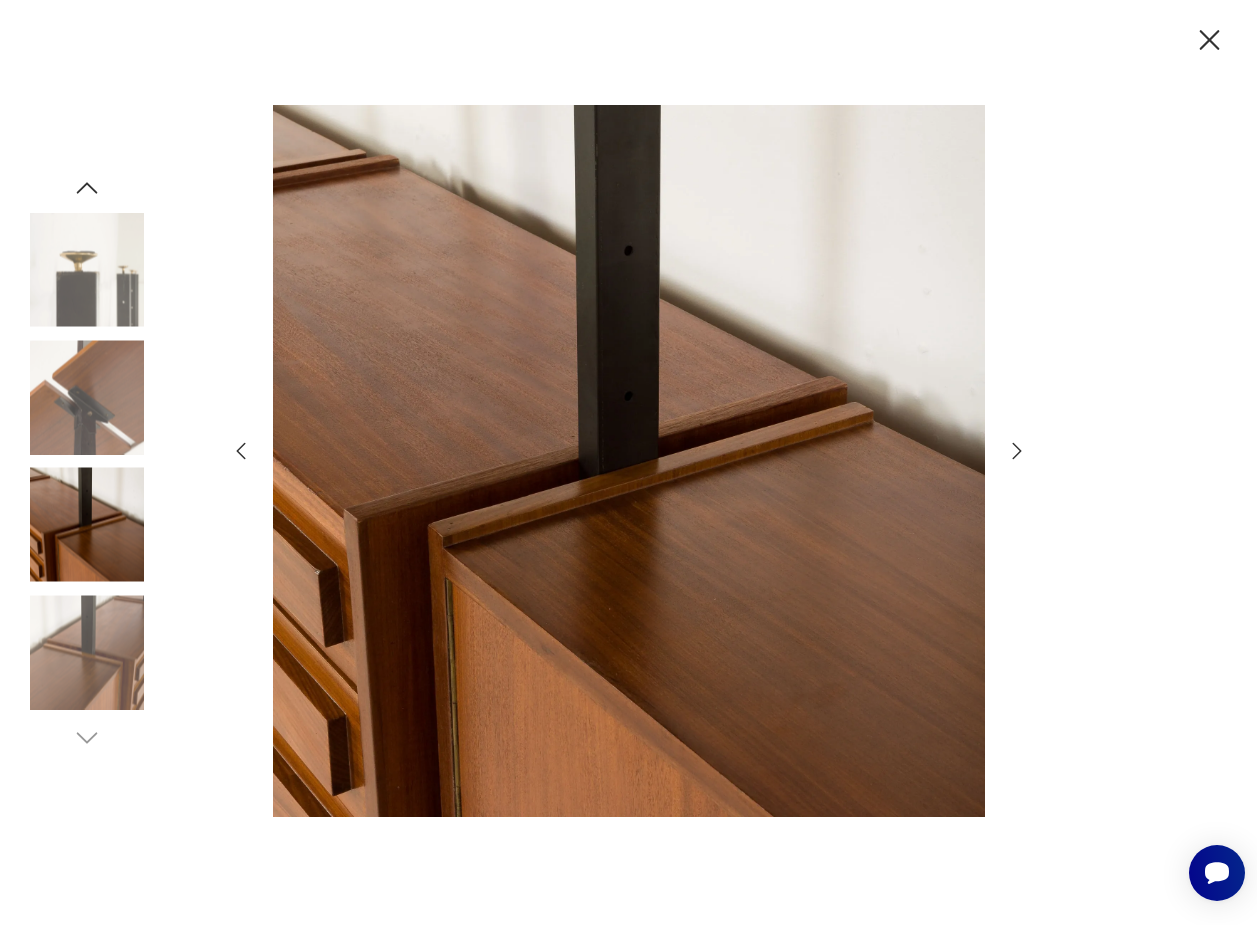 click 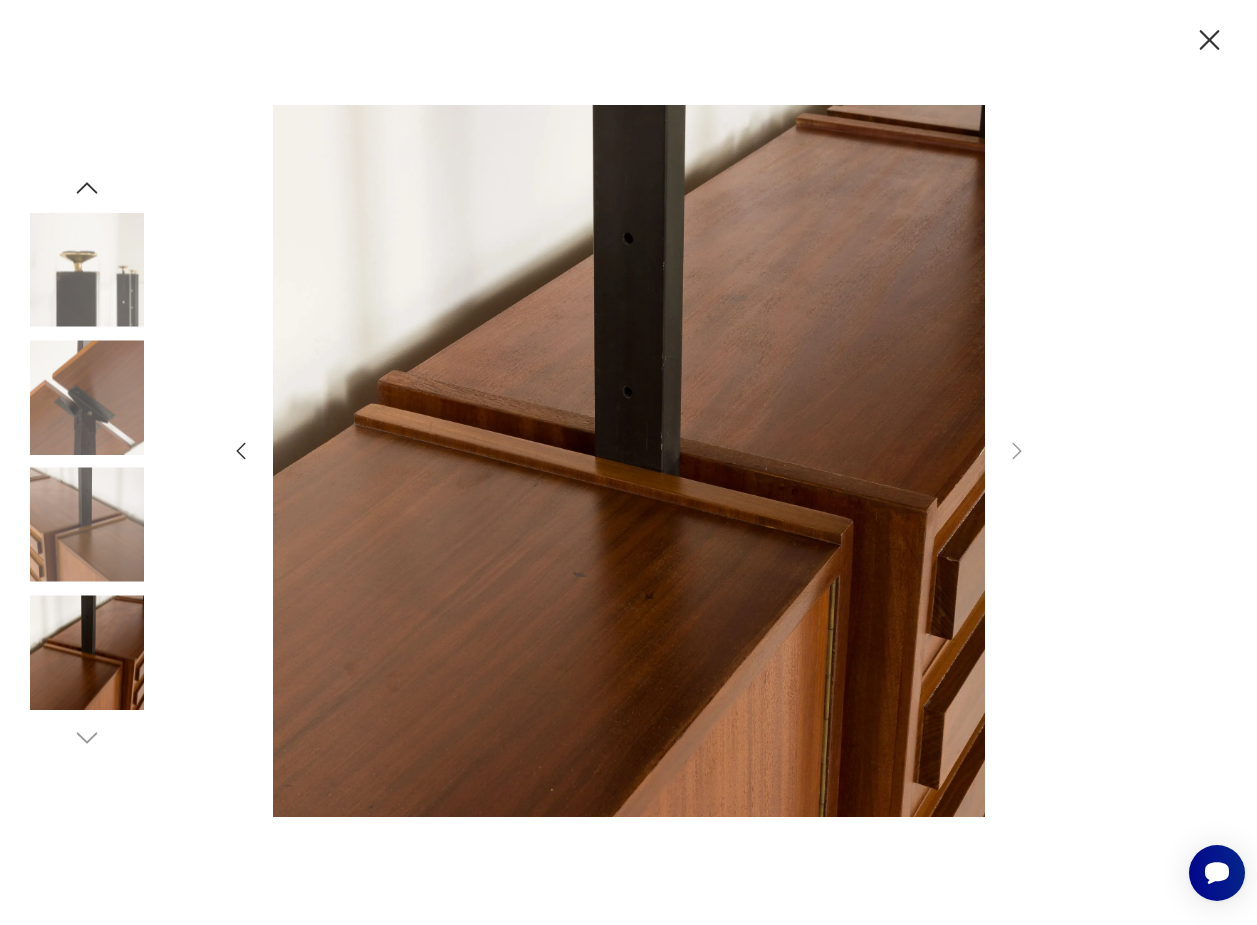 click 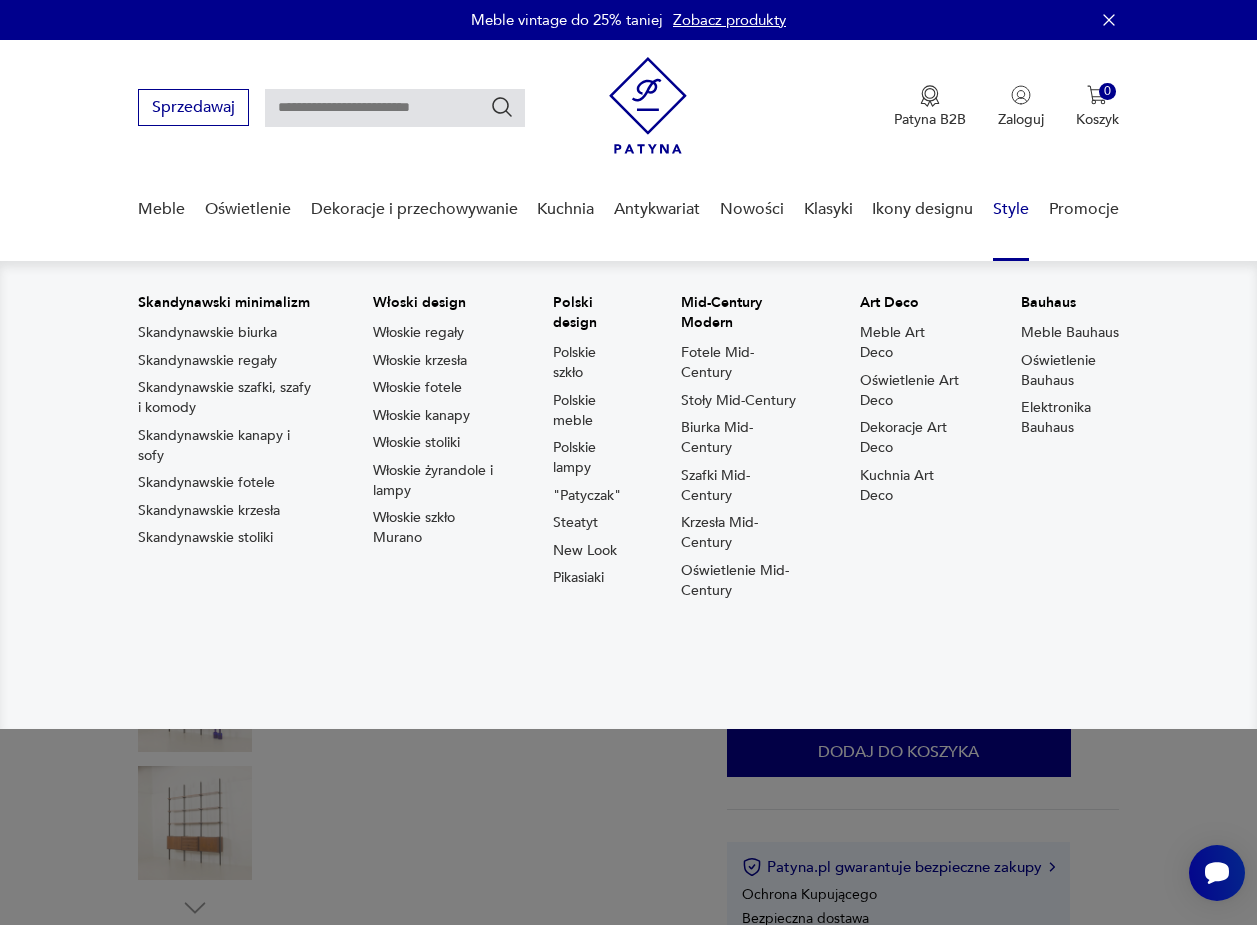 scroll, scrollTop: 2487, scrollLeft: 0, axis: vertical 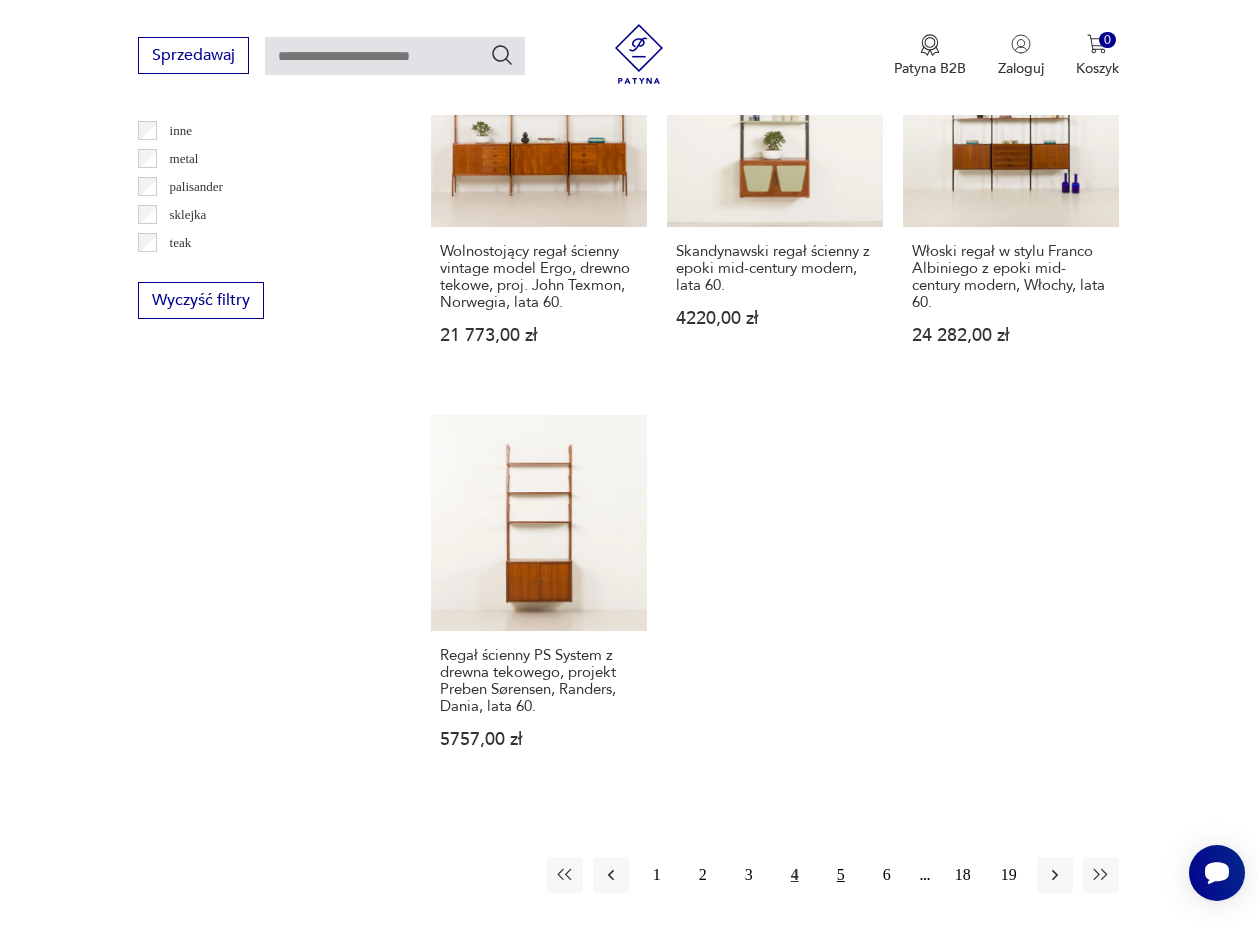 click on "5" at bounding box center [841, 875] 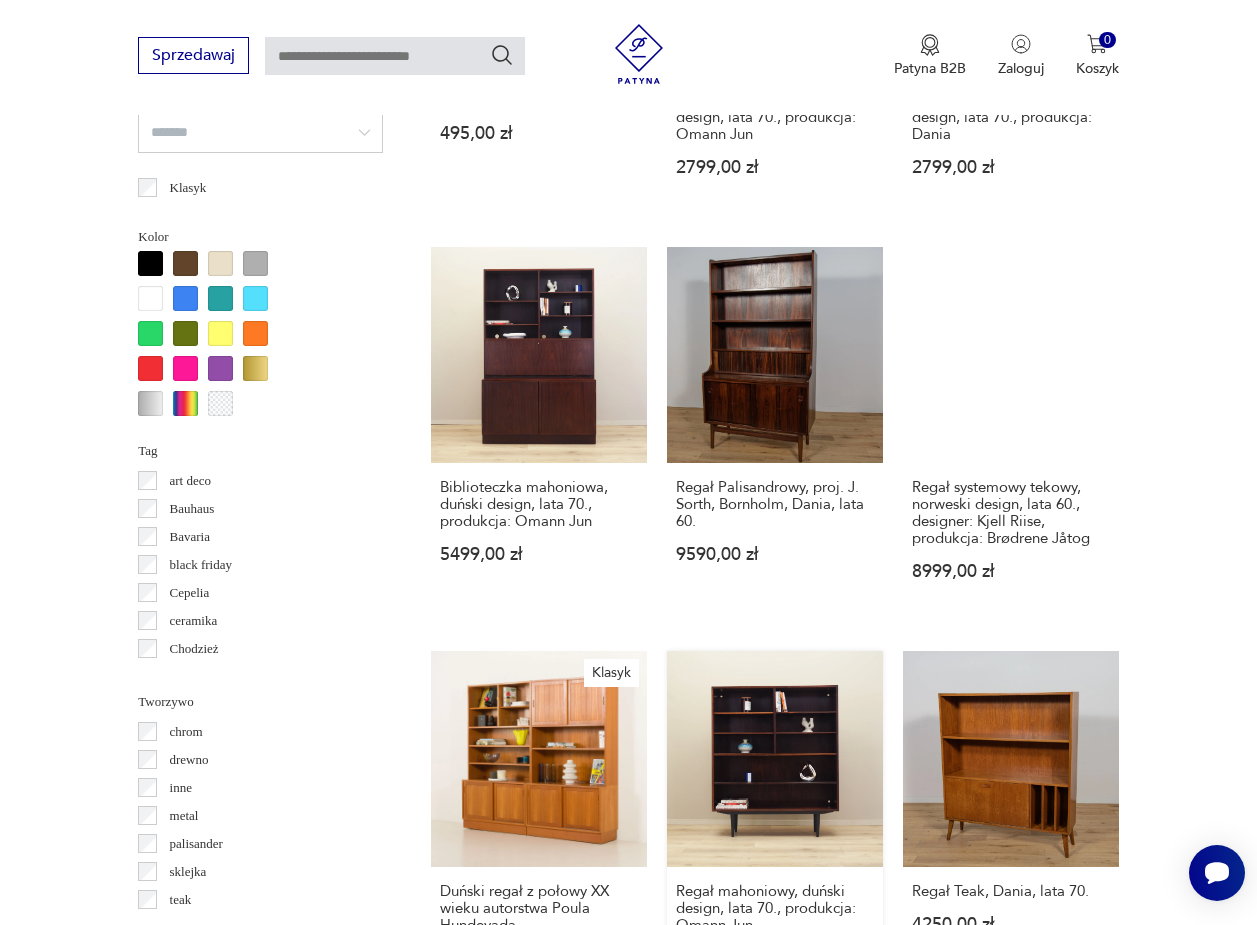 scroll, scrollTop: 1827, scrollLeft: 0, axis: vertical 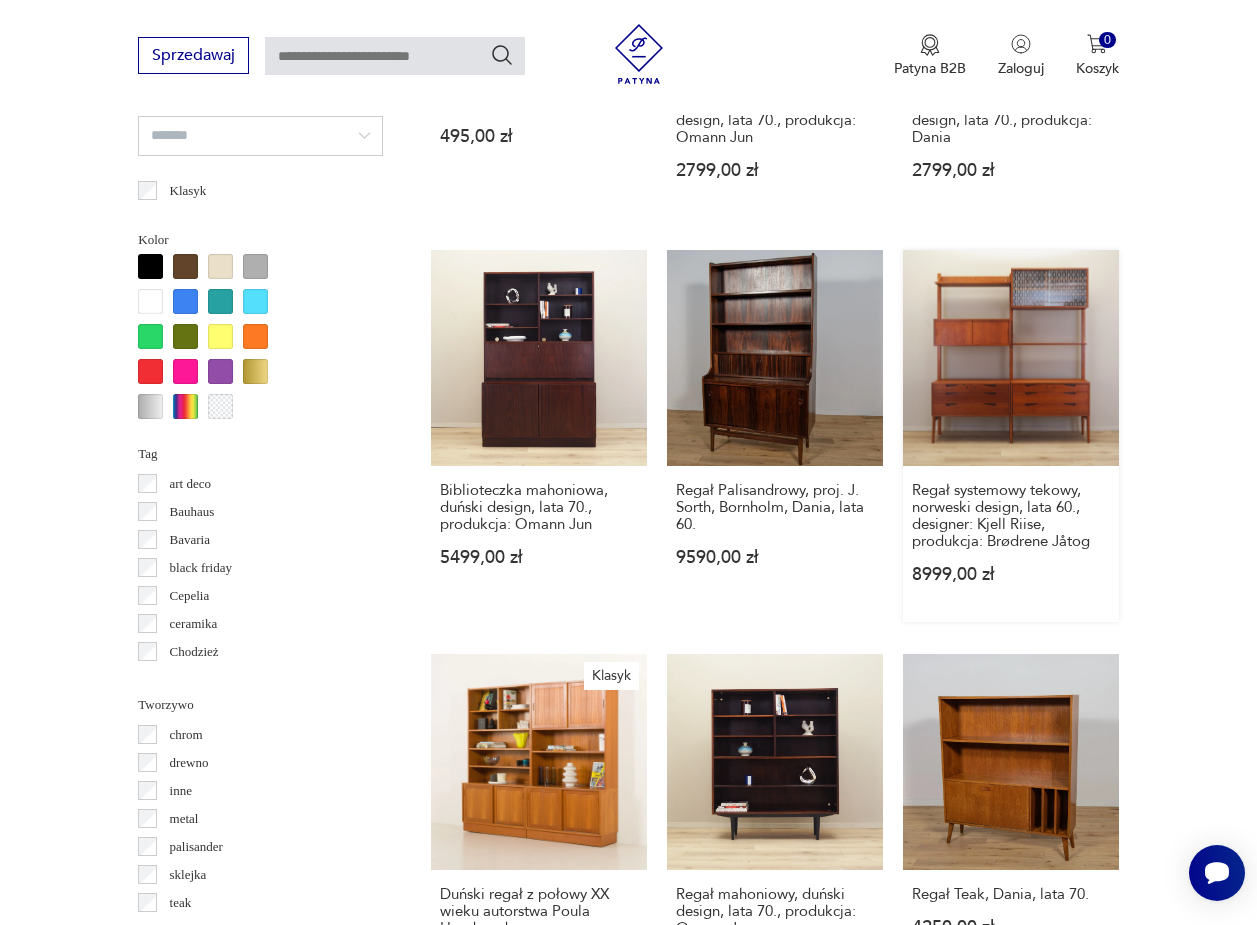 click on "Regał systemowy tekowy, norweski design, lata [YEAR], designer: Kjell Riise, produkcja: Brødrene Jåtog [PRICE]" at bounding box center (1011, 436) 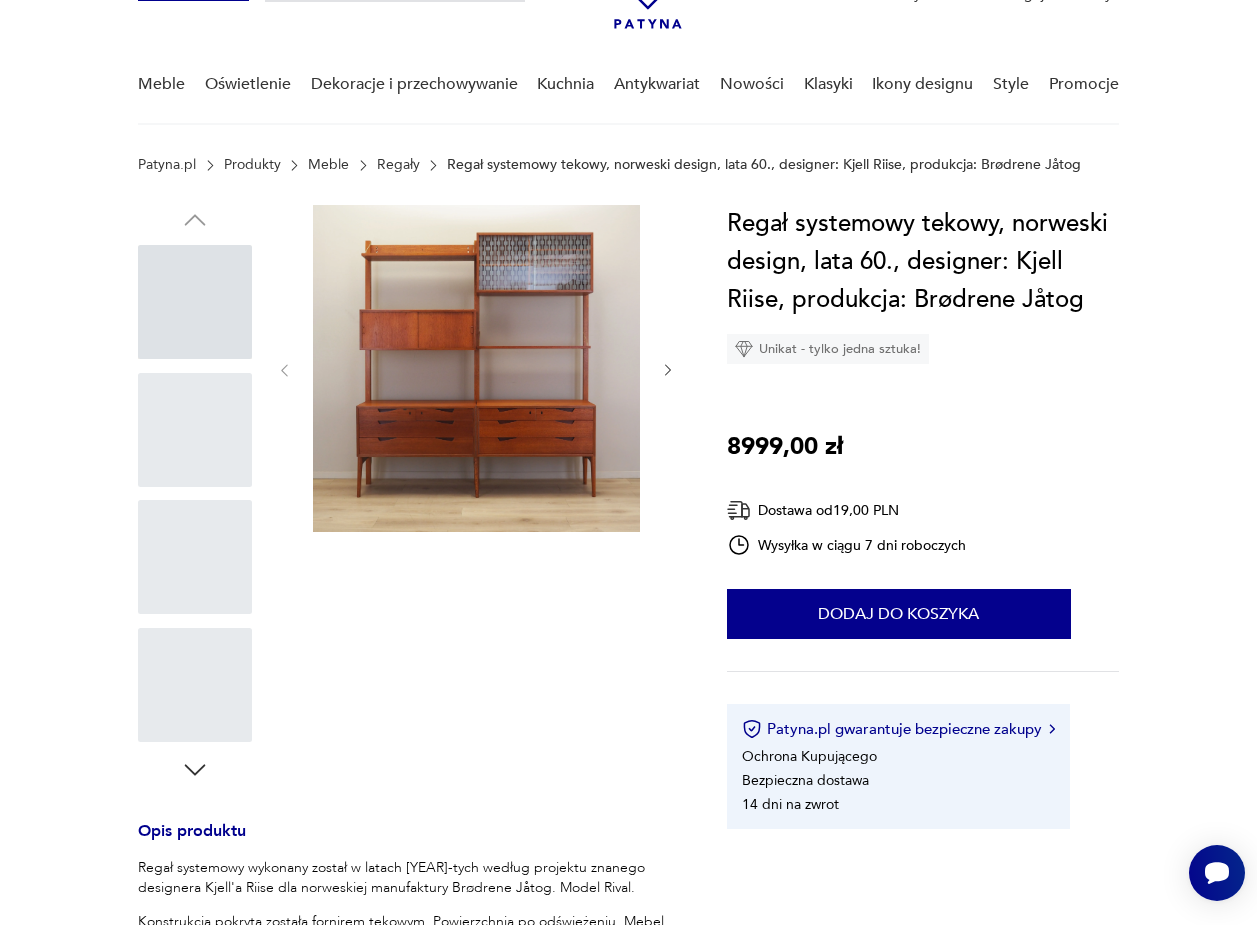 scroll, scrollTop: 0, scrollLeft: 0, axis: both 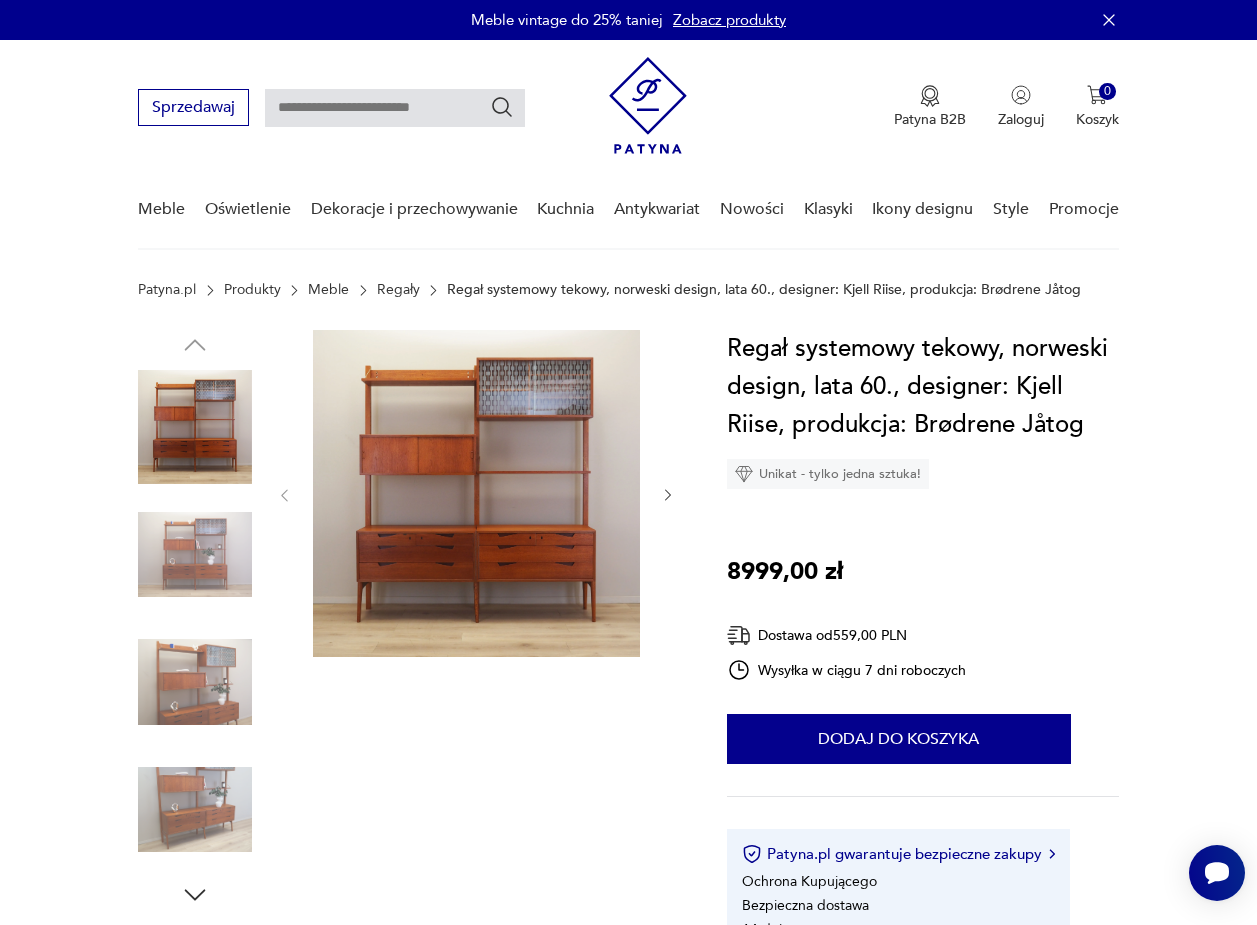 click at bounding box center (476, 493) 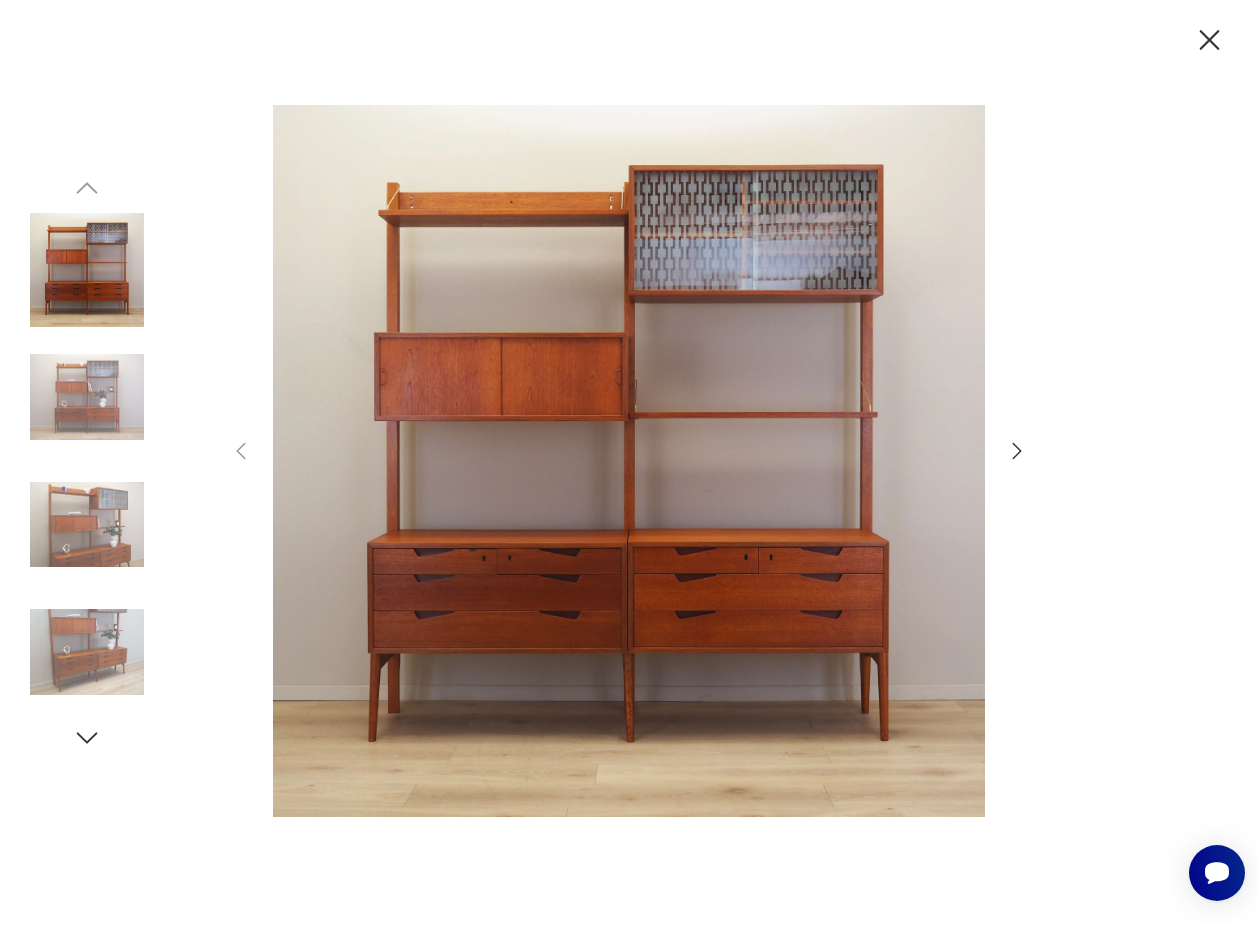 click 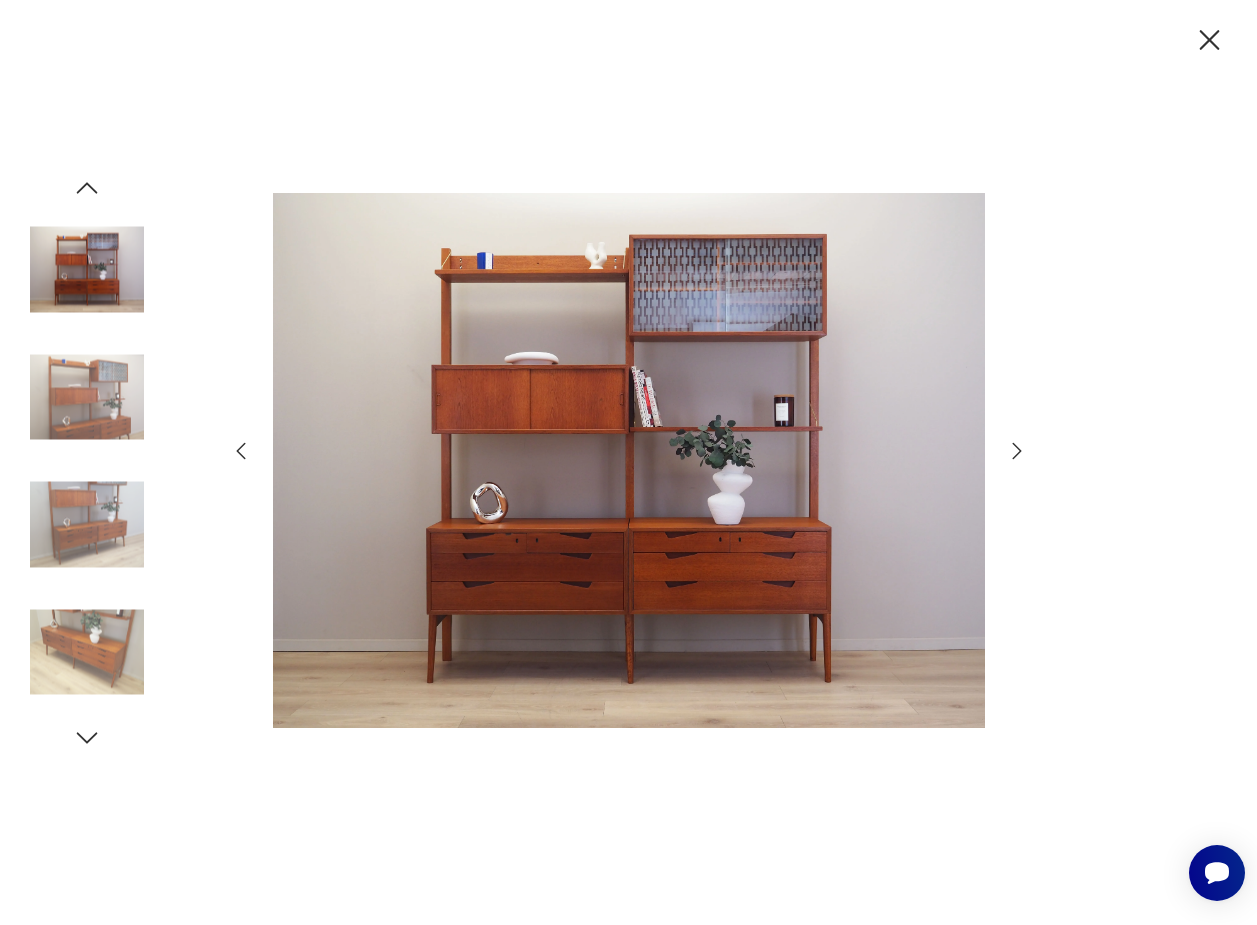 click 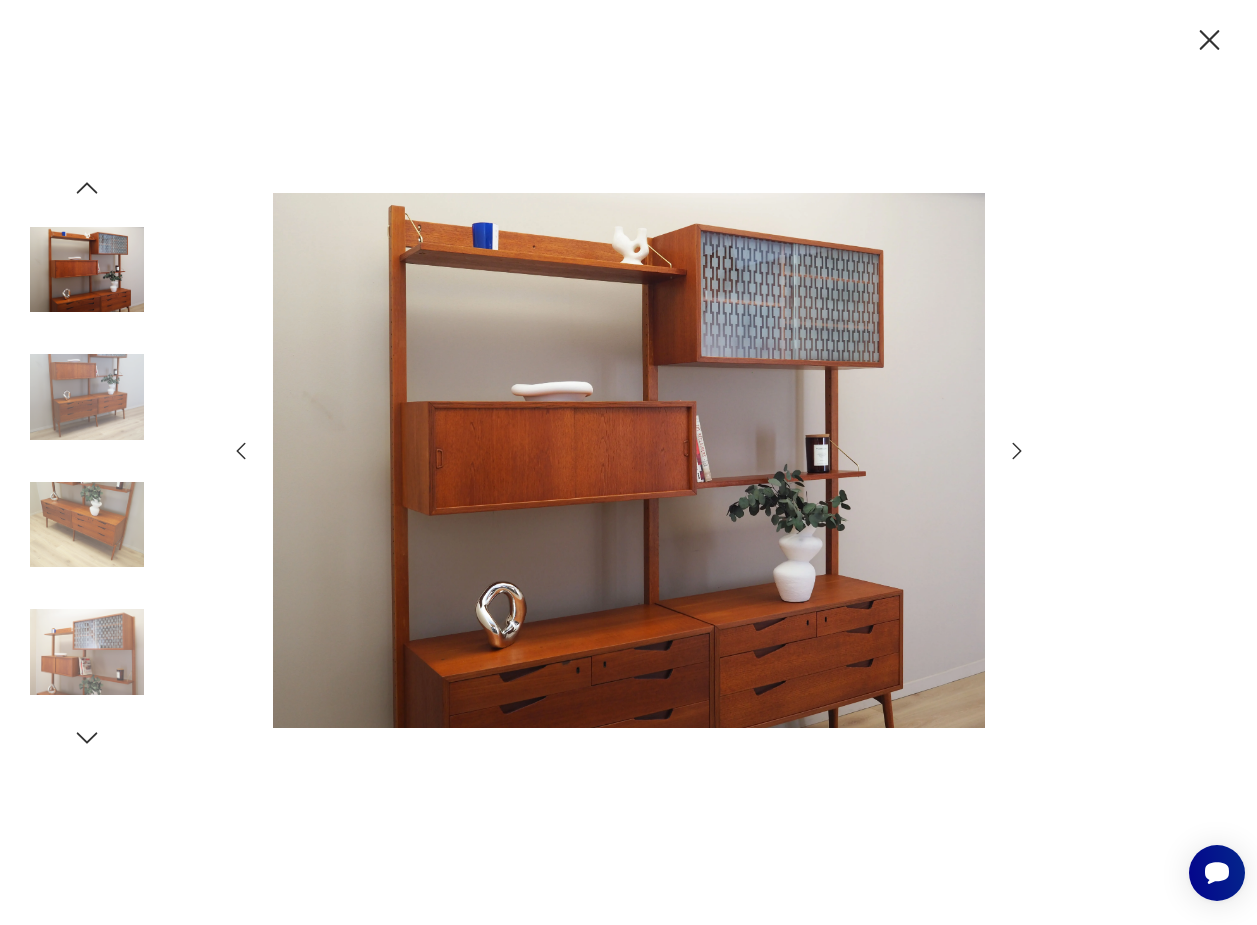 click 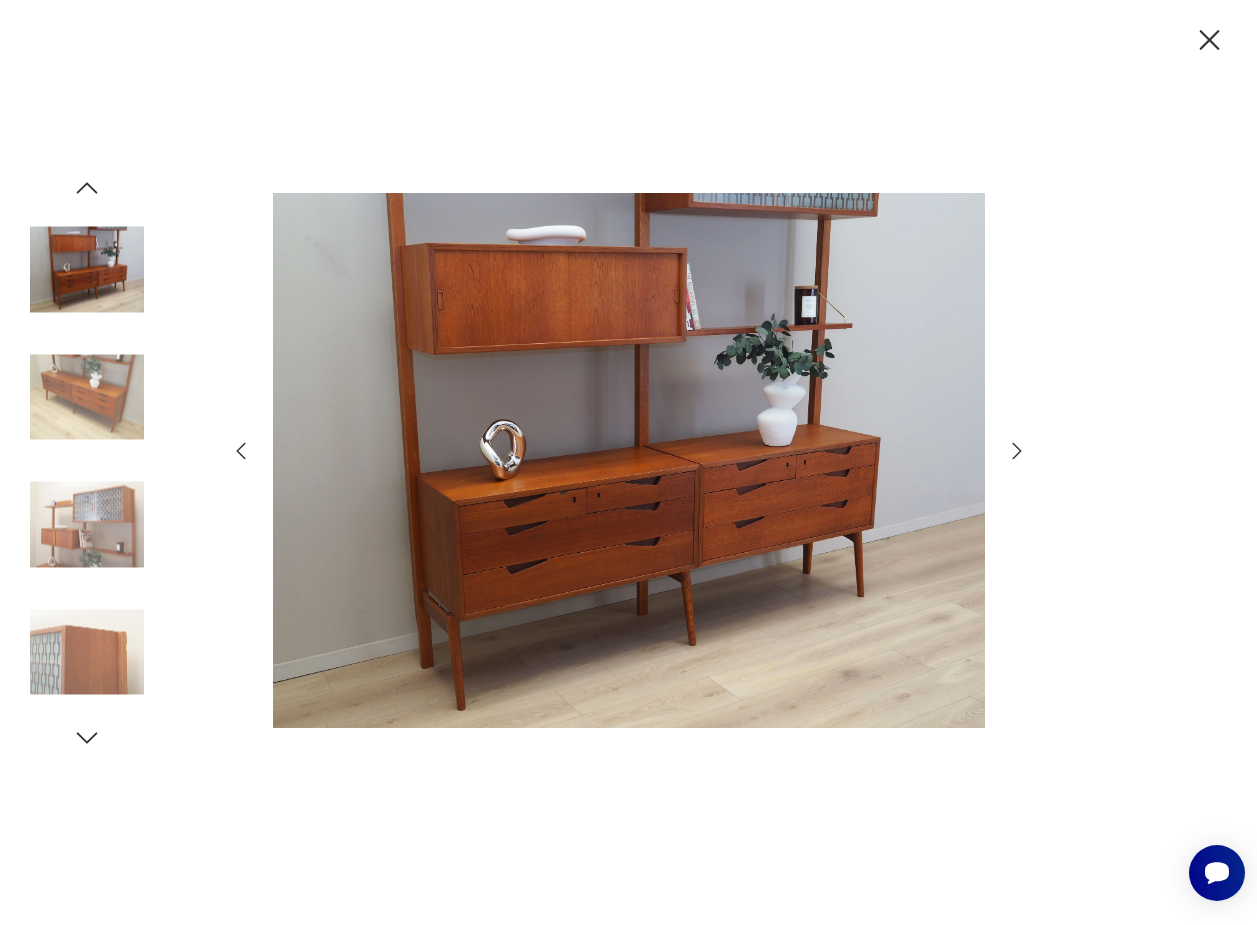 click 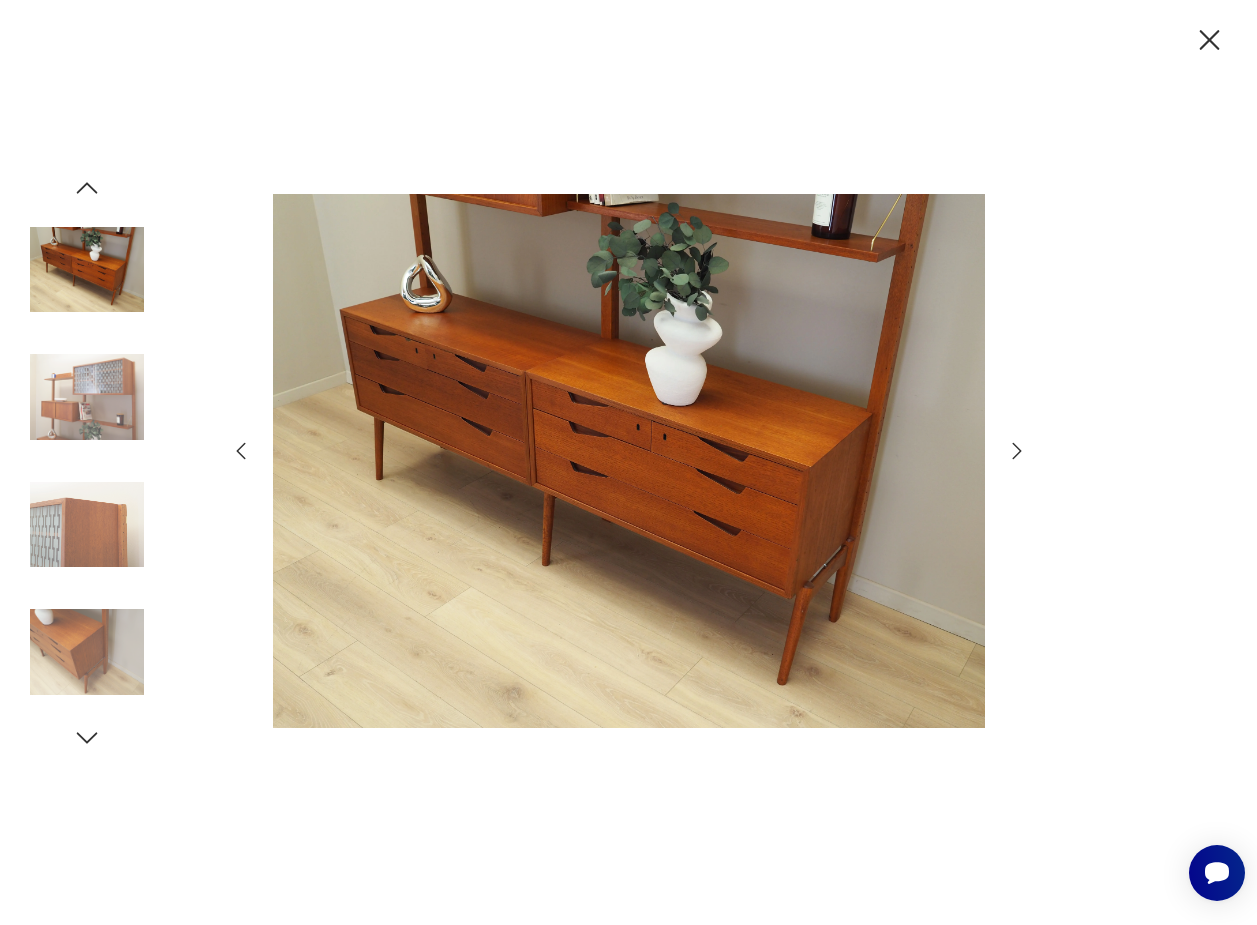 click 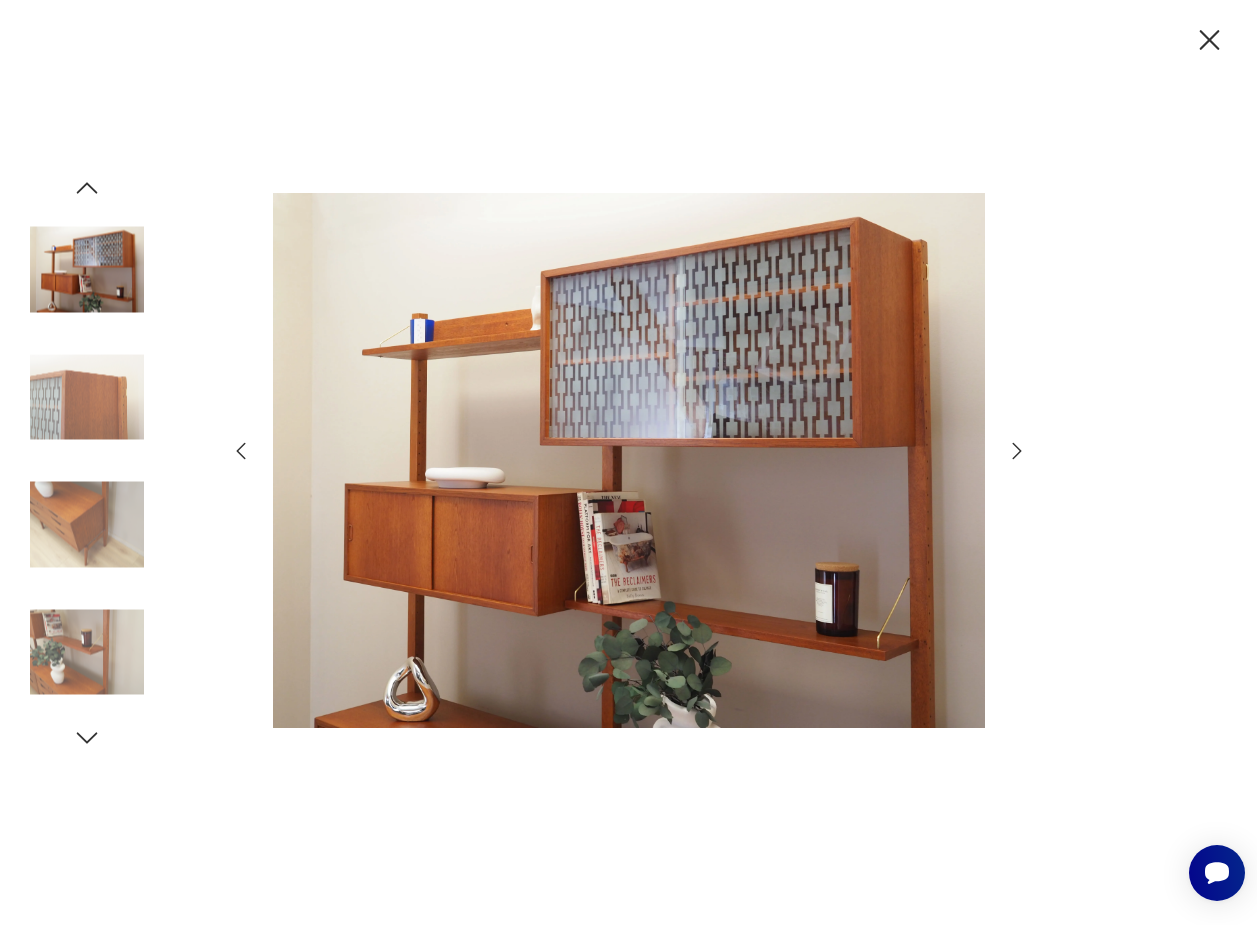 click 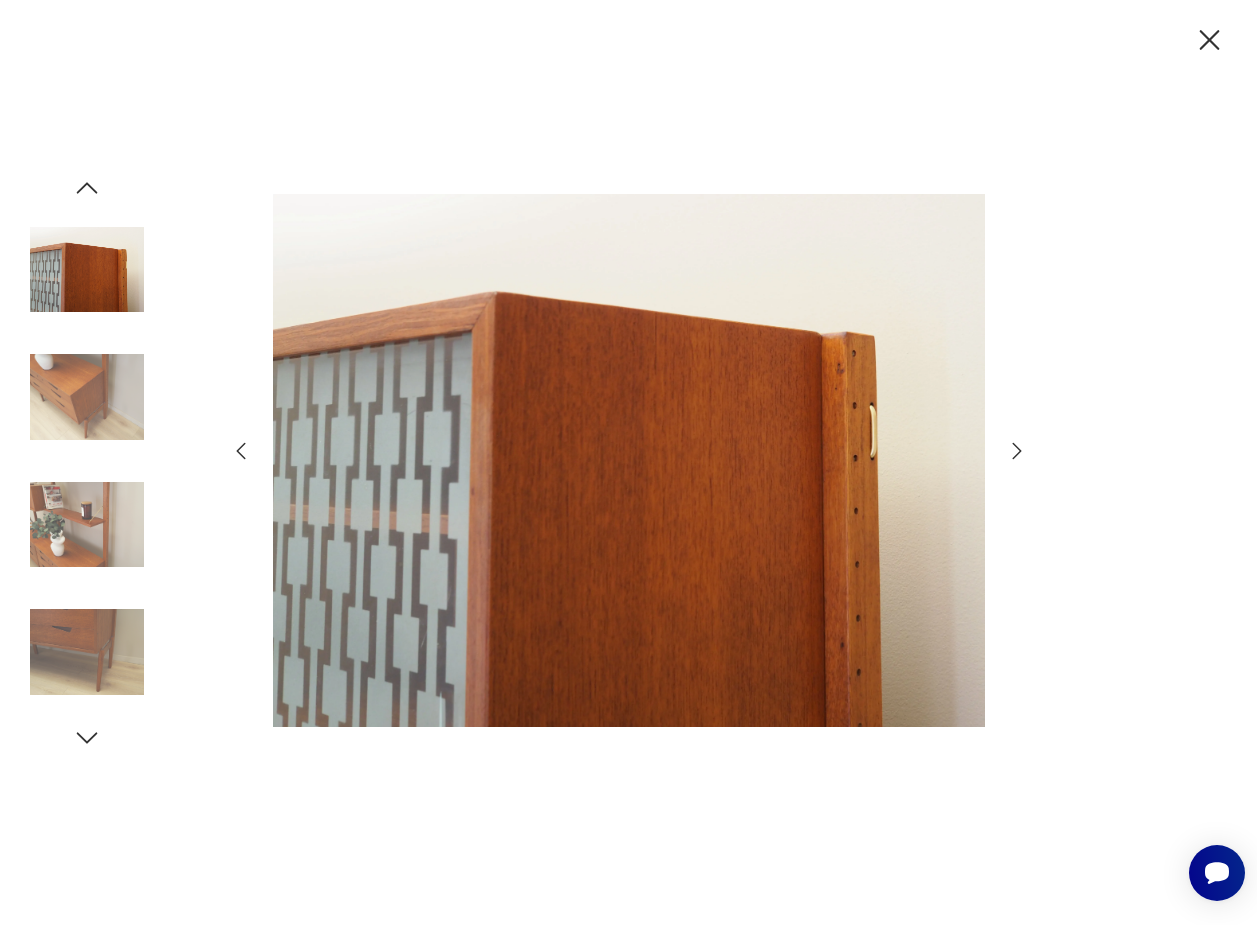 click 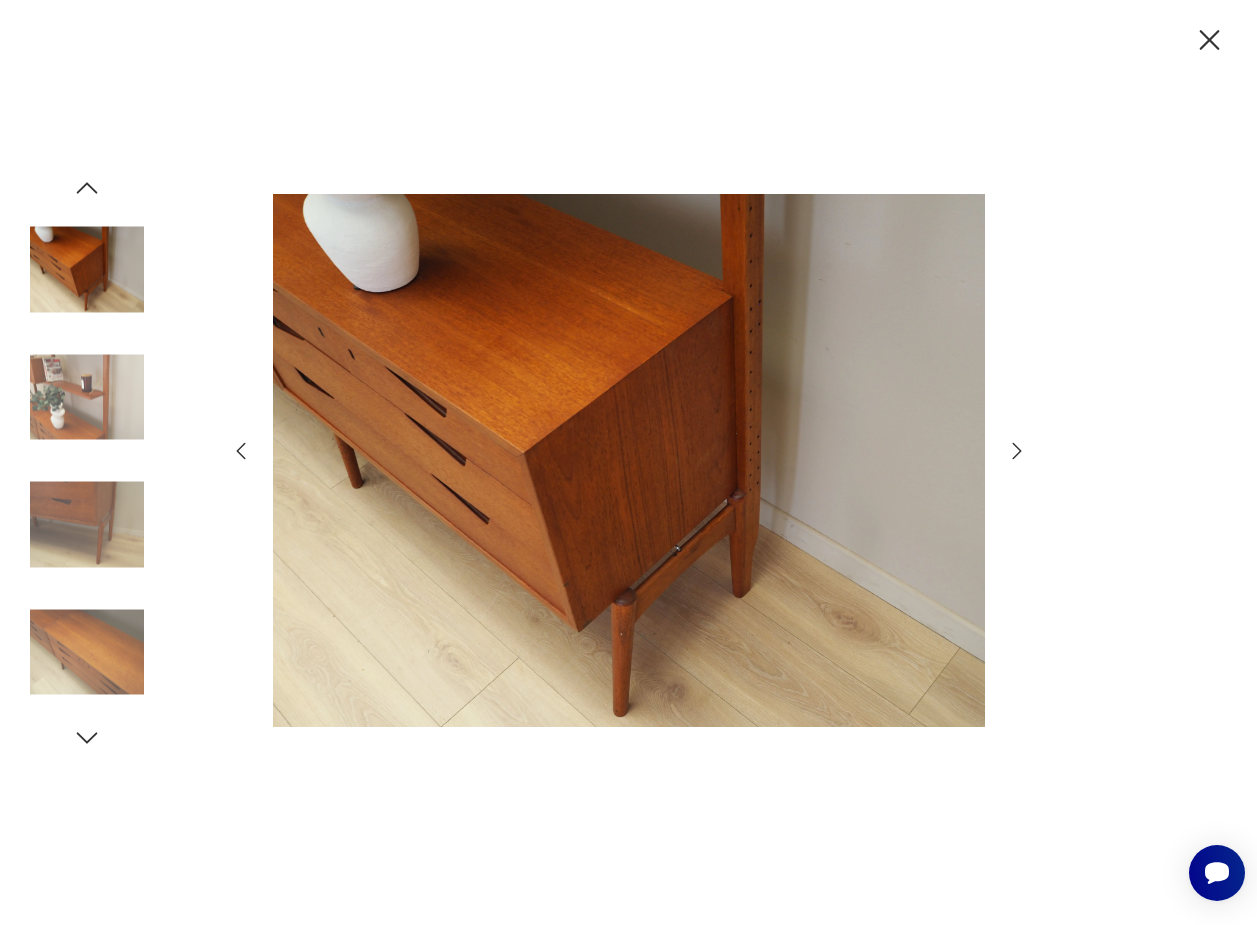 click 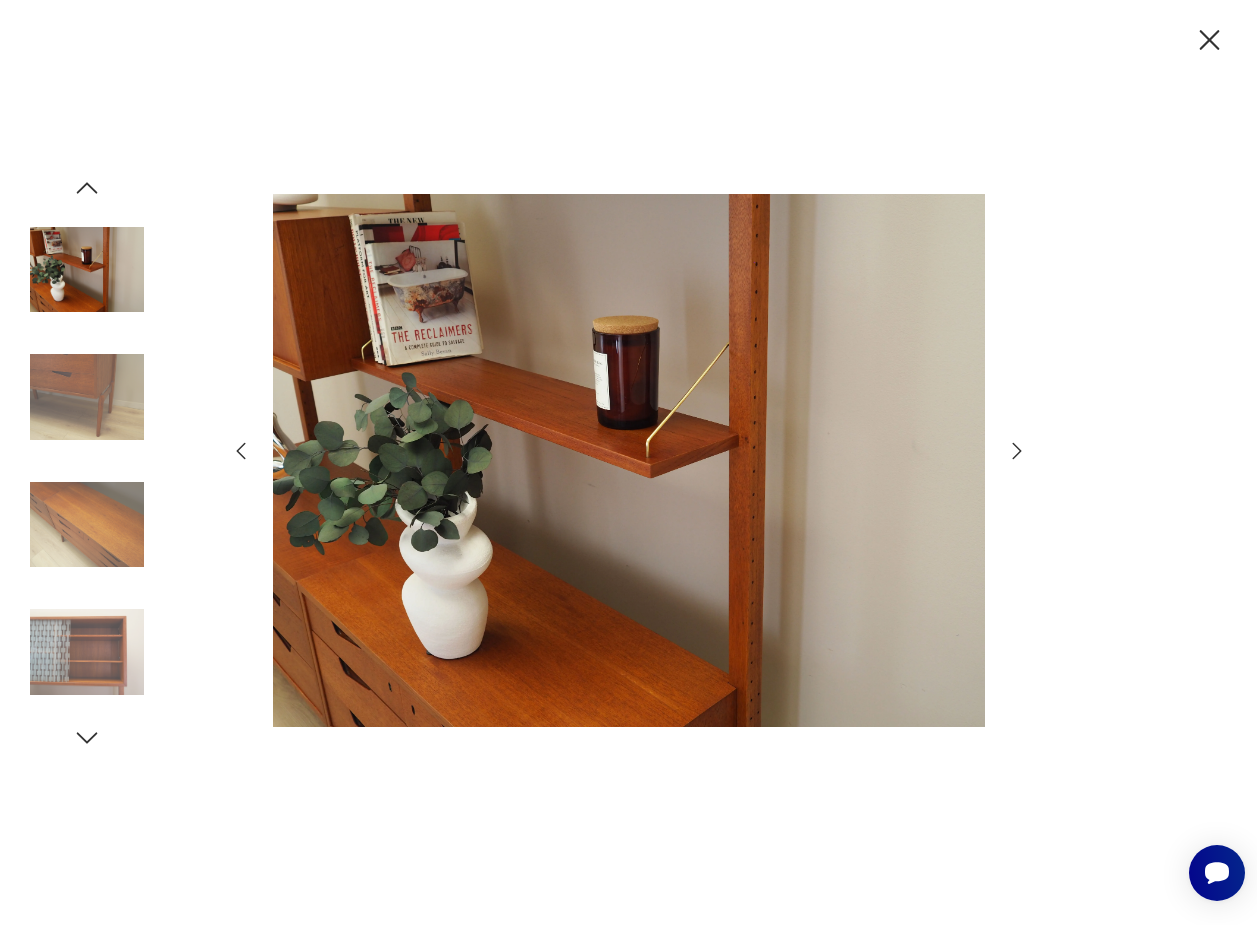 click 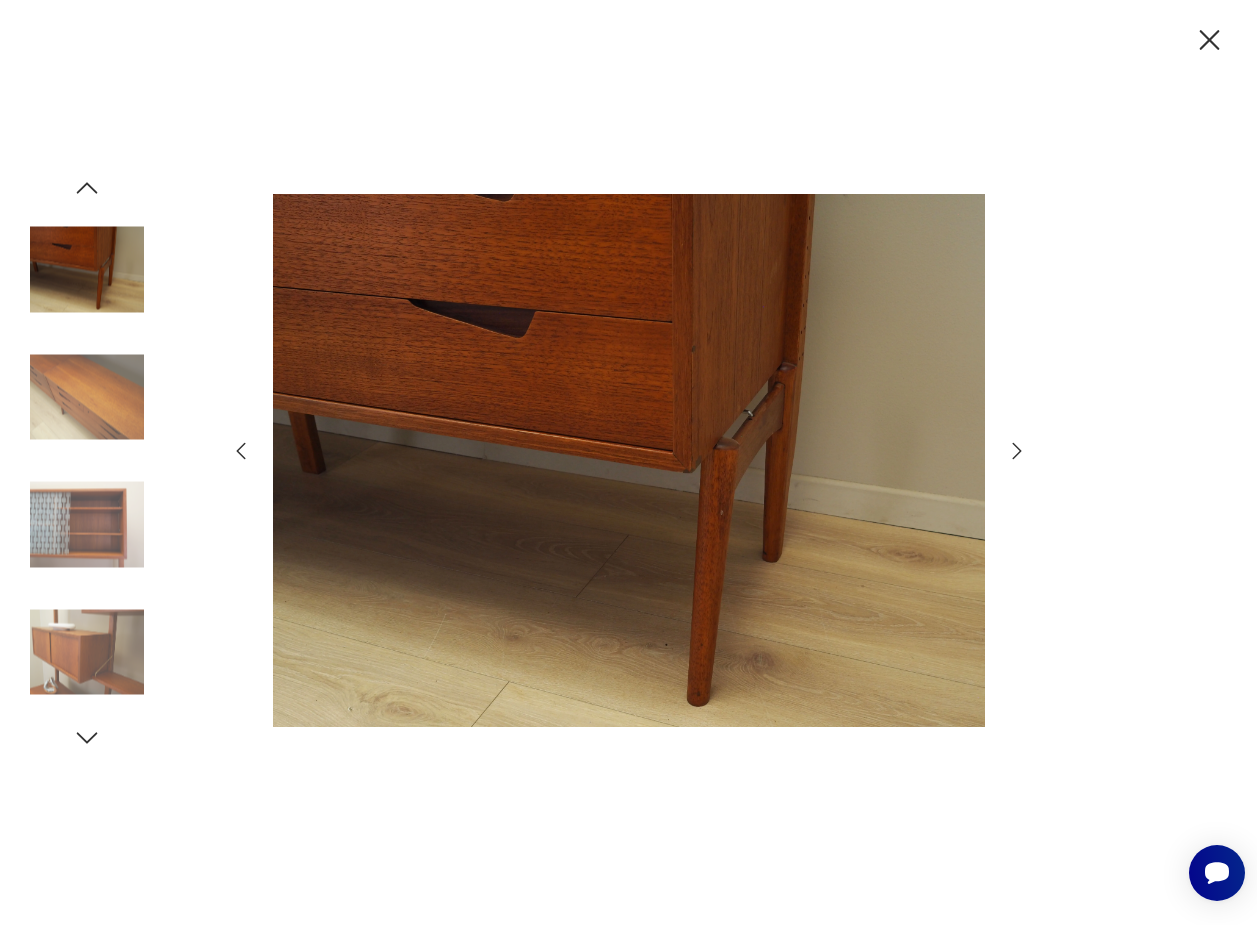 click 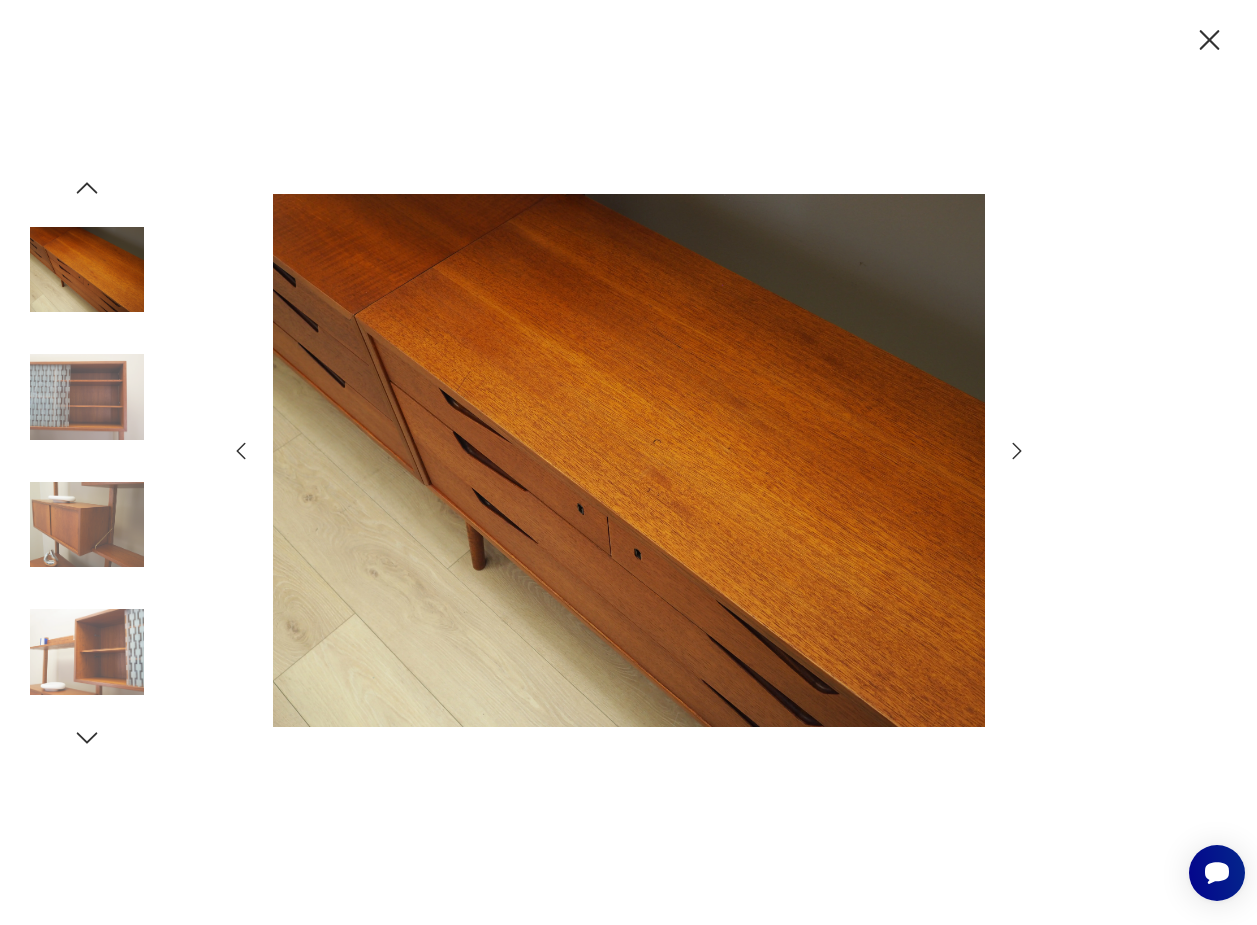 click 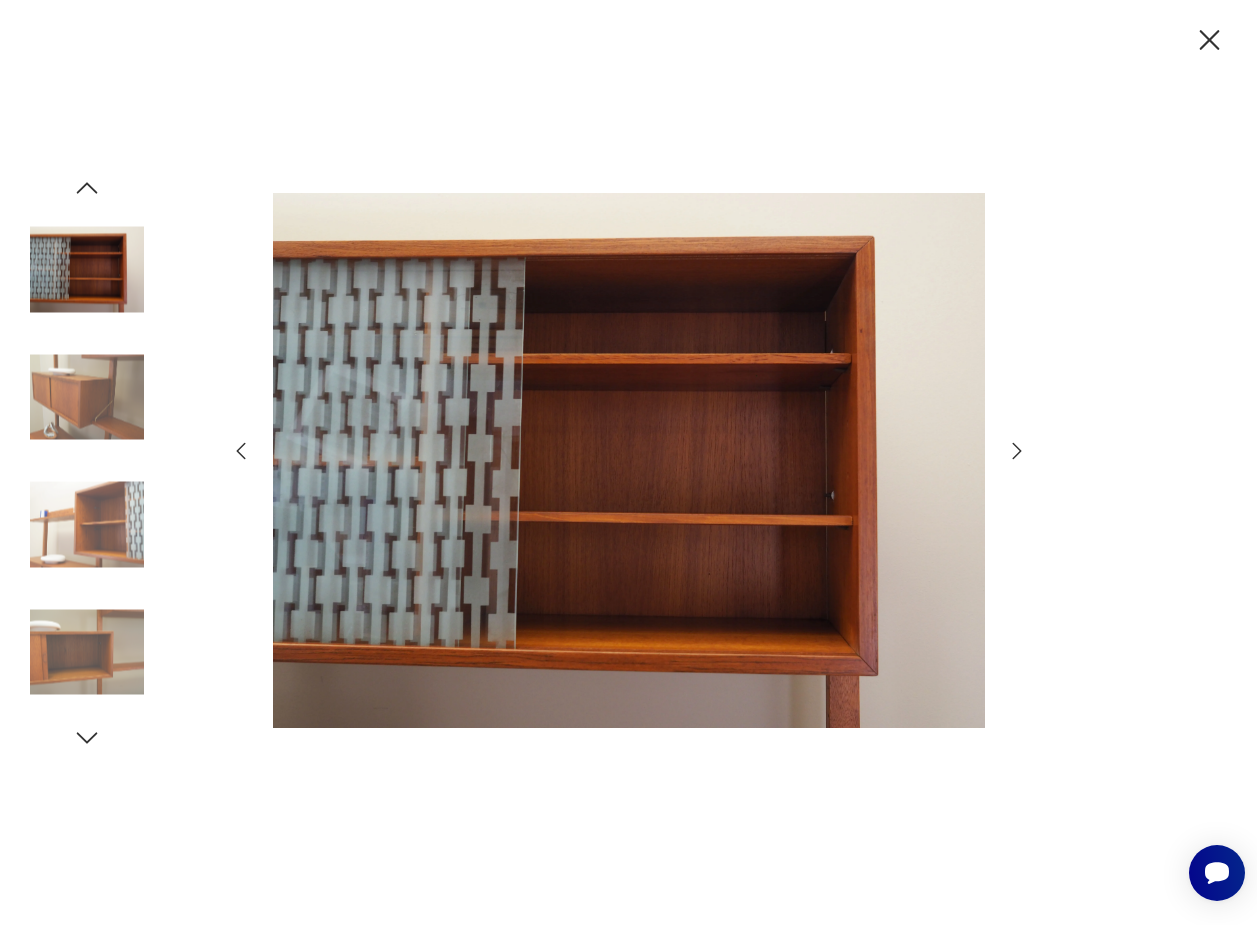 click 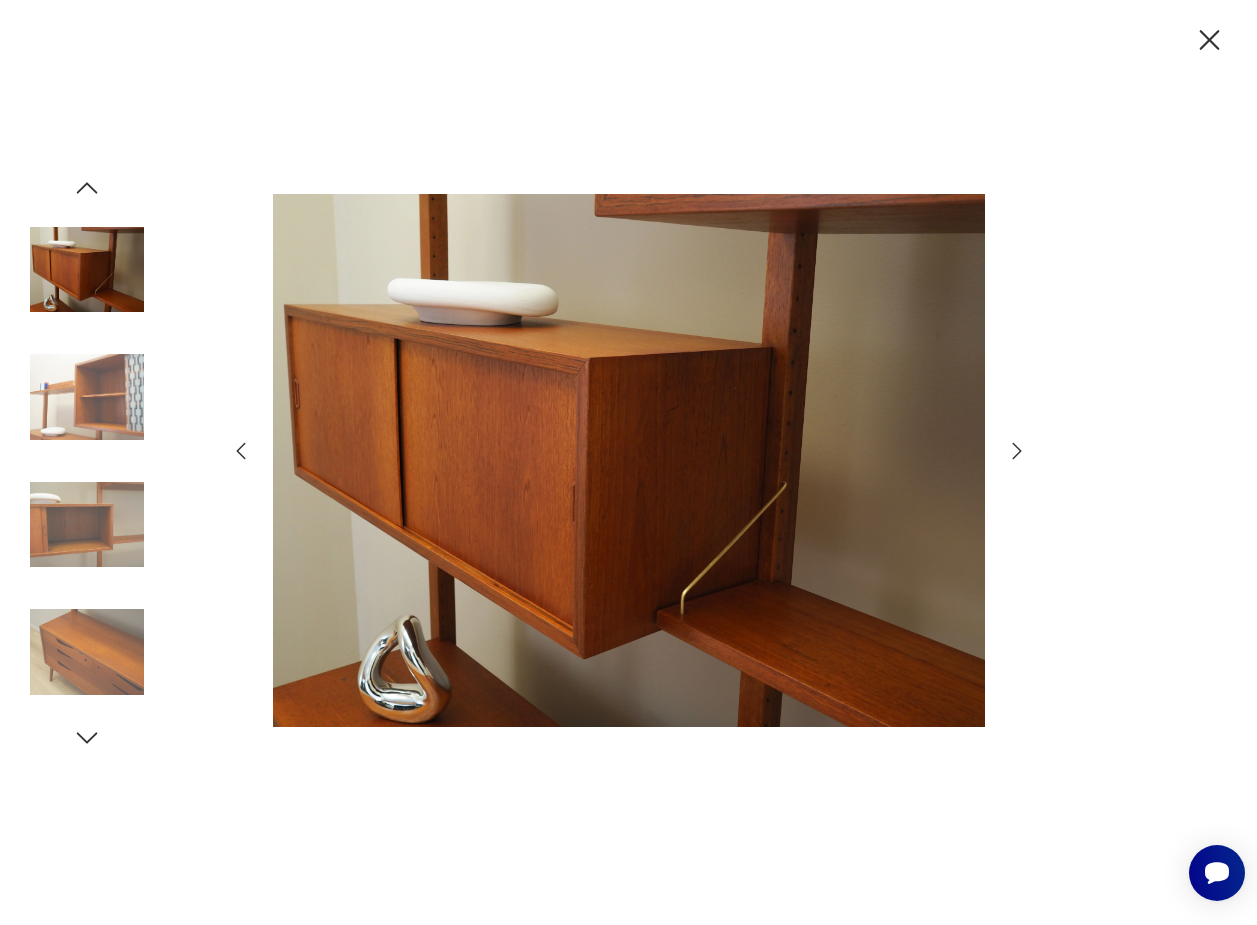 click 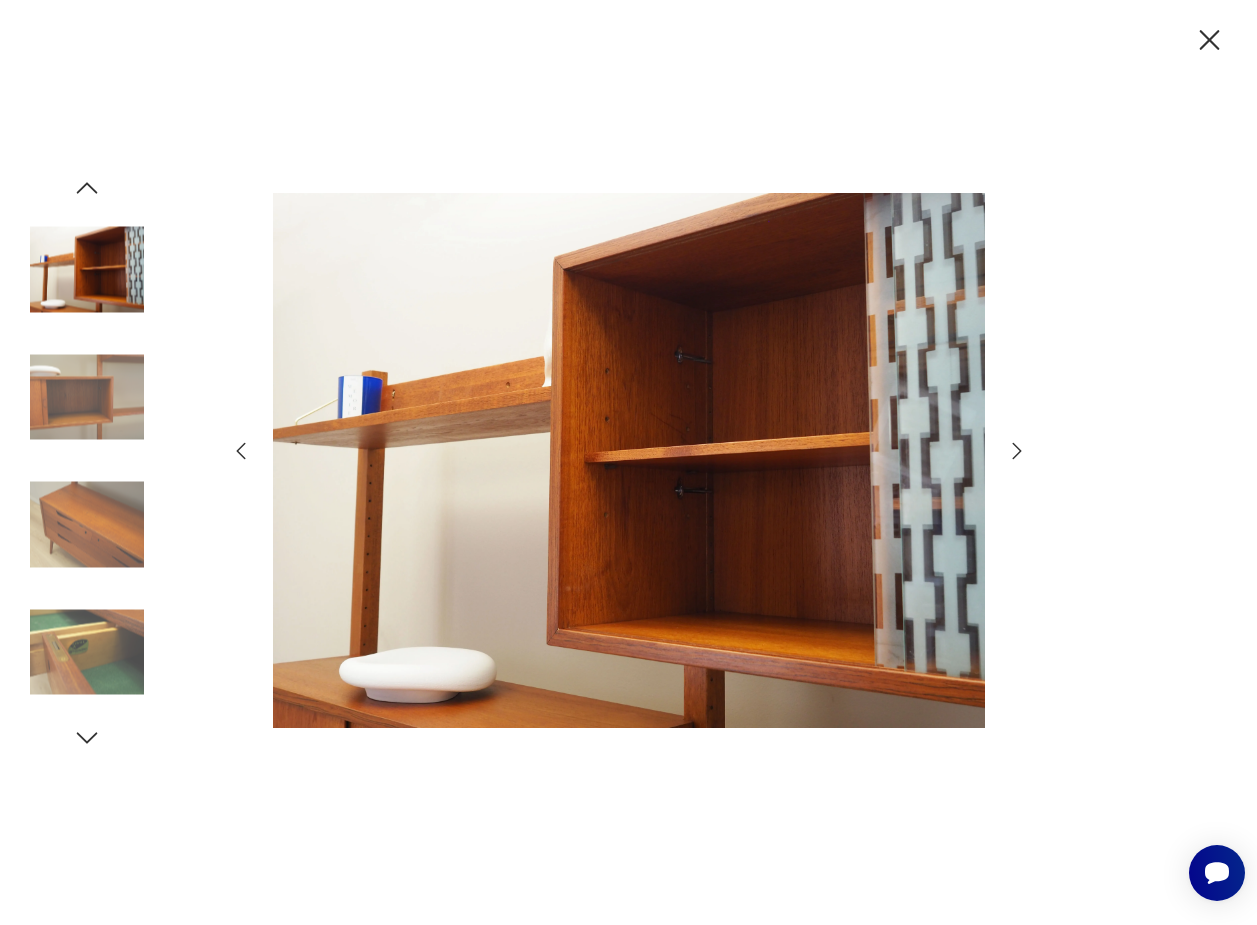 click 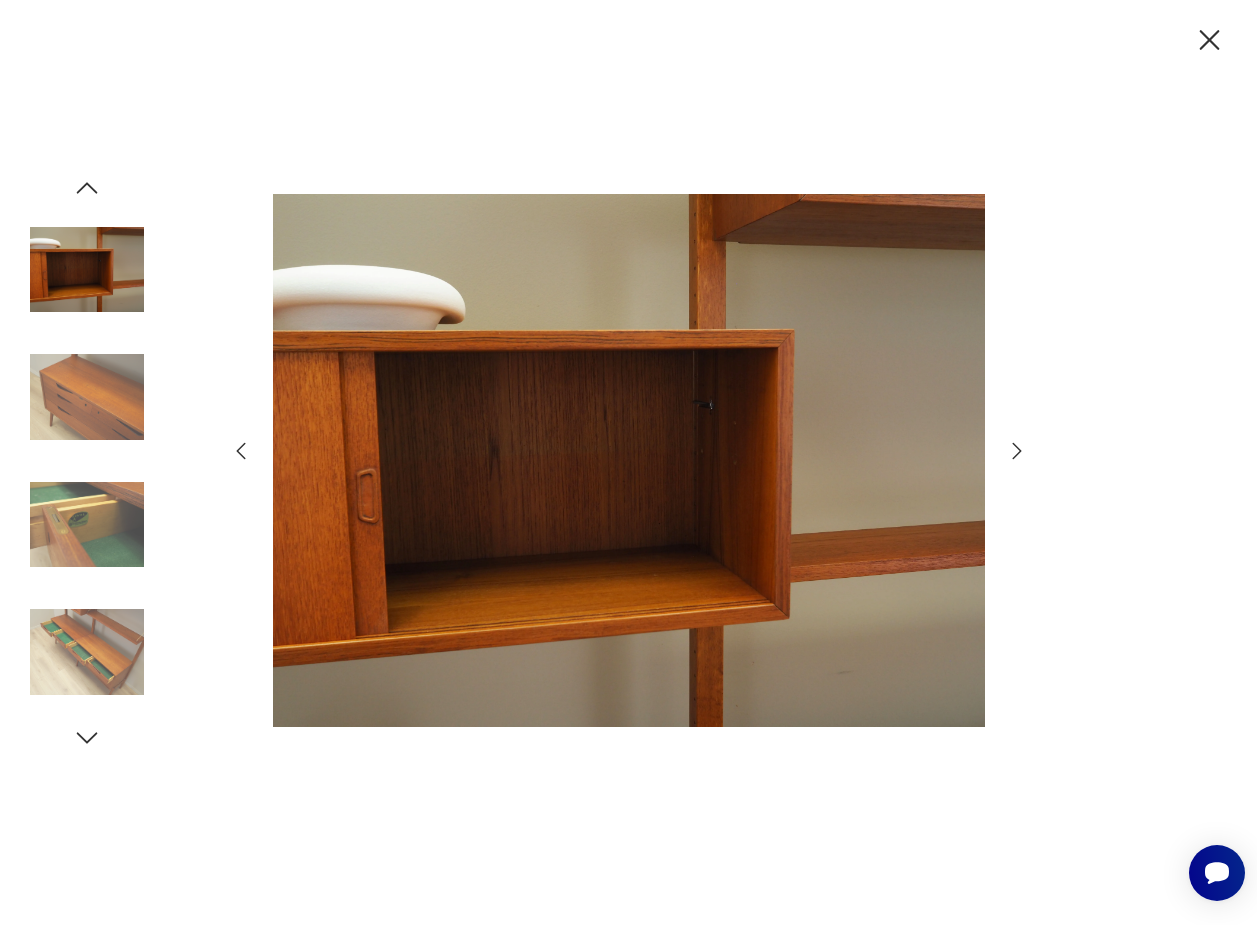 click 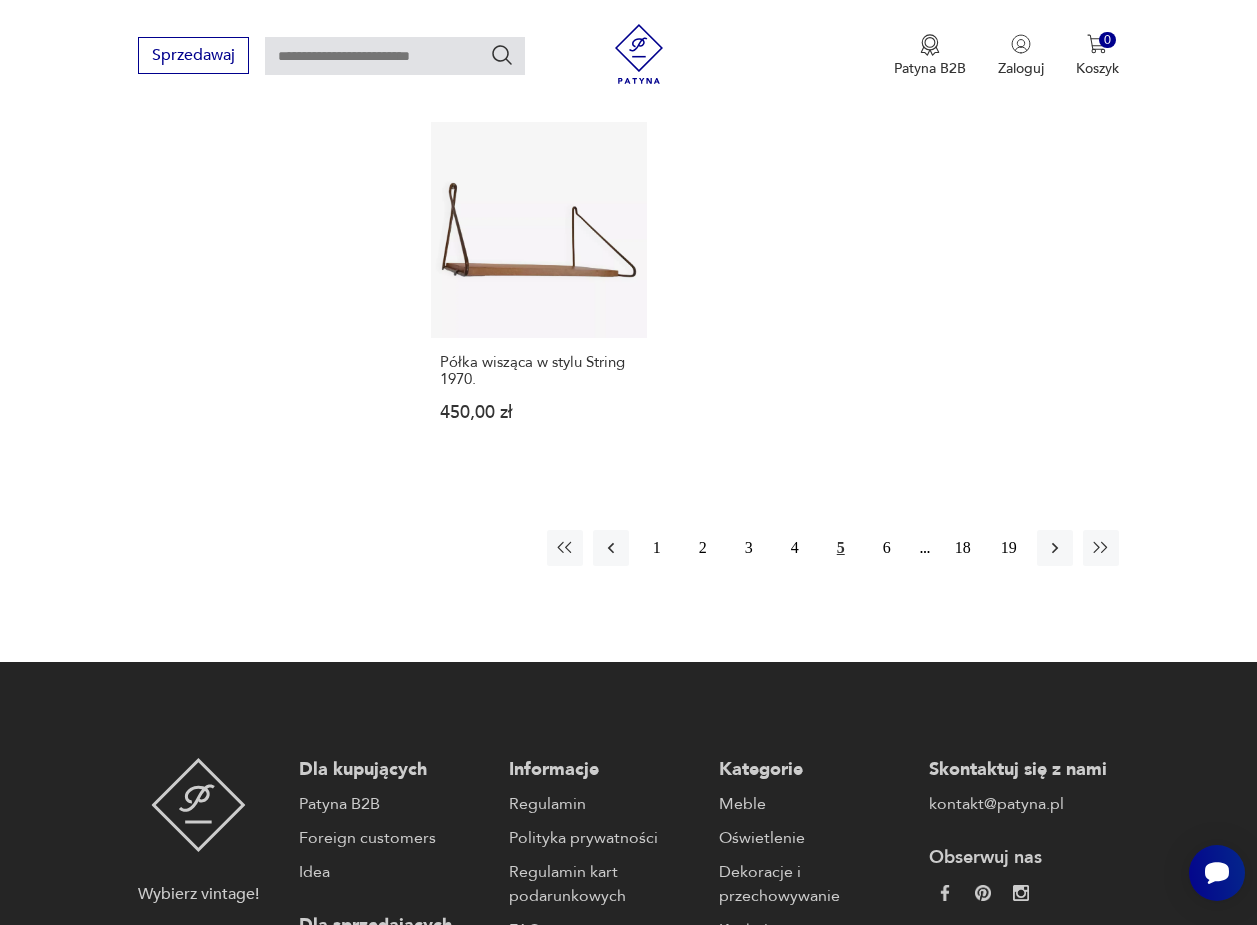 scroll, scrollTop: 2773, scrollLeft: 0, axis: vertical 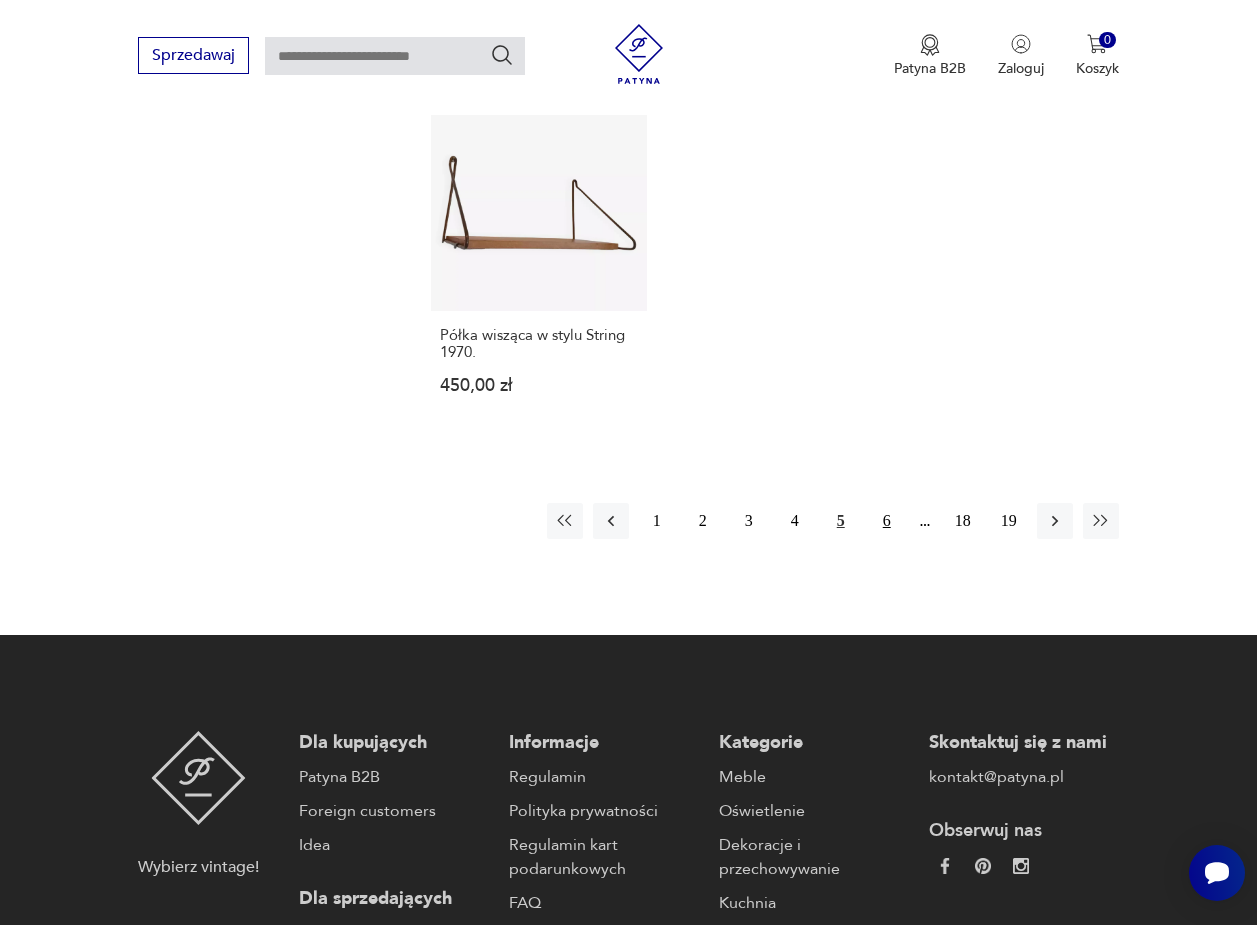 click on "6" at bounding box center (887, 521) 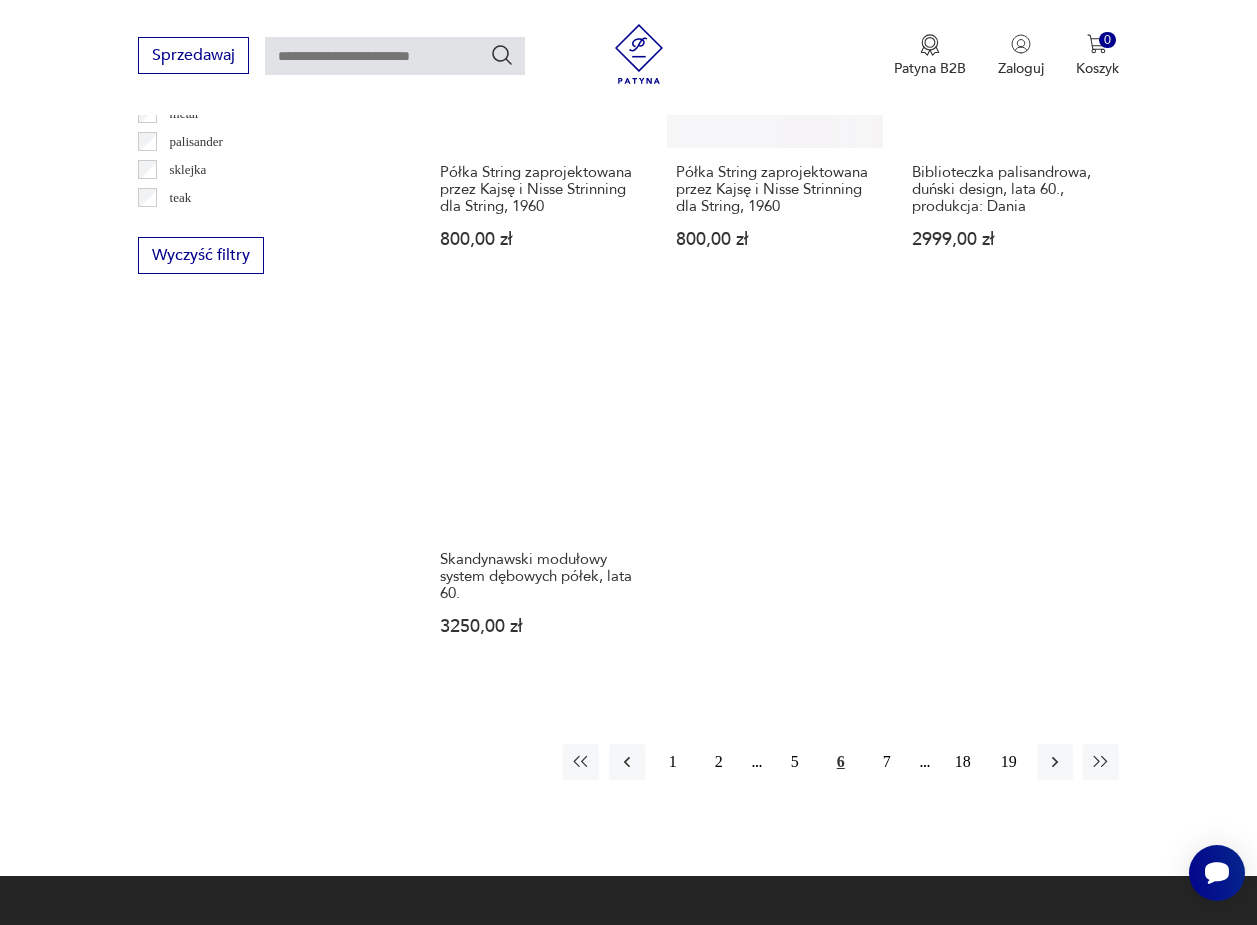scroll, scrollTop: 2533, scrollLeft: 0, axis: vertical 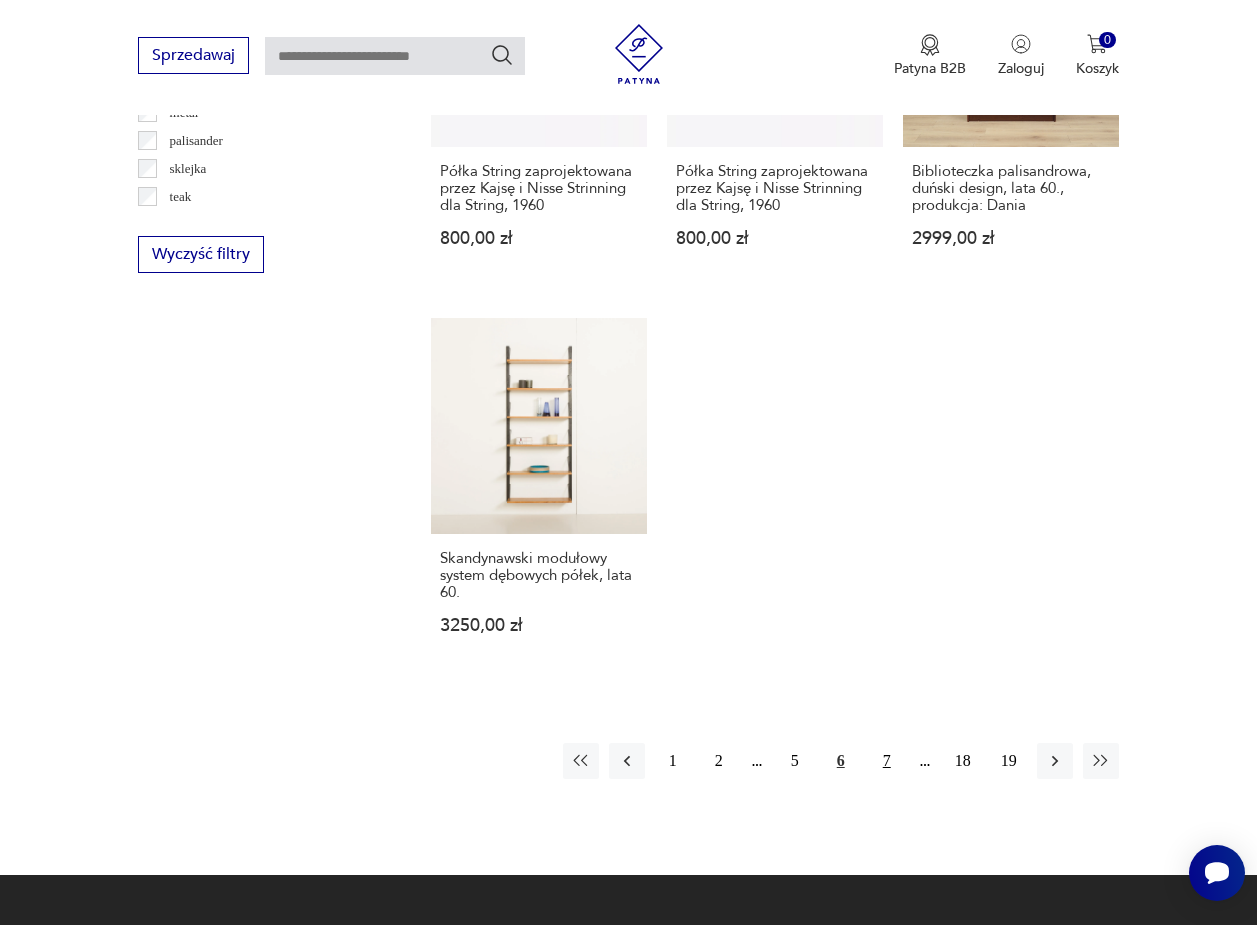 click on "7" at bounding box center [887, 761] 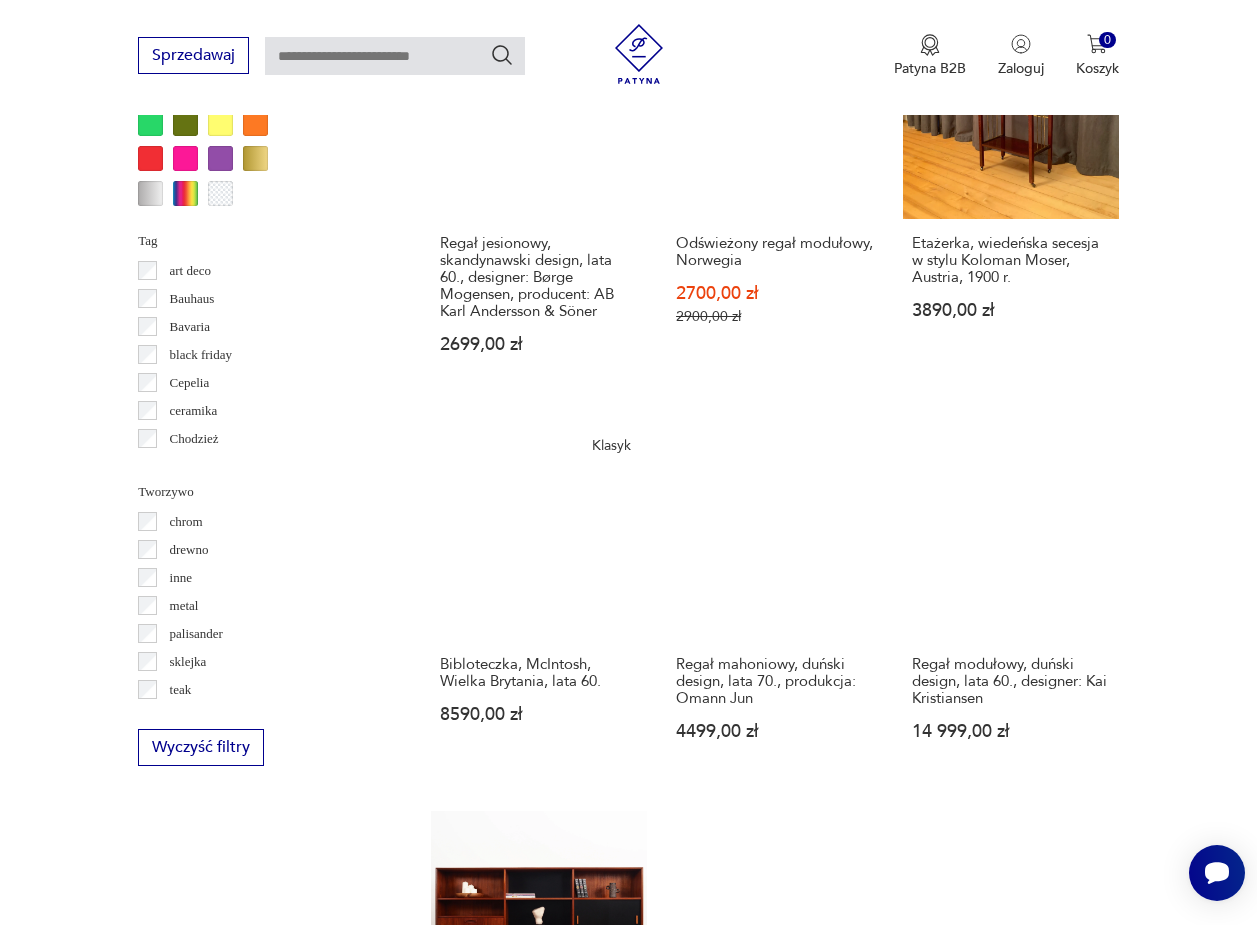 scroll, scrollTop: 2041, scrollLeft: 0, axis: vertical 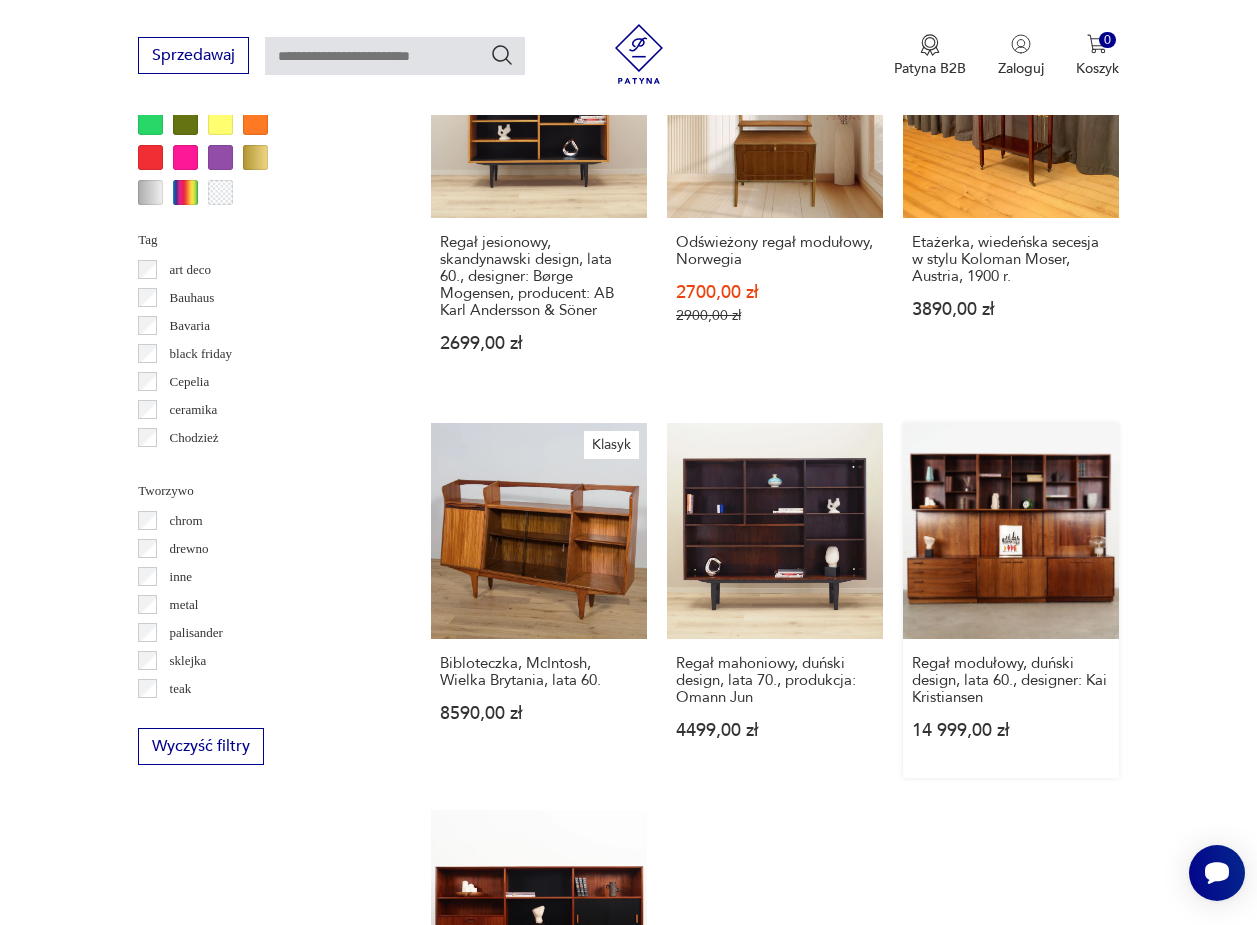 click on "Regał modułowy, duński design, lata [YEAR], designer: Kai Kristiansen [PRICE]" at bounding box center (1011, 600) 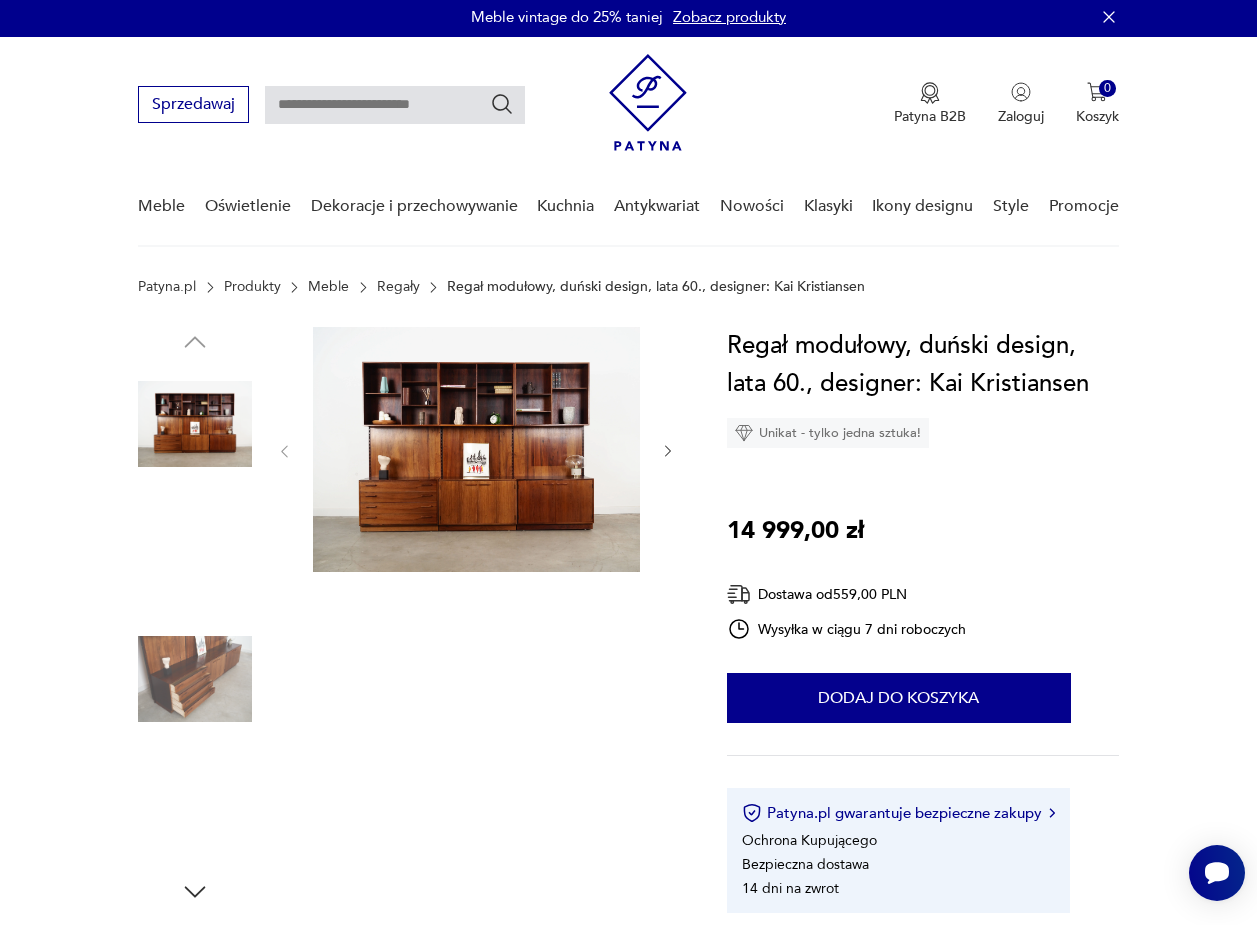 scroll, scrollTop: 0, scrollLeft: 0, axis: both 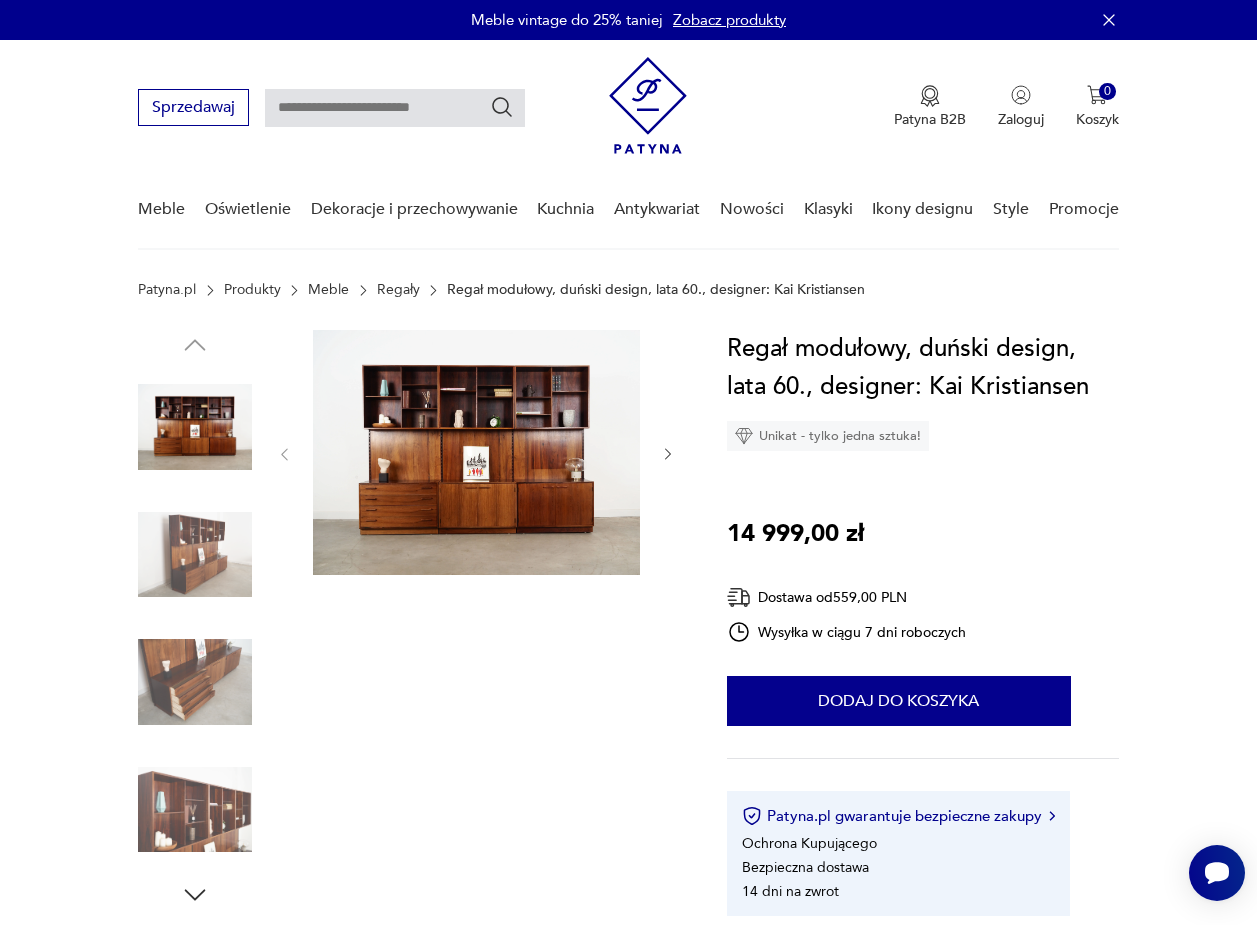 click at bounding box center (476, 452) 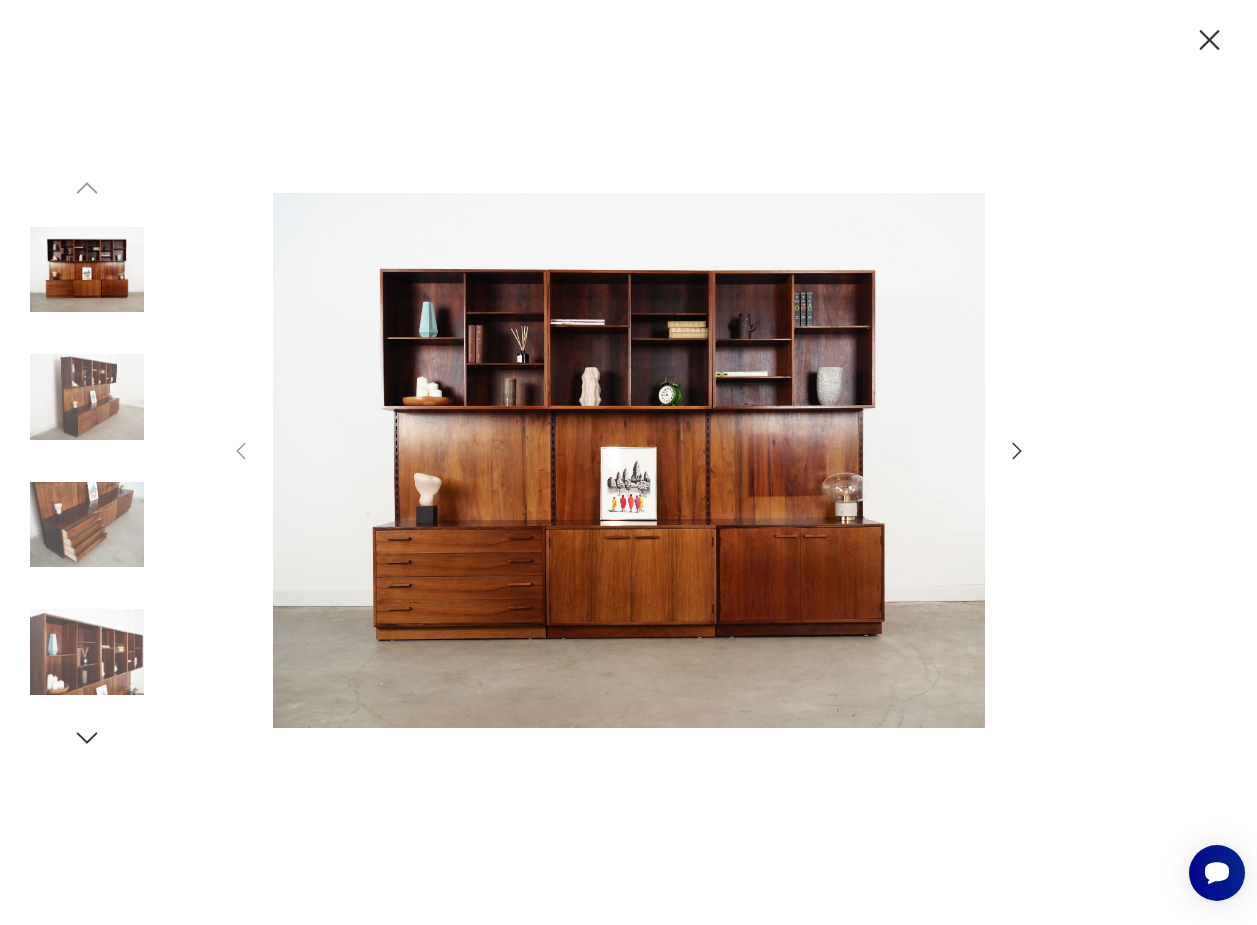 click 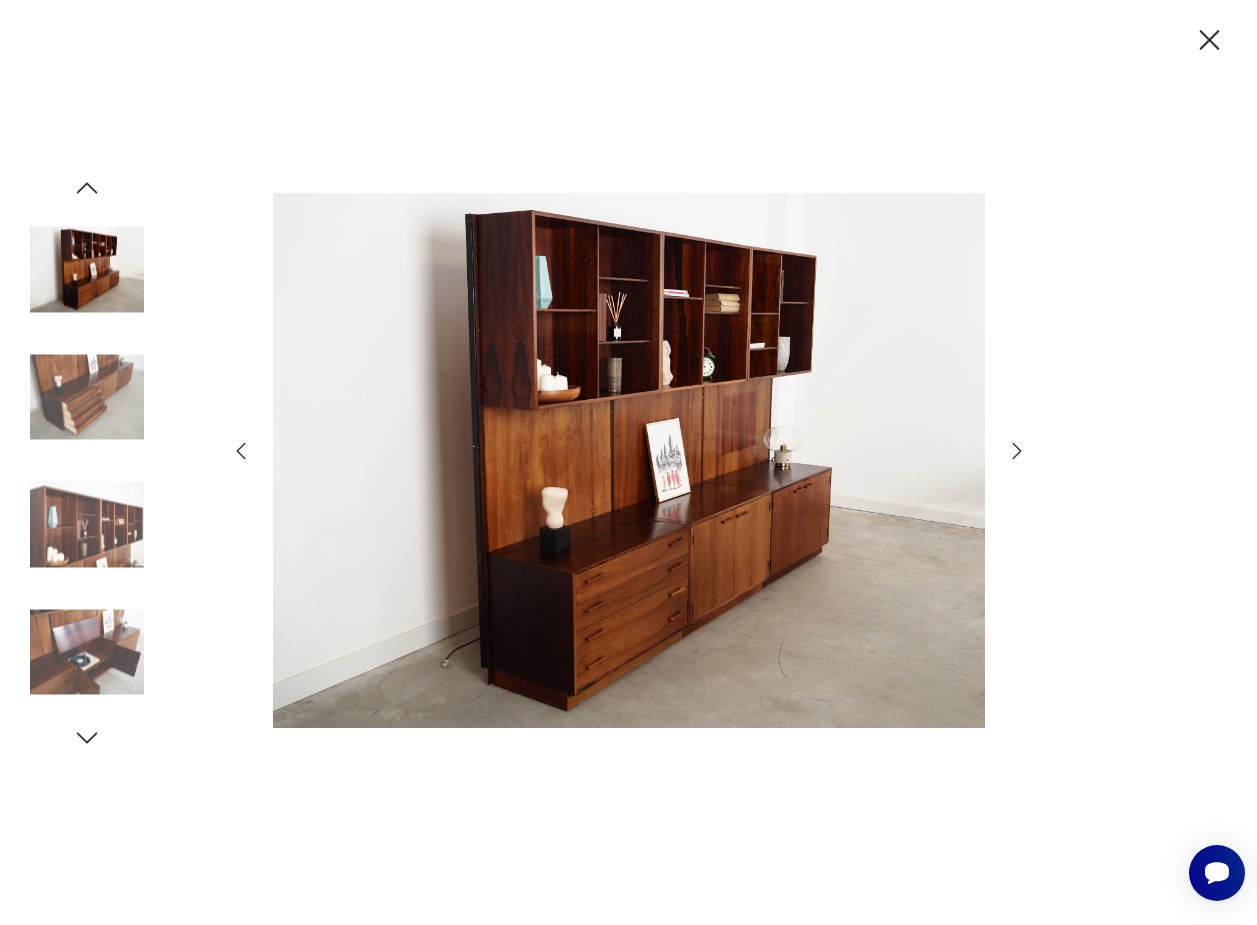 click 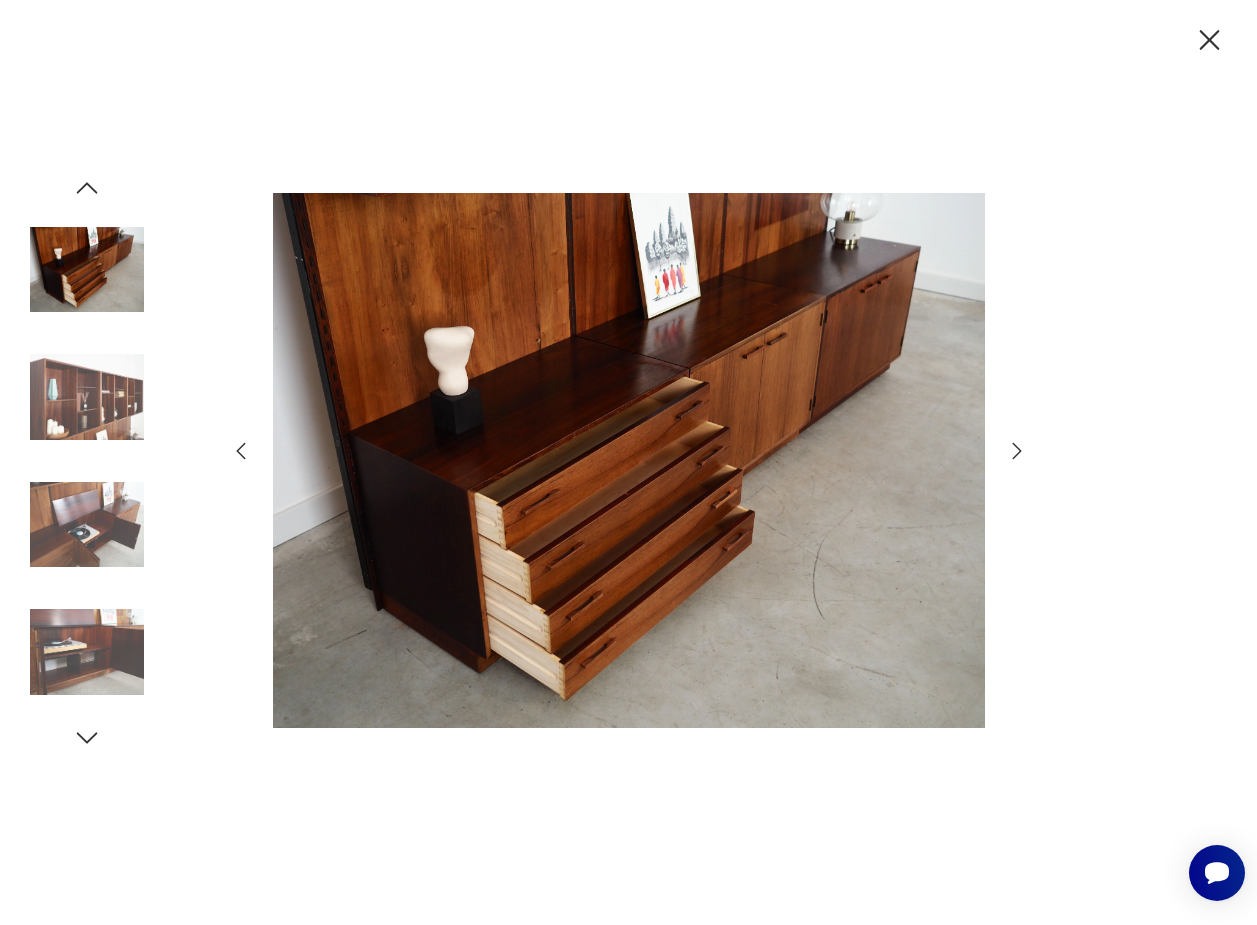 click 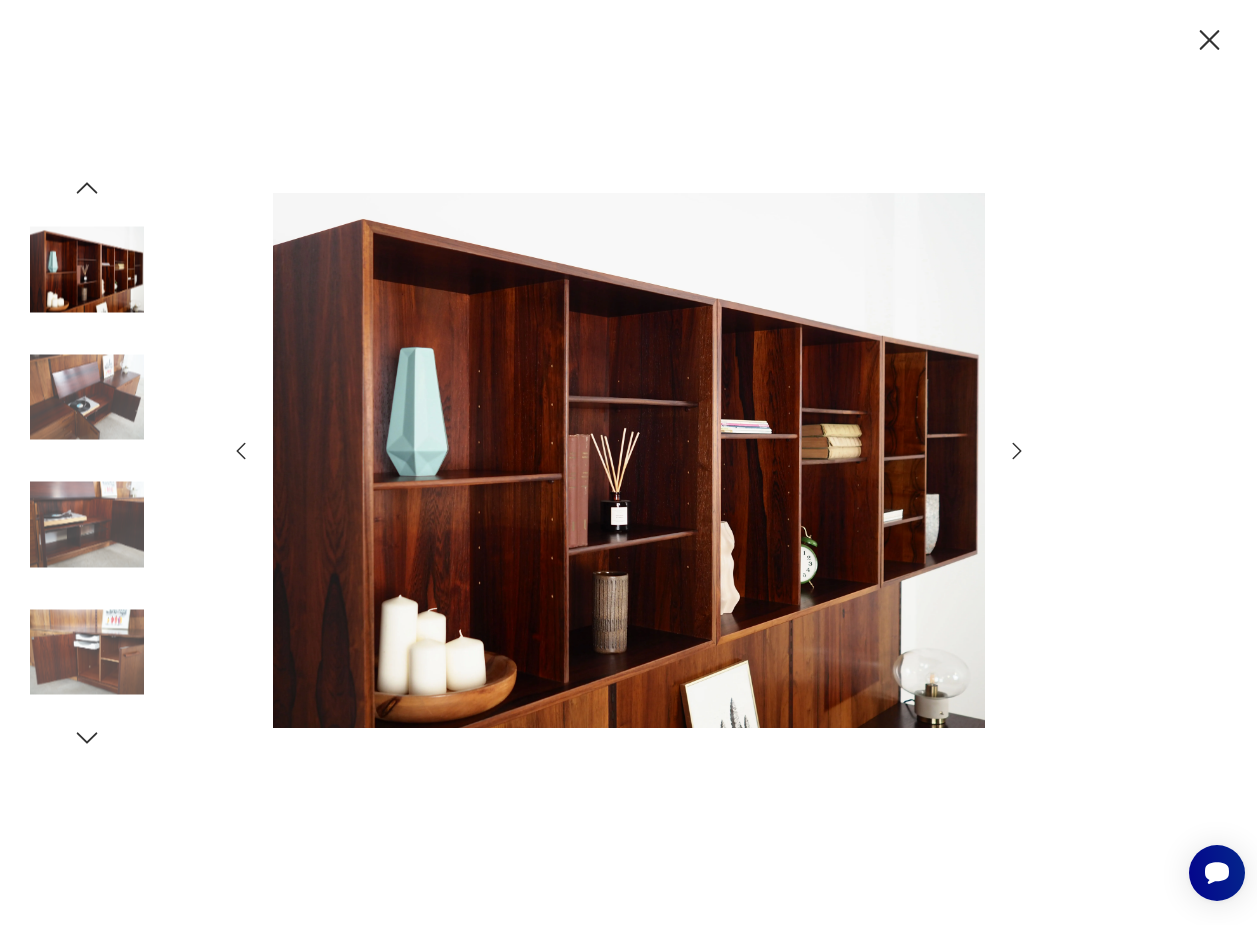 click 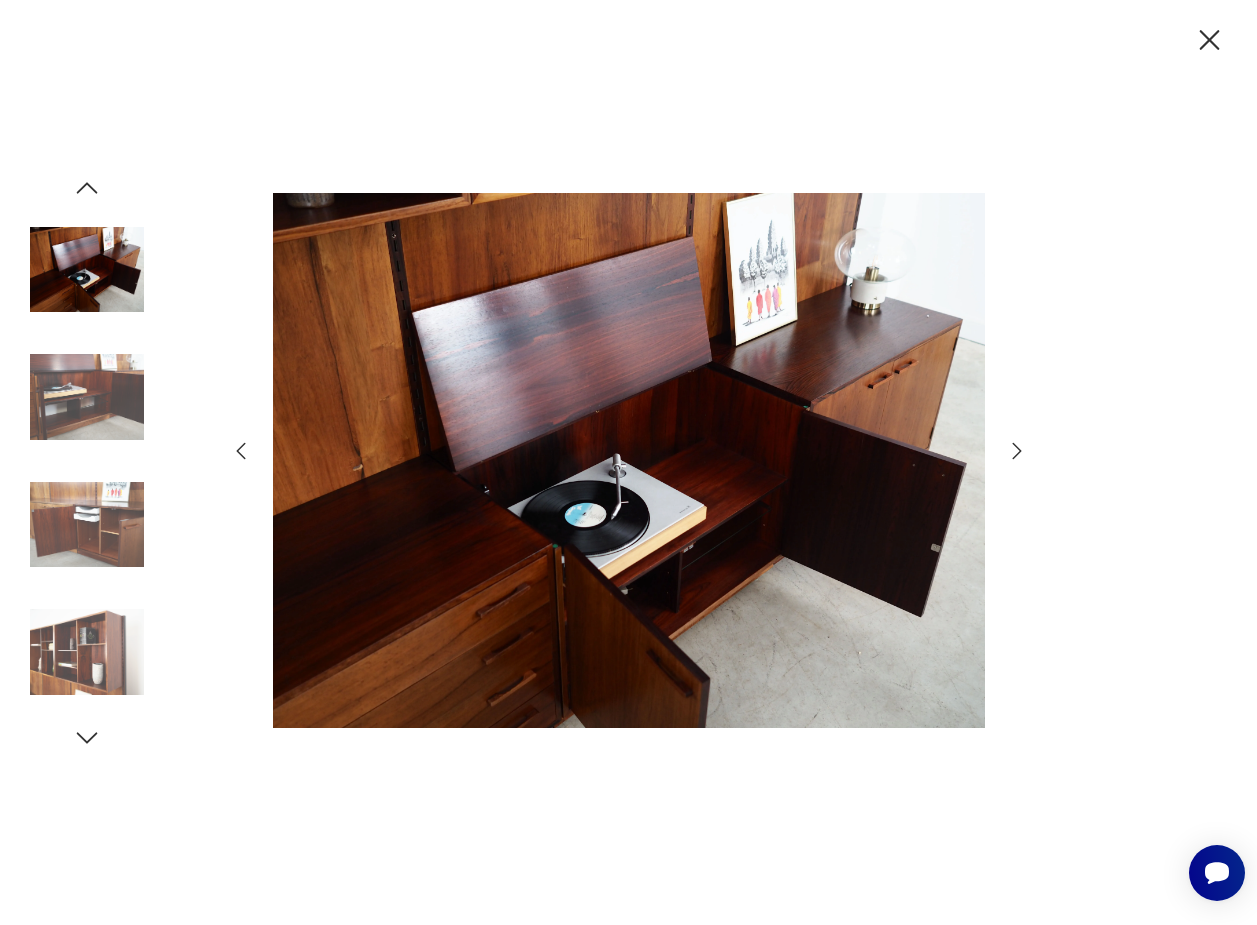 click 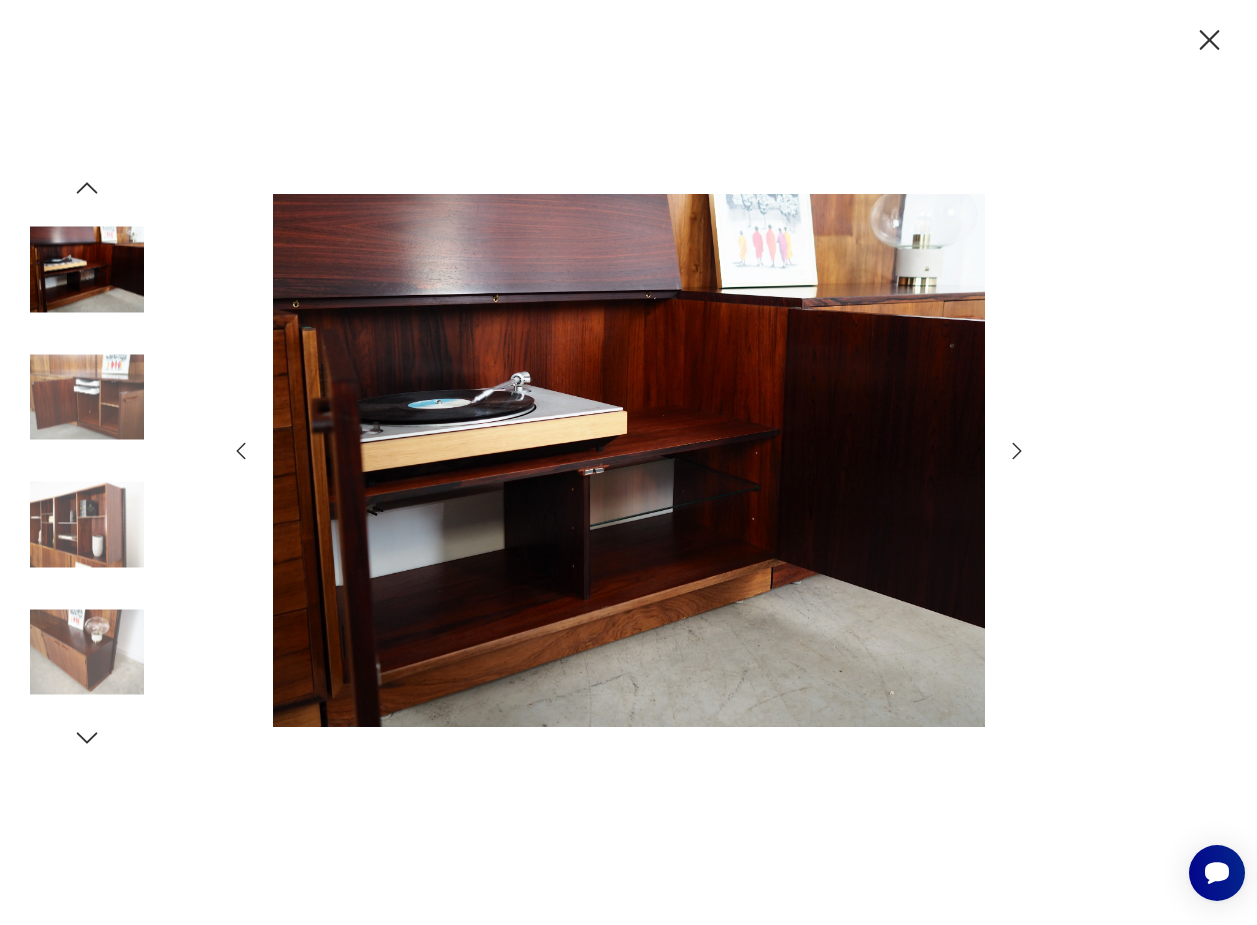 click 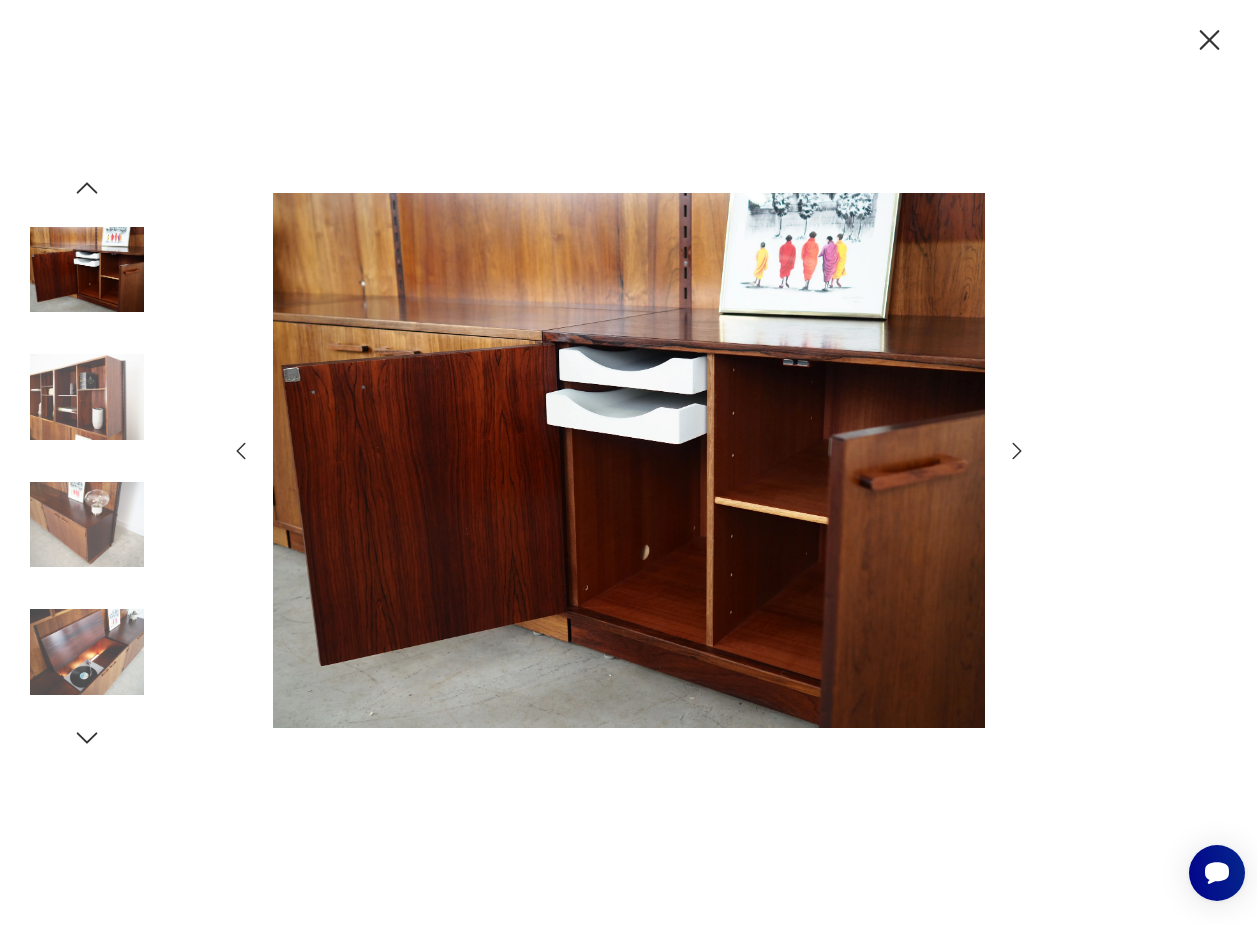 click 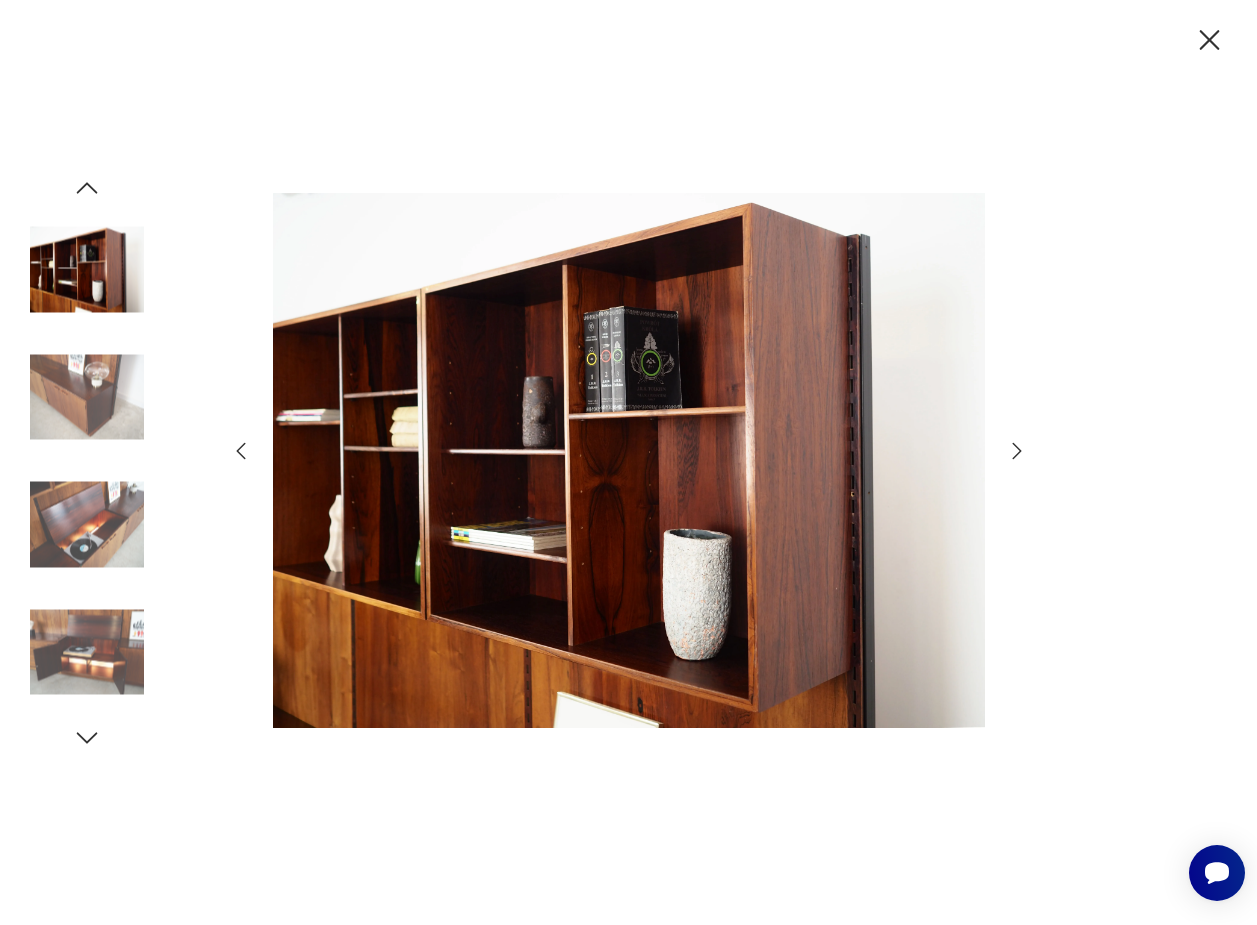 click 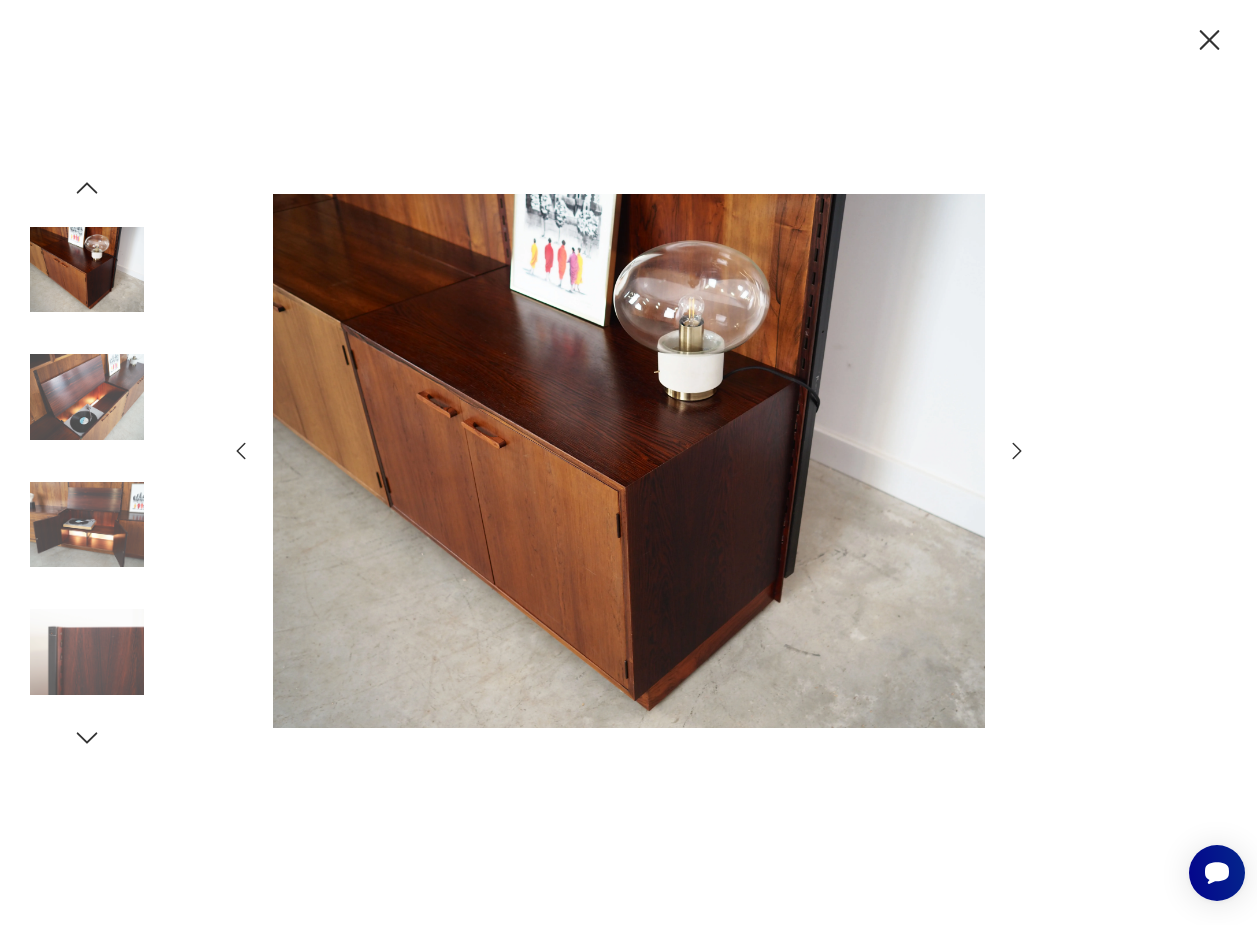 click 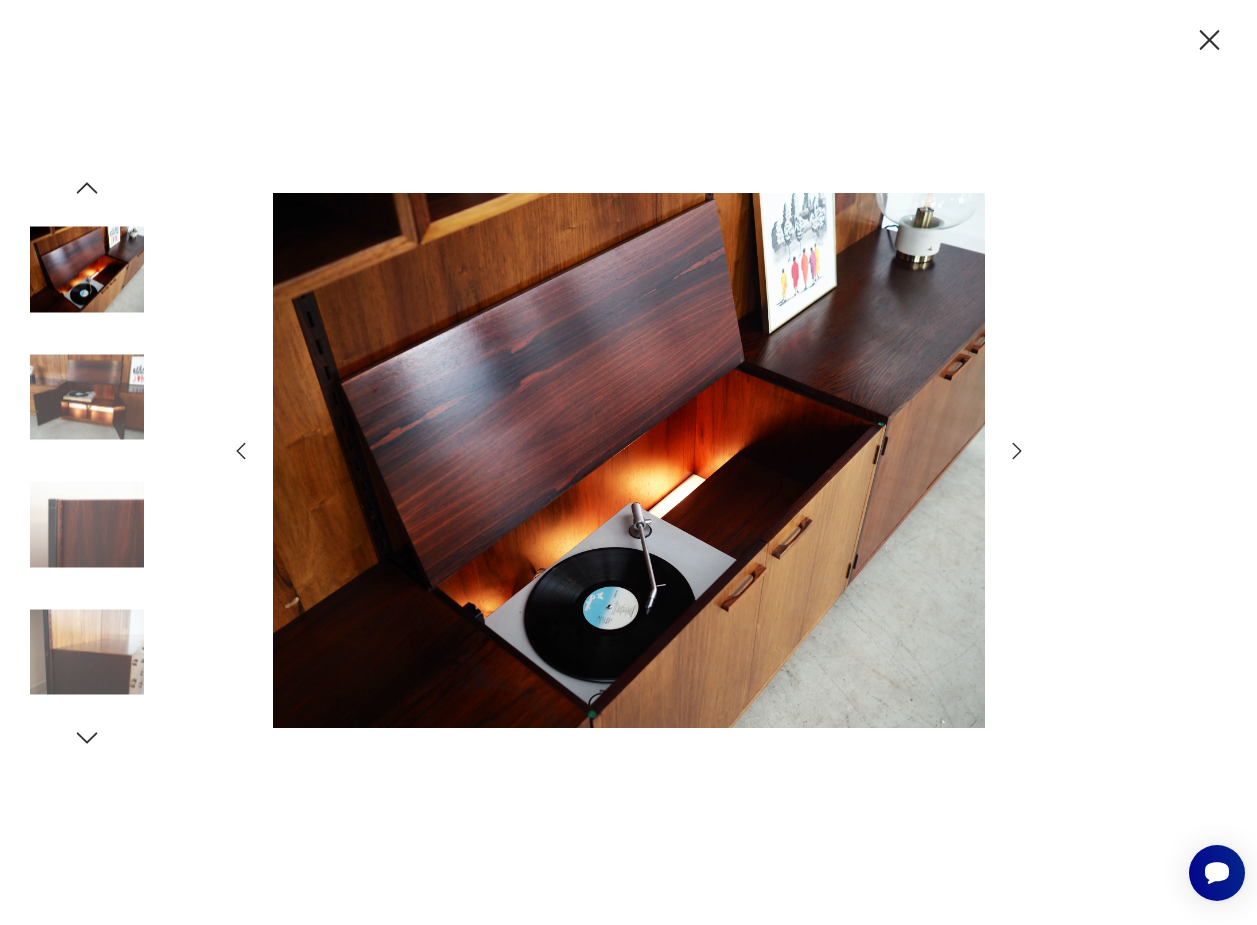 click 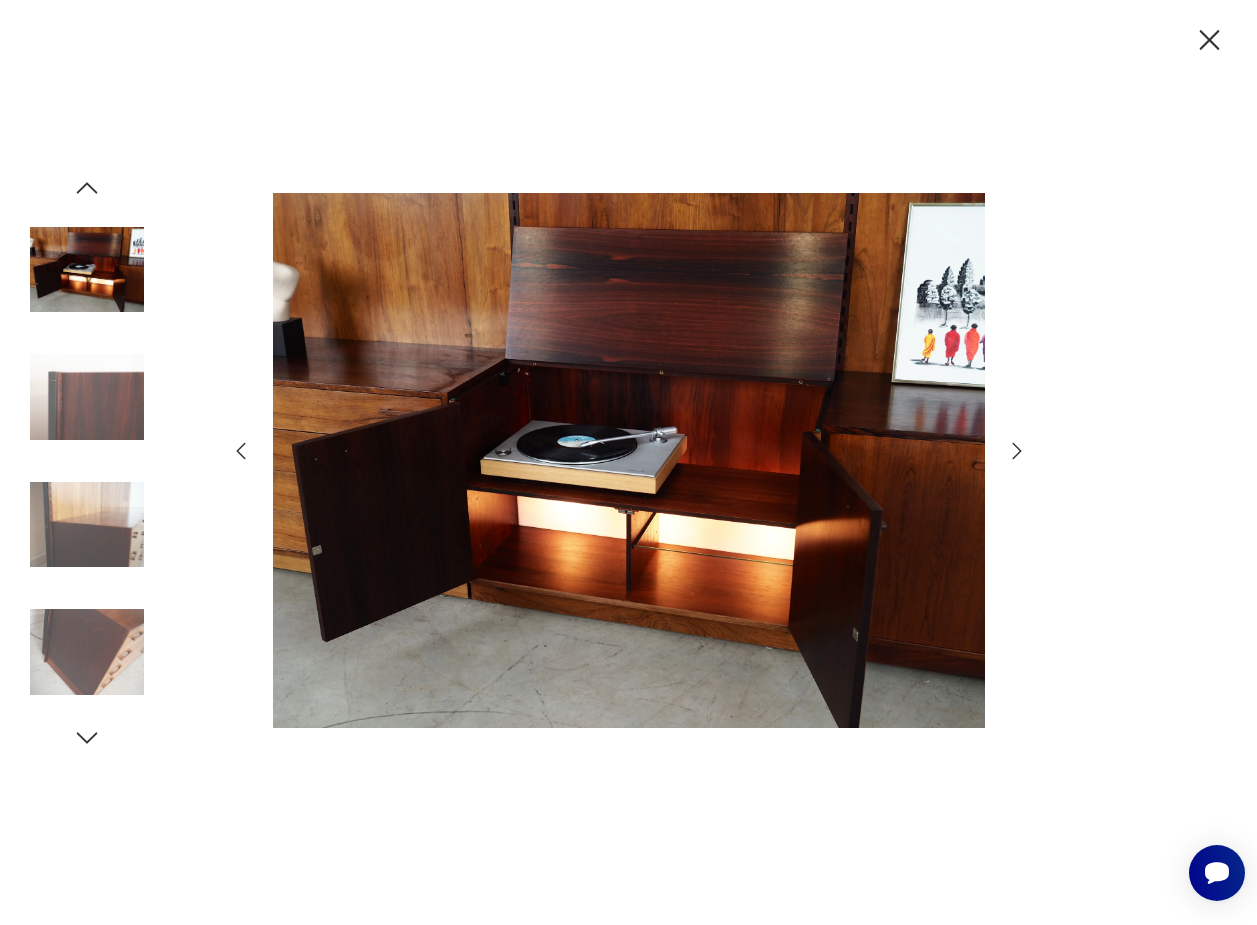 click 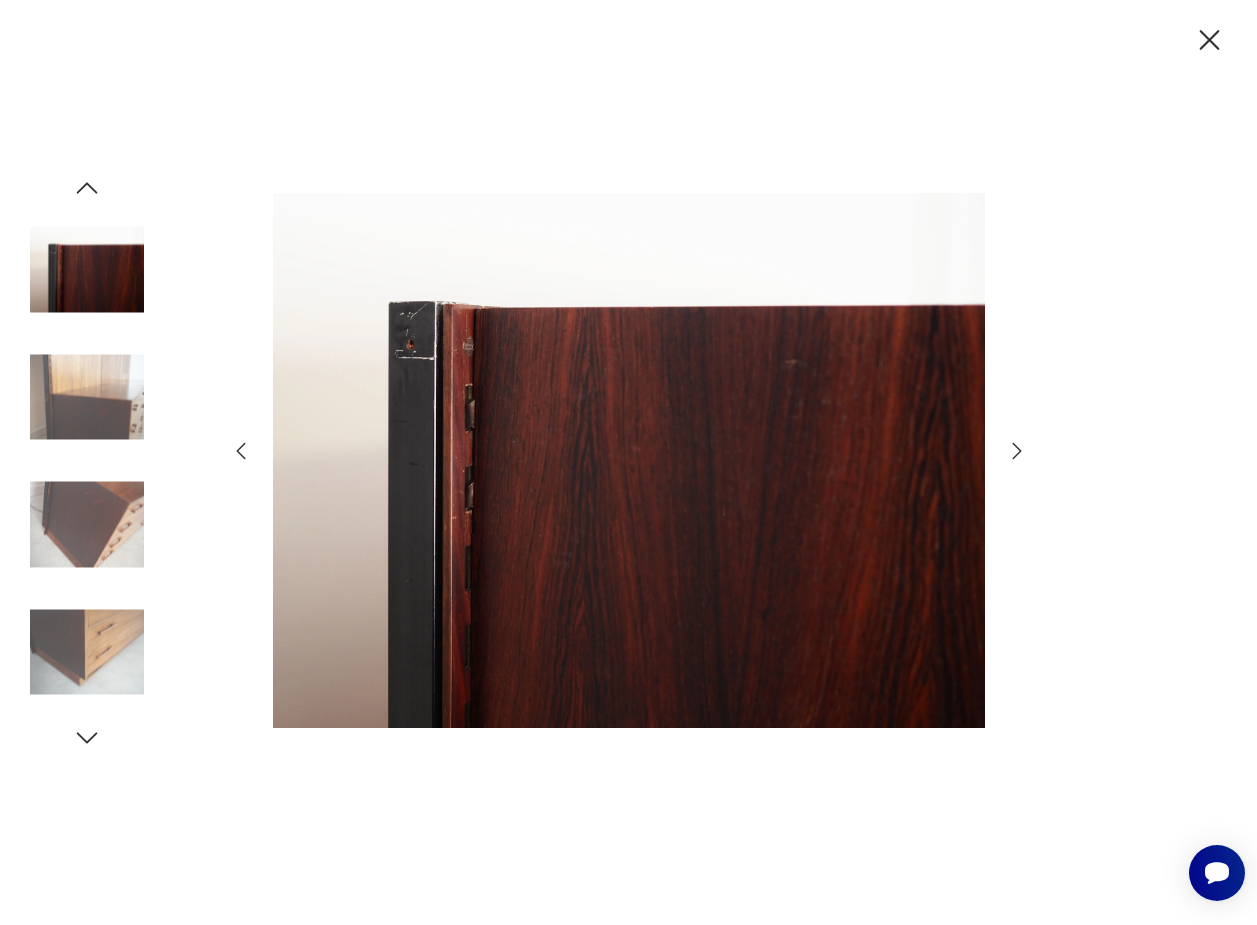 click 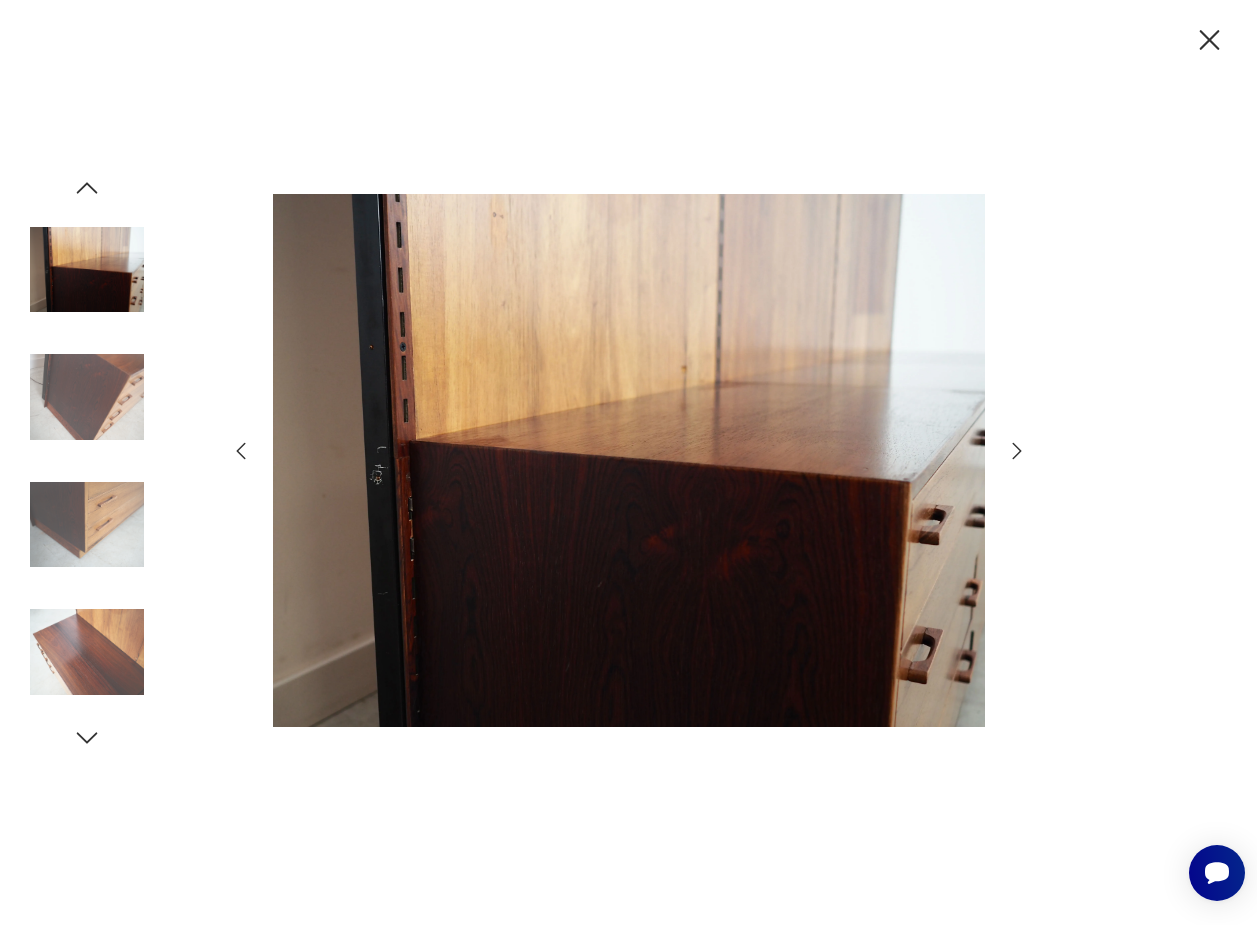 click 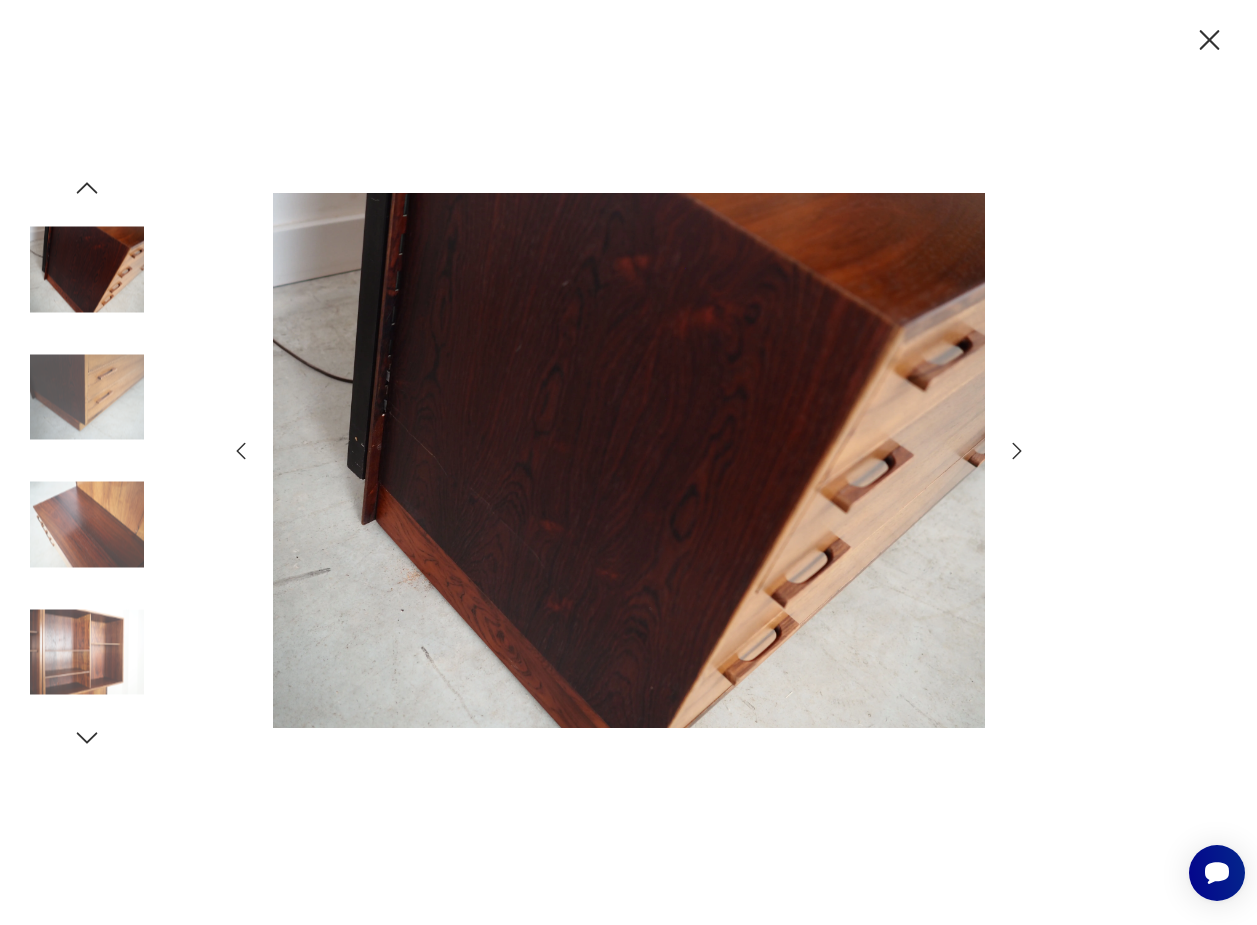 click 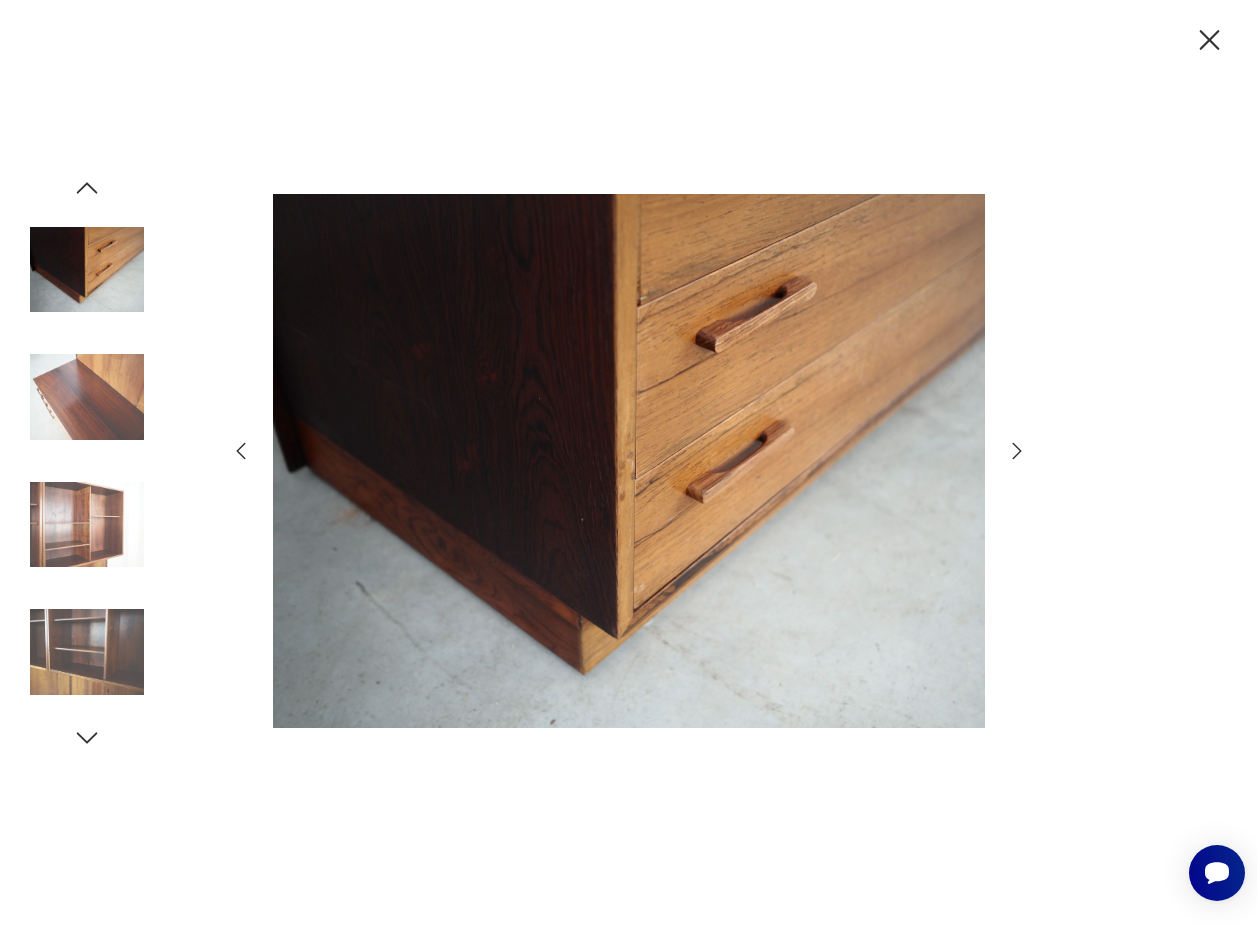click 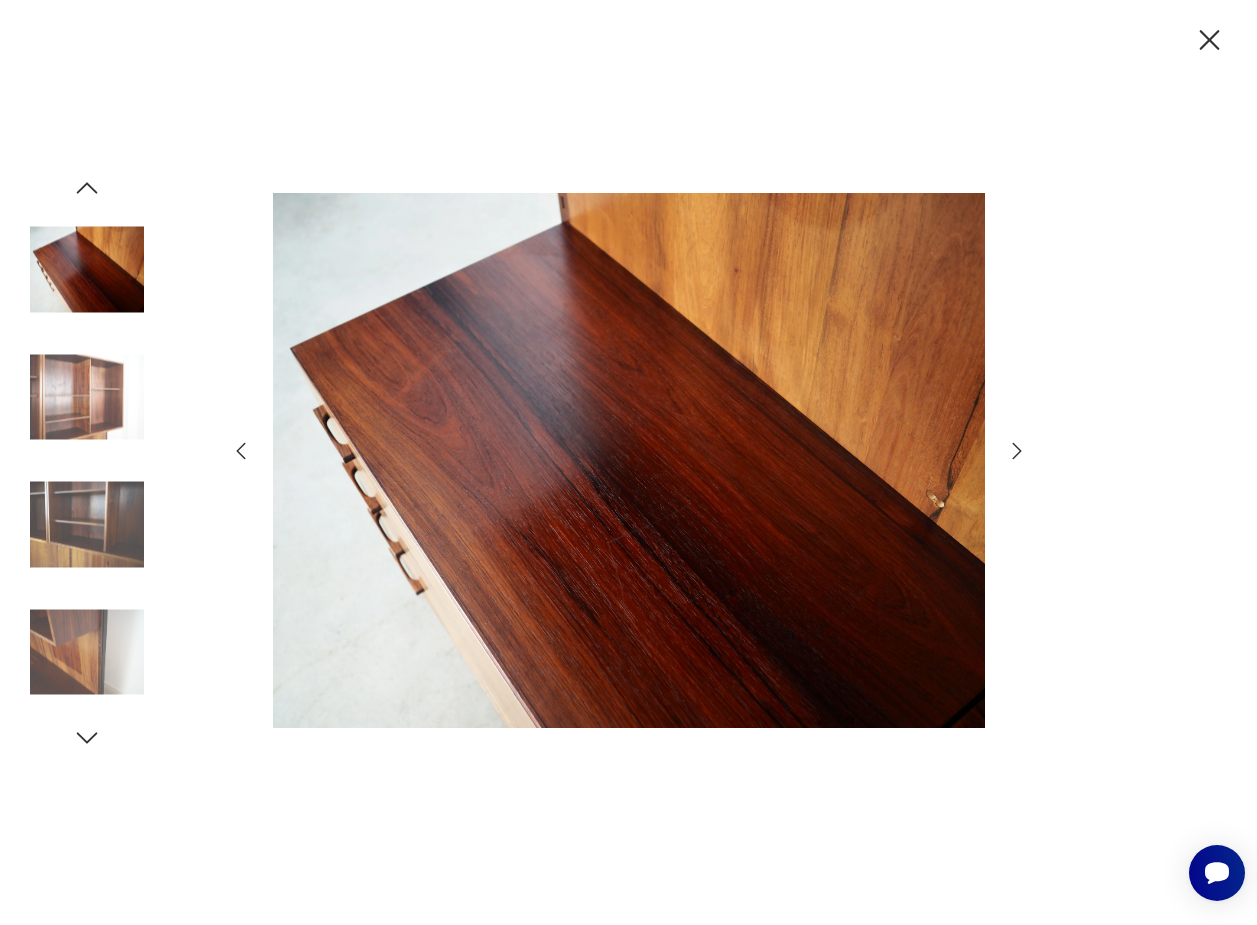 click 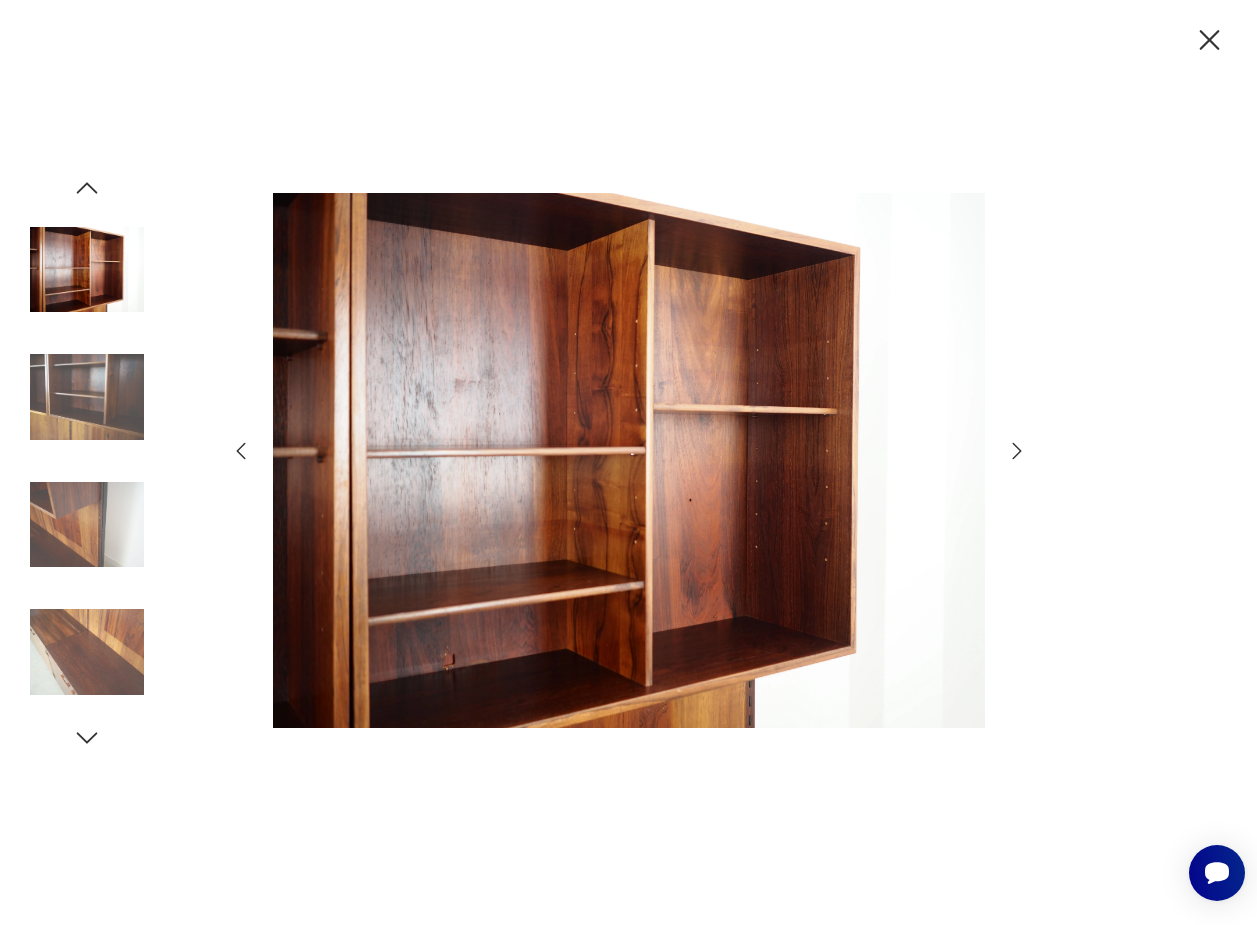 click 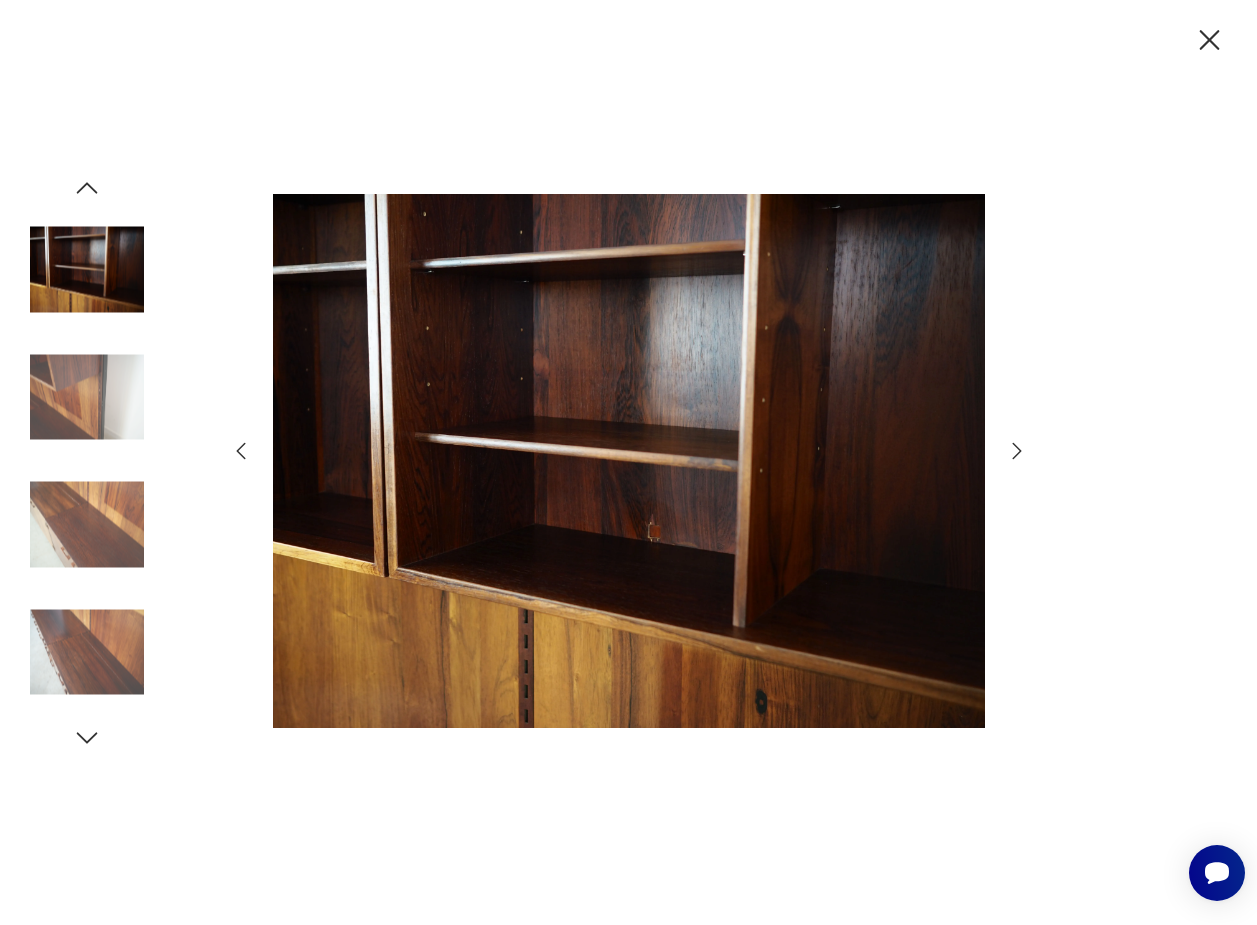 click 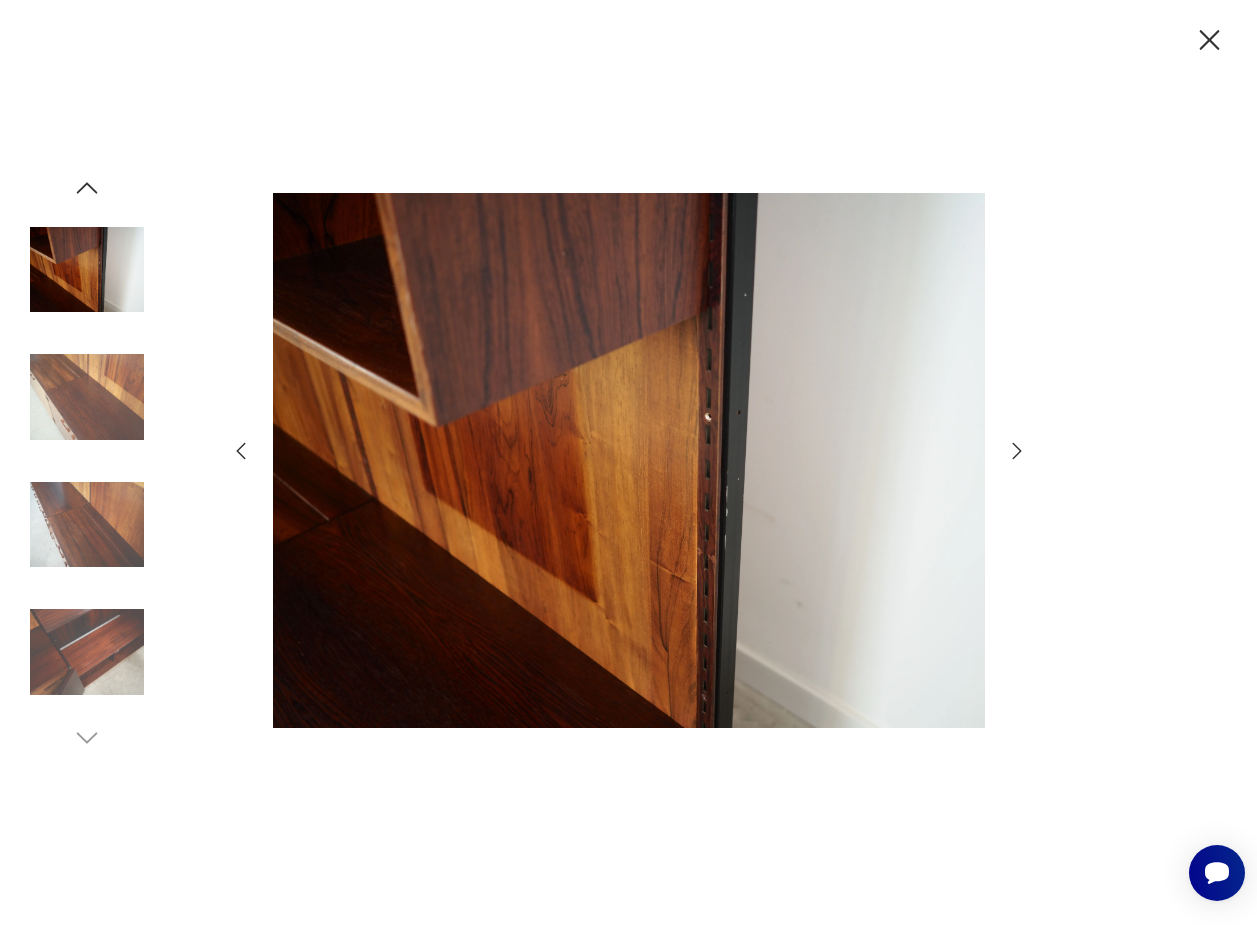 click 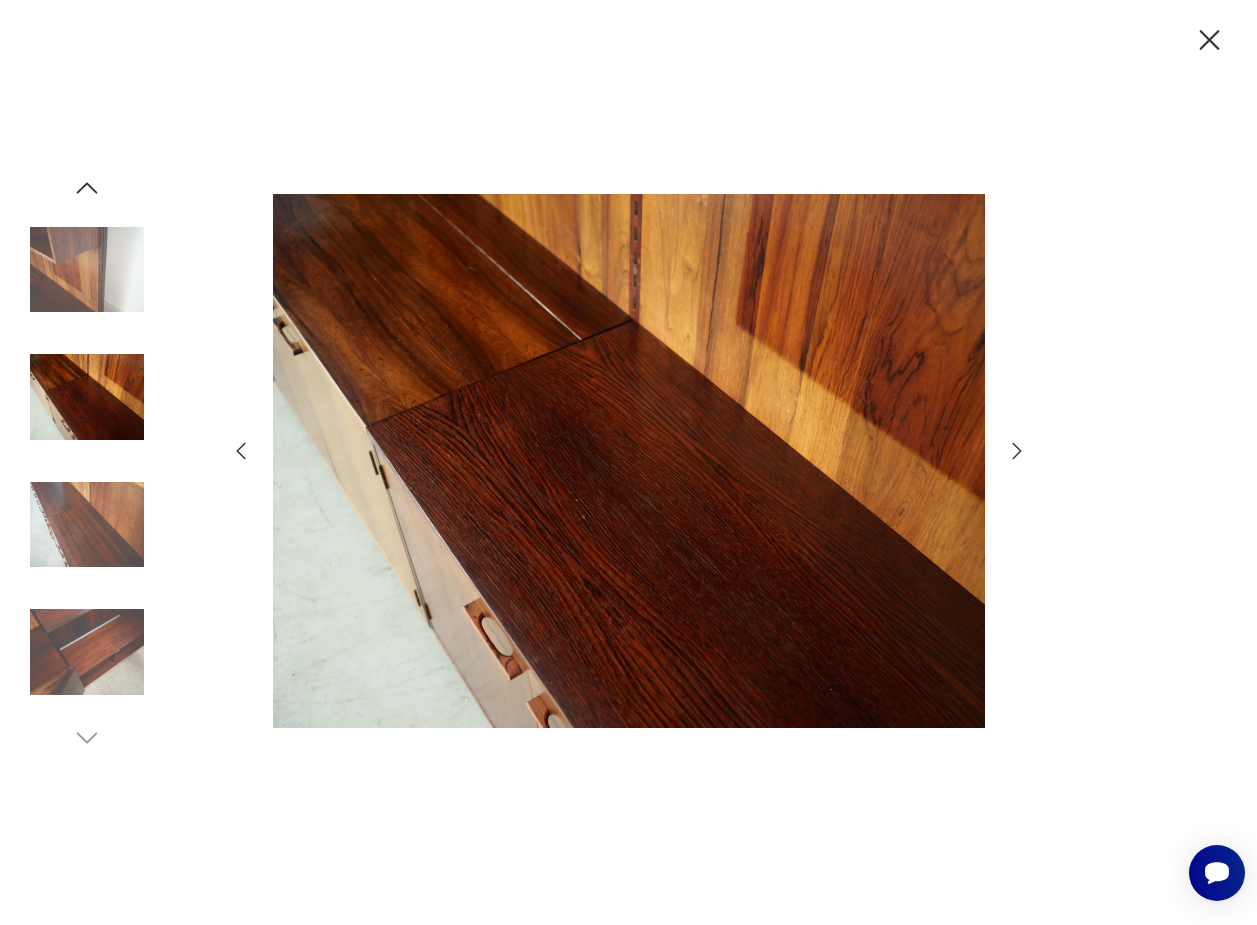 click 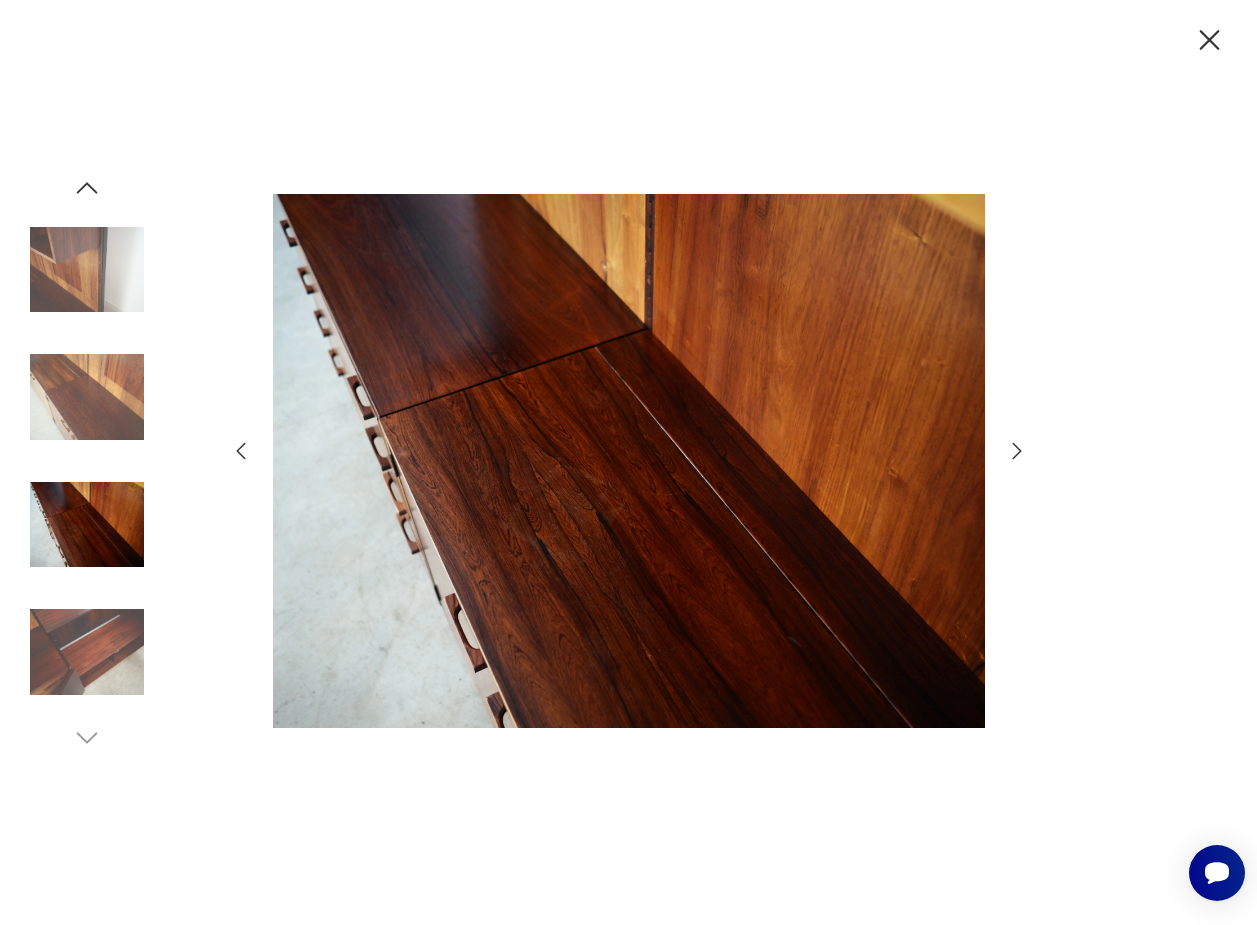 click 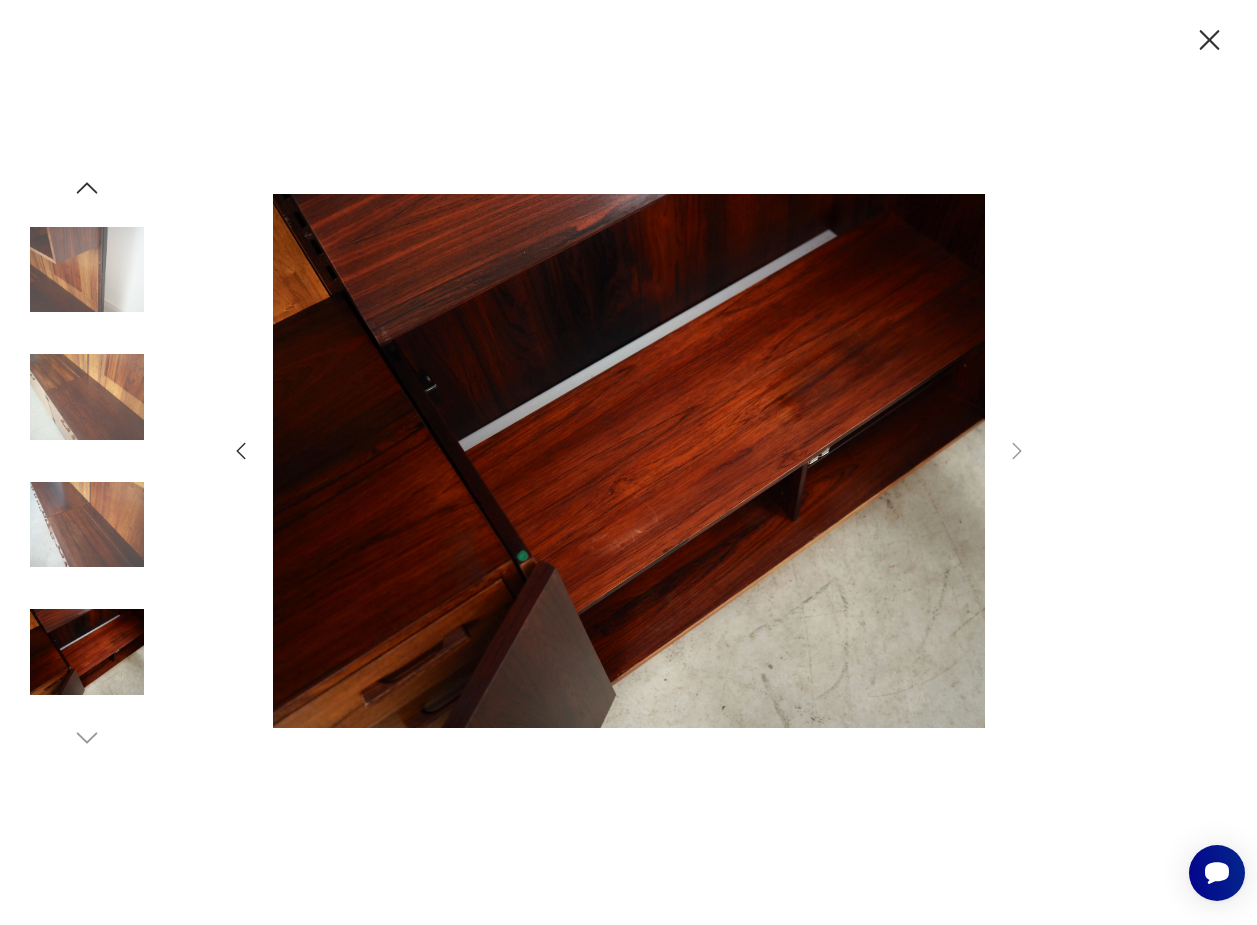 click 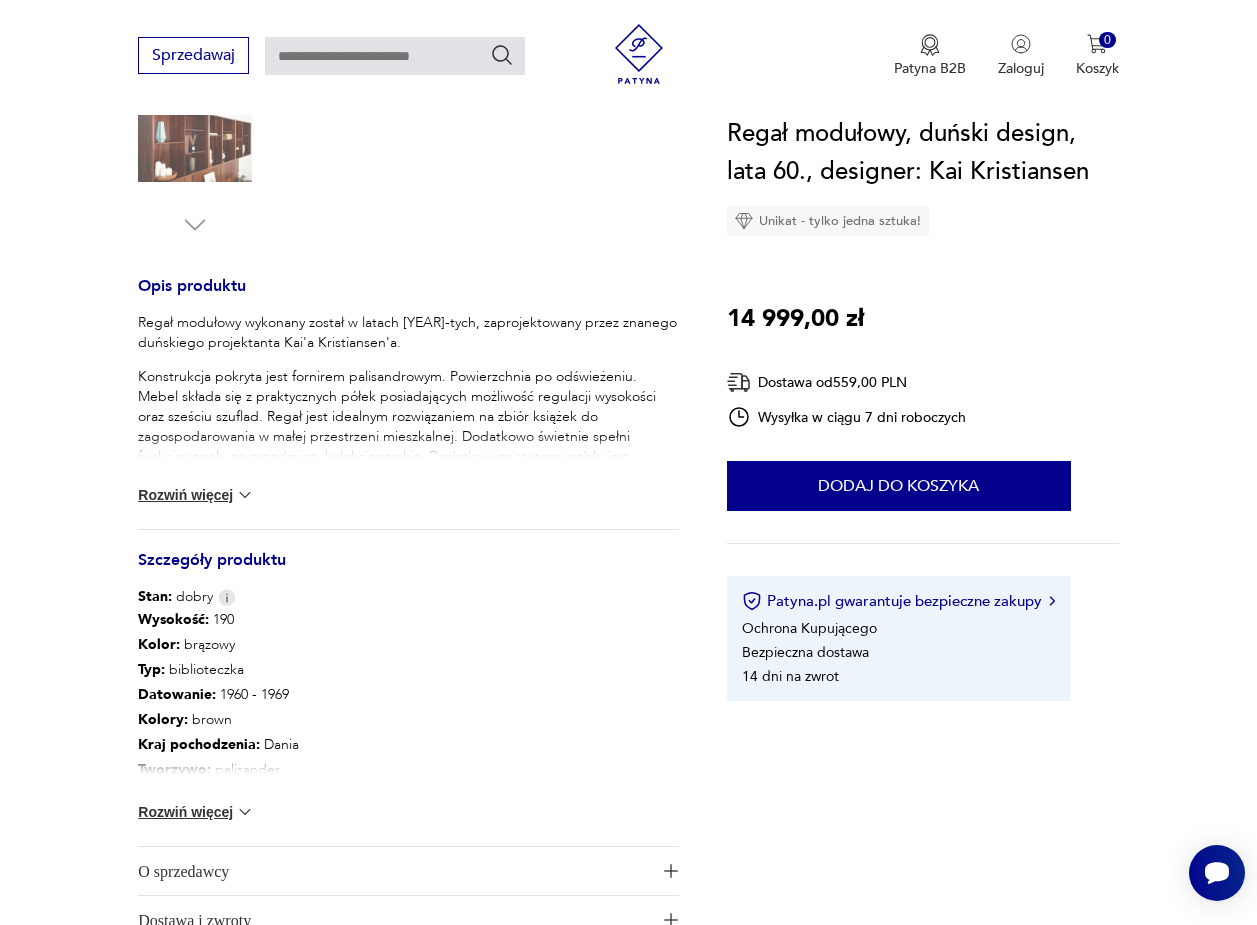 scroll, scrollTop: 674, scrollLeft: 0, axis: vertical 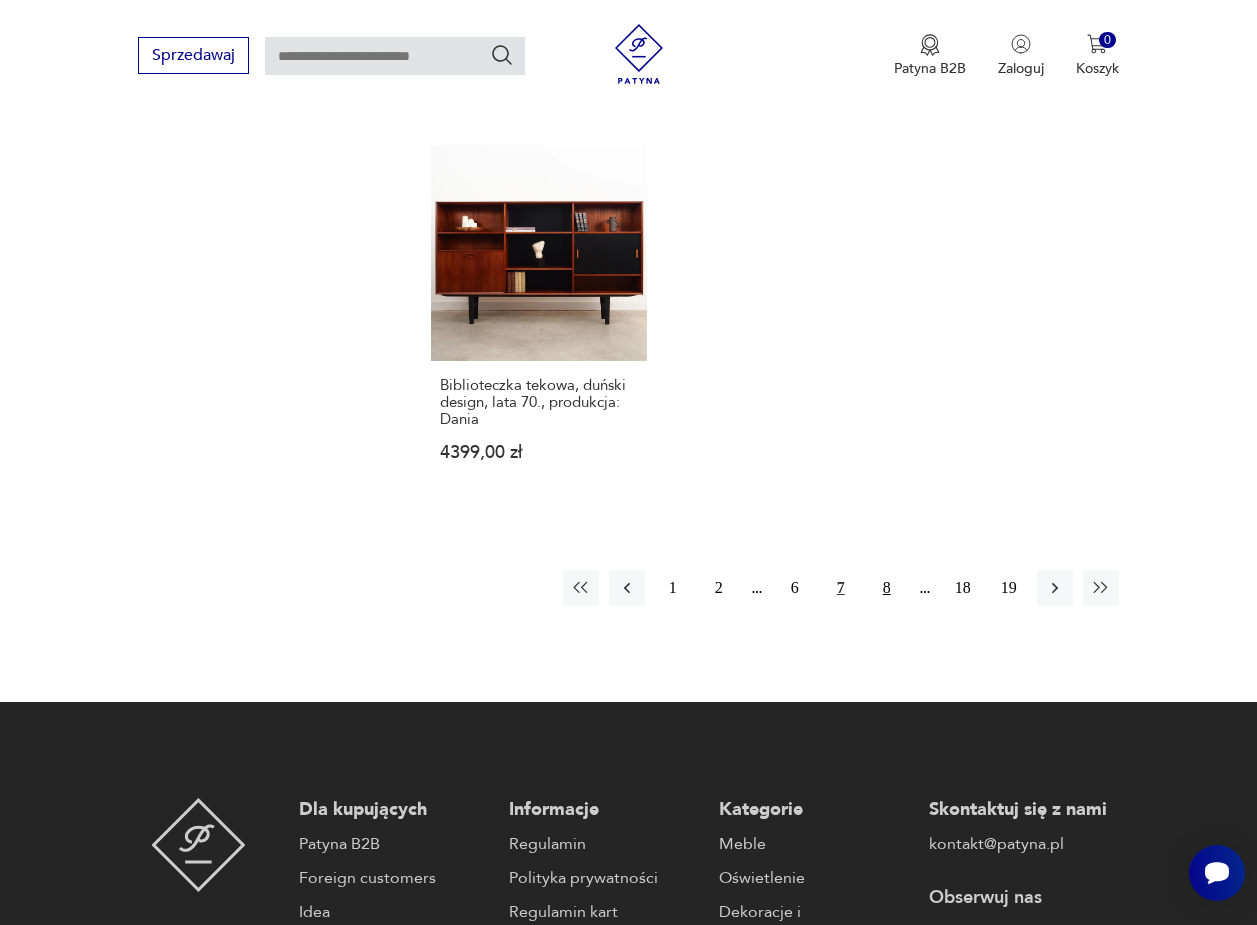 click on "8" at bounding box center [887, 588] 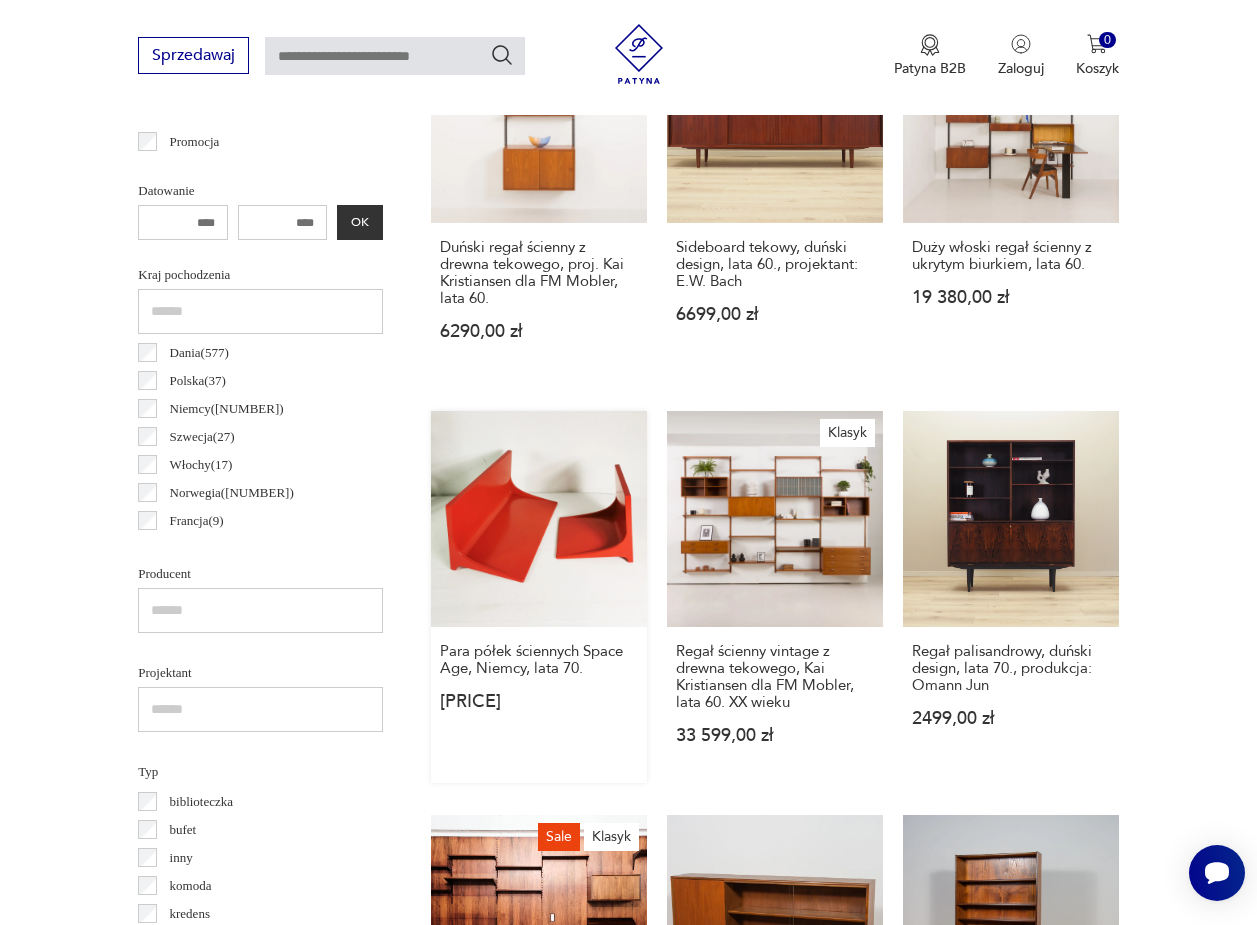 scroll, scrollTop: 891, scrollLeft: 0, axis: vertical 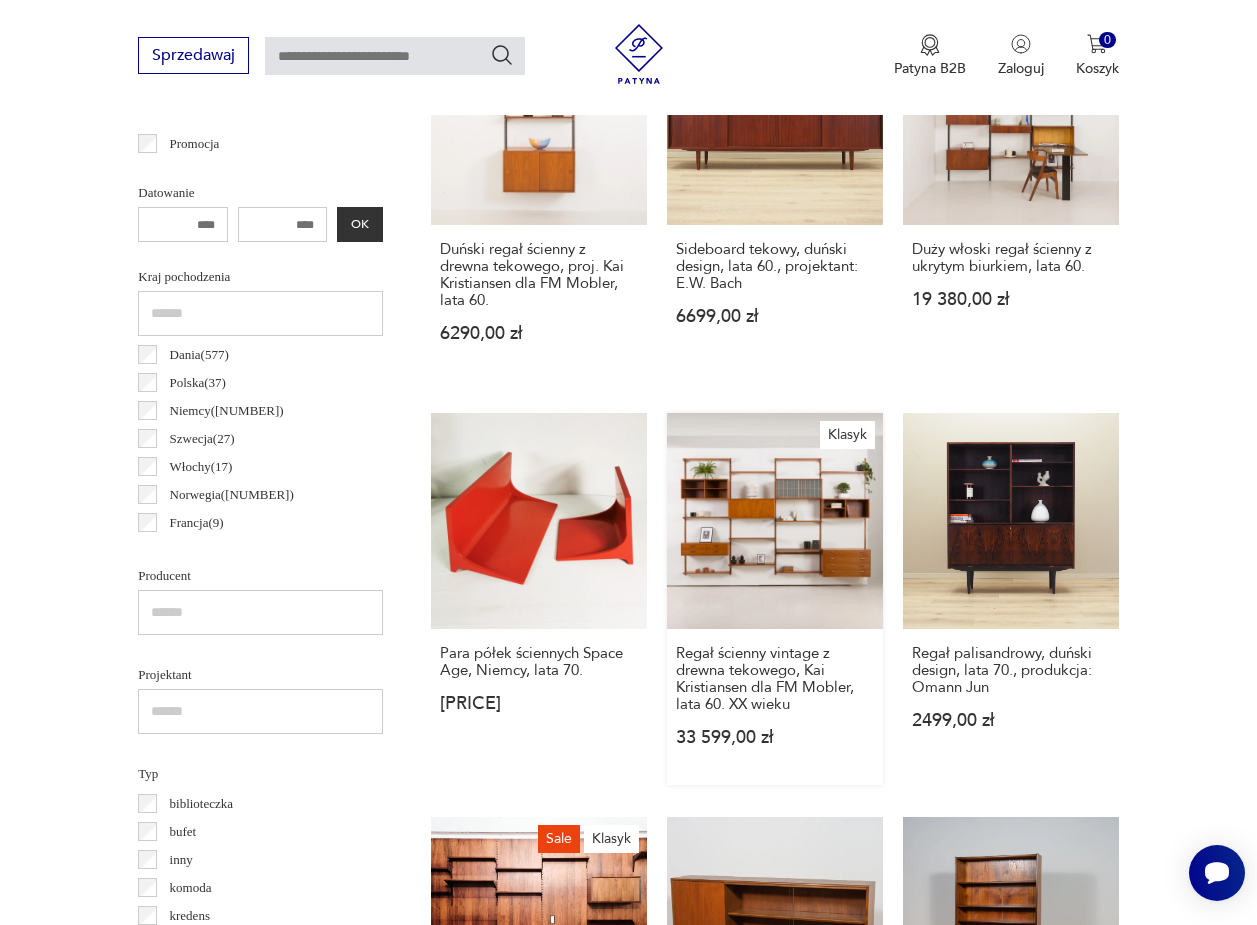 click on "Klasyk Regał ścienny vintage z drewna tekowego, Kai Kristiansen dla FM Mobler, lata [YEAR] XX wieku [PRICE]" at bounding box center (775, 599) 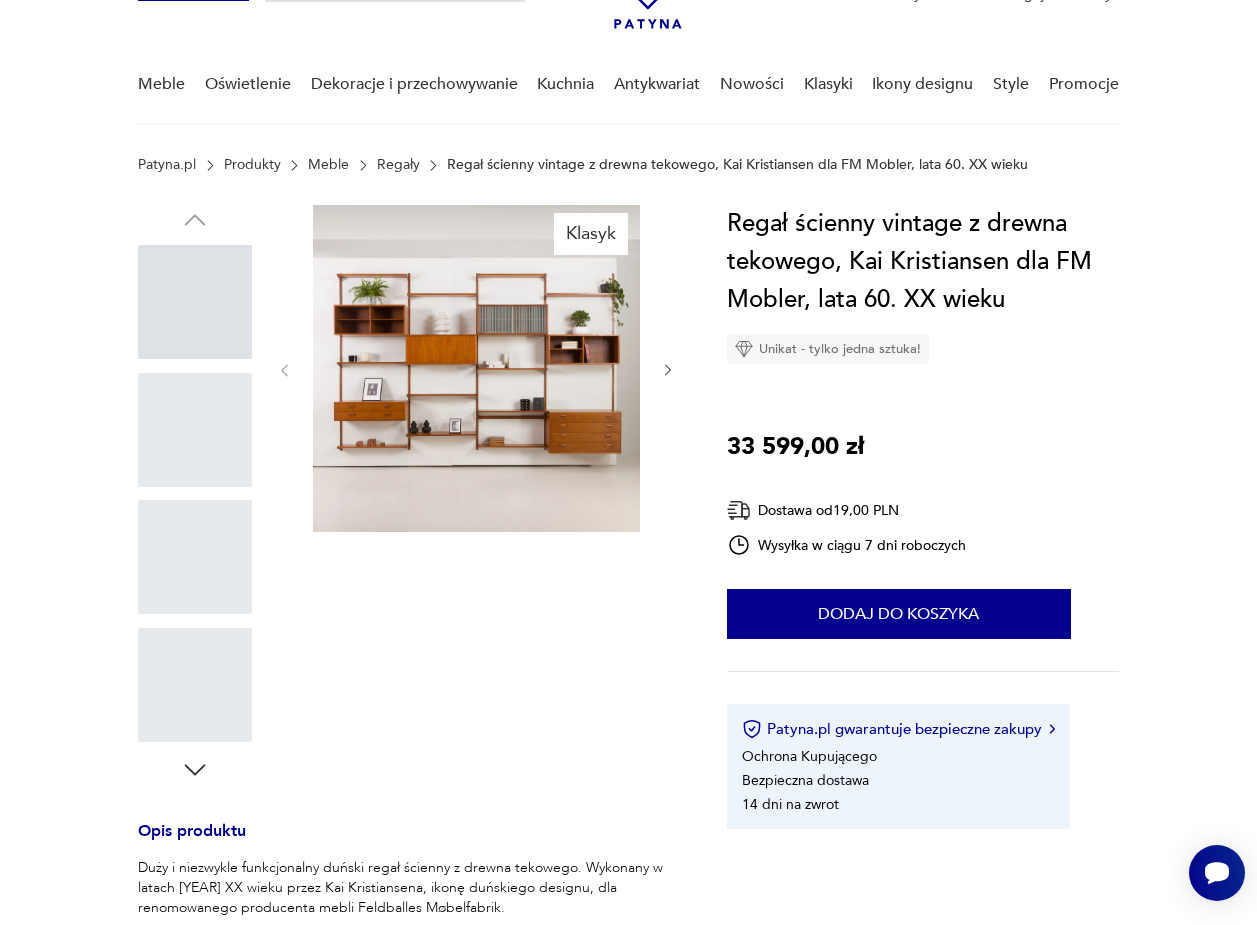 scroll, scrollTop: 0, scrollLeft: 0, axis: both 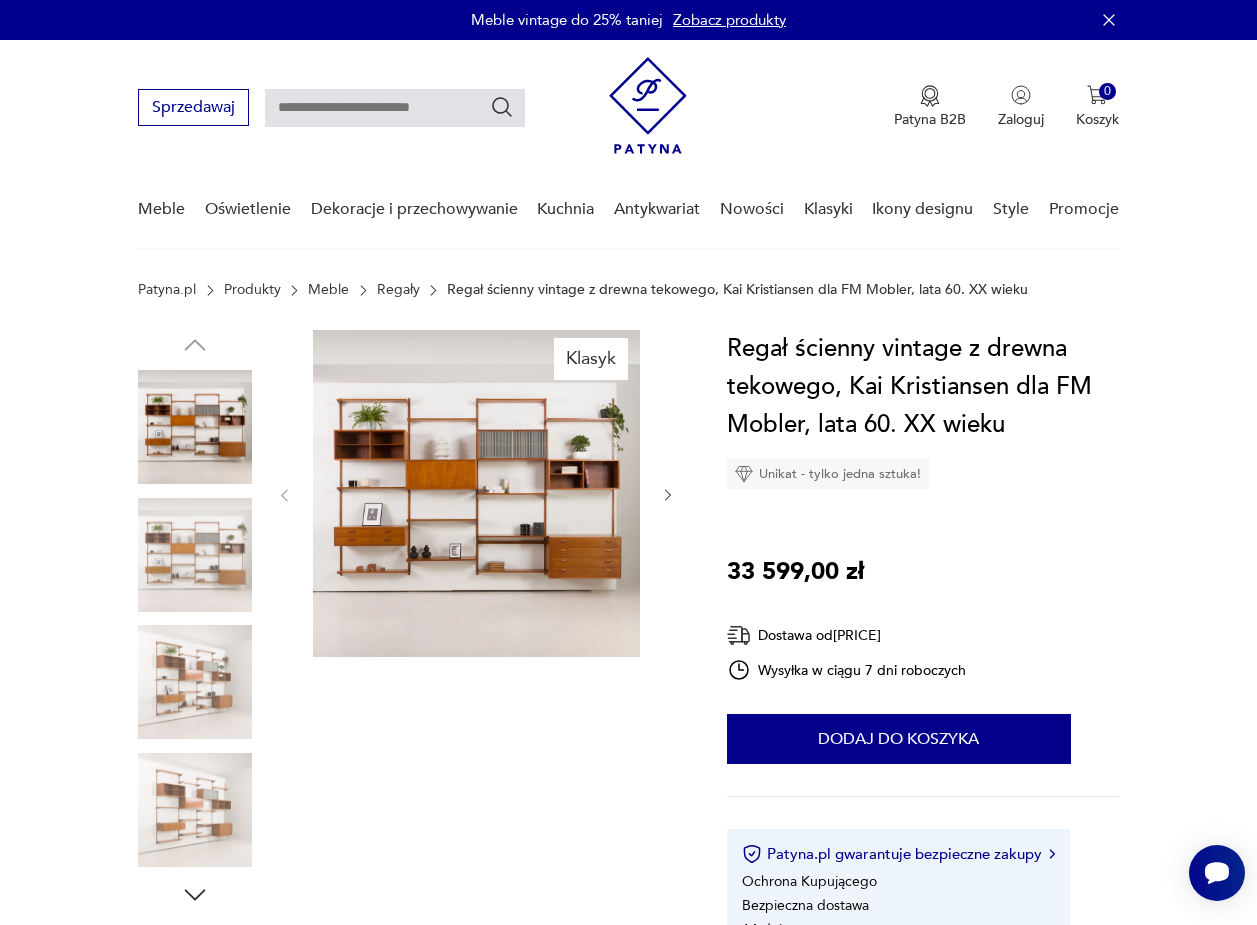 click at bounding box center (476, 493) 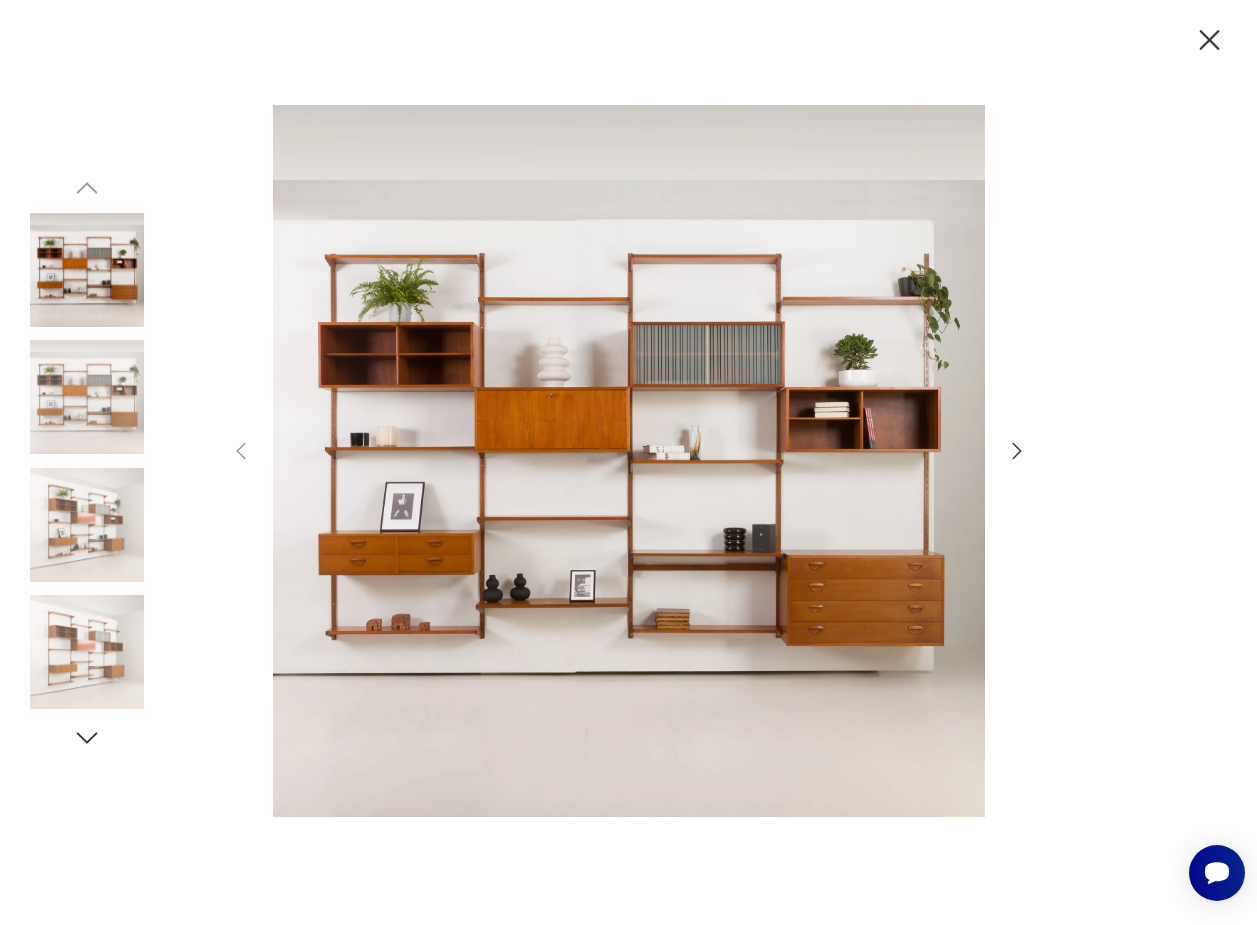 click 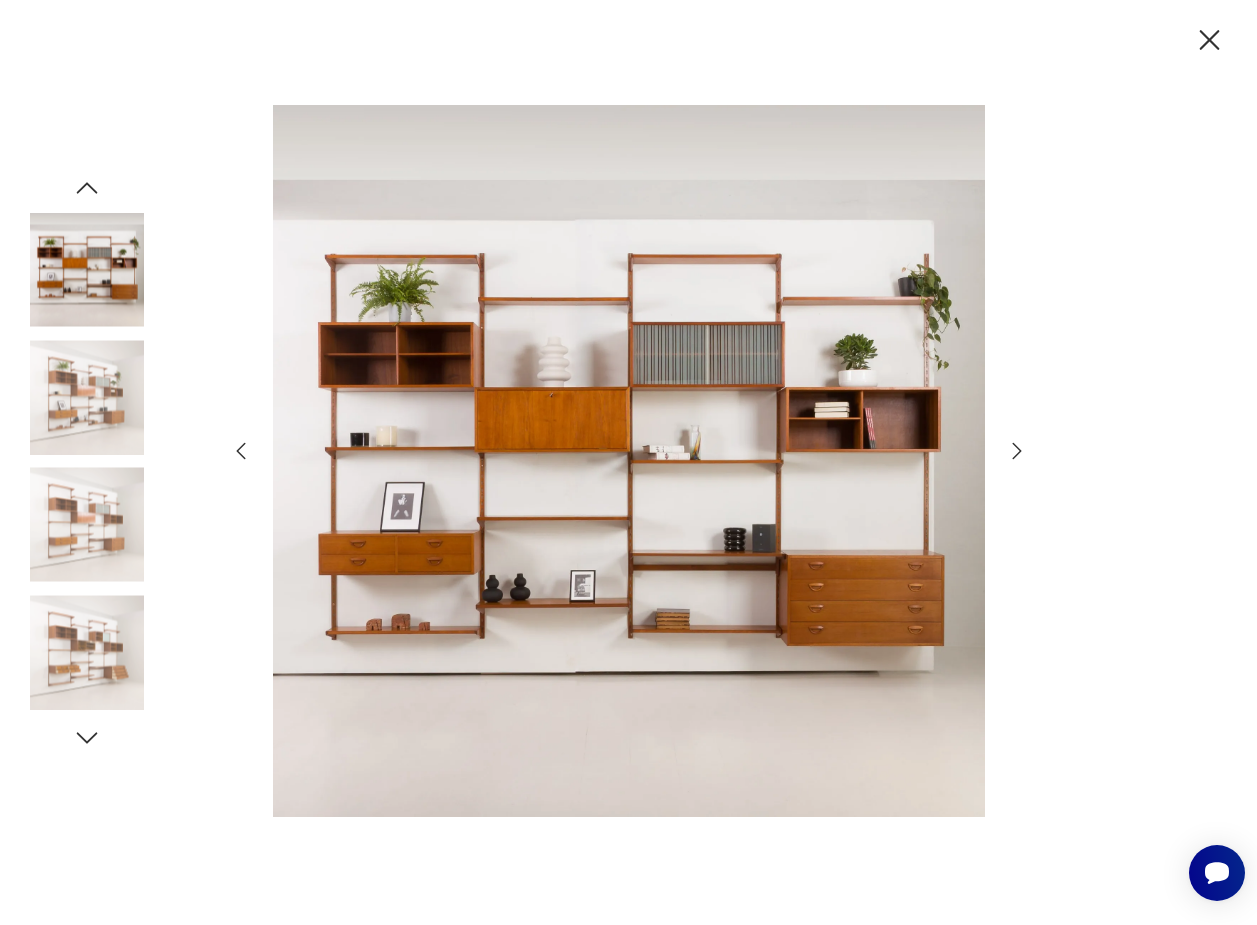 click 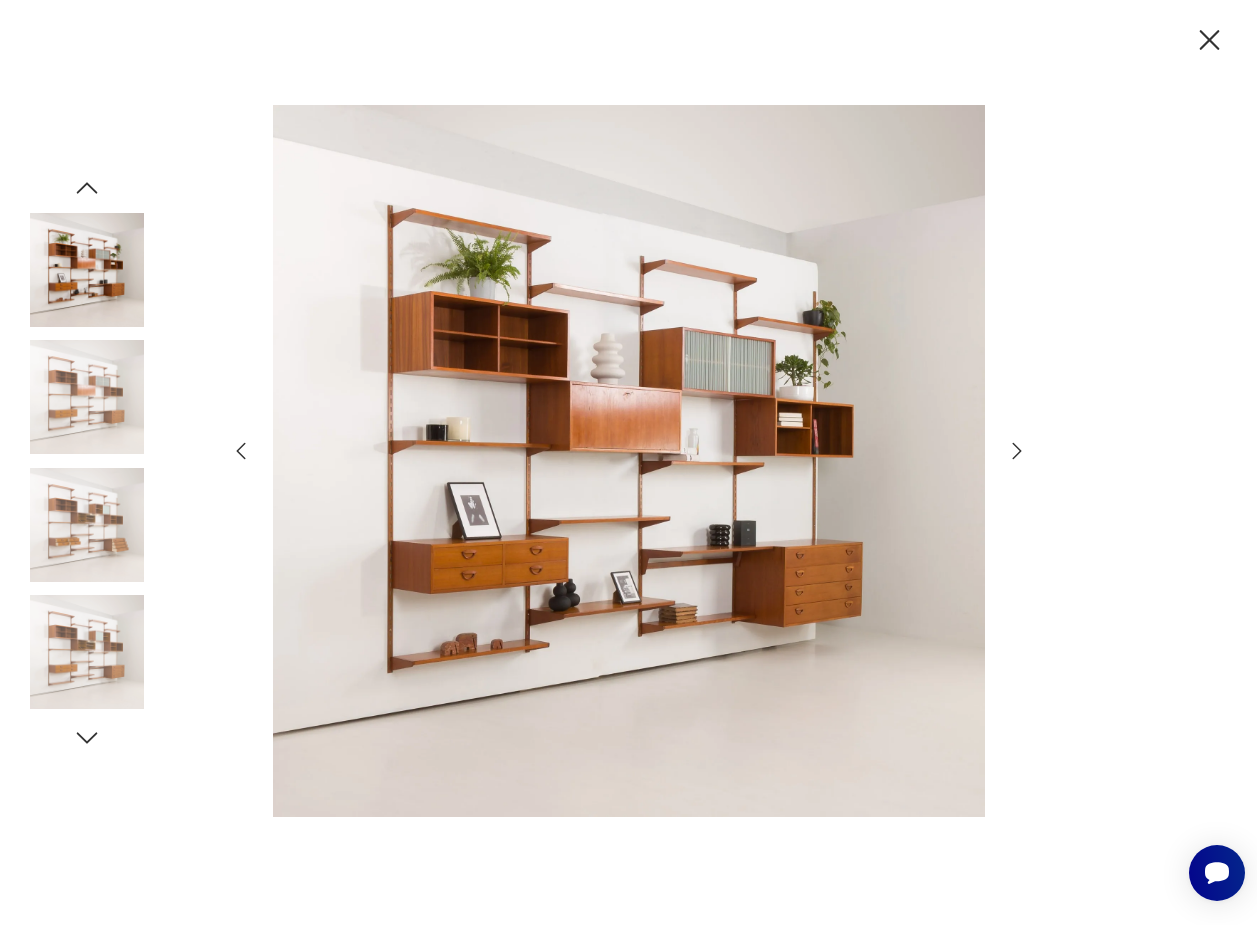 click 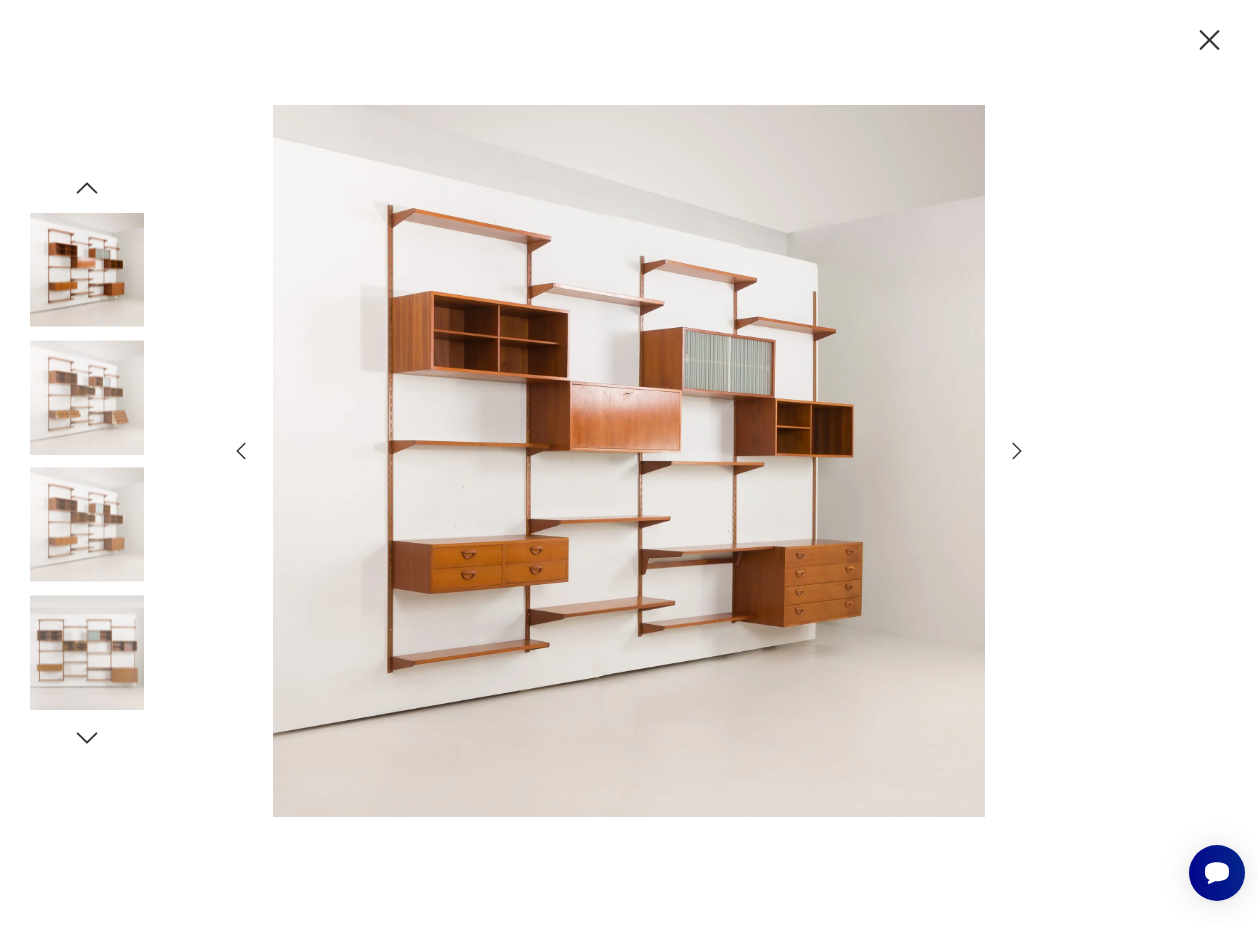 click 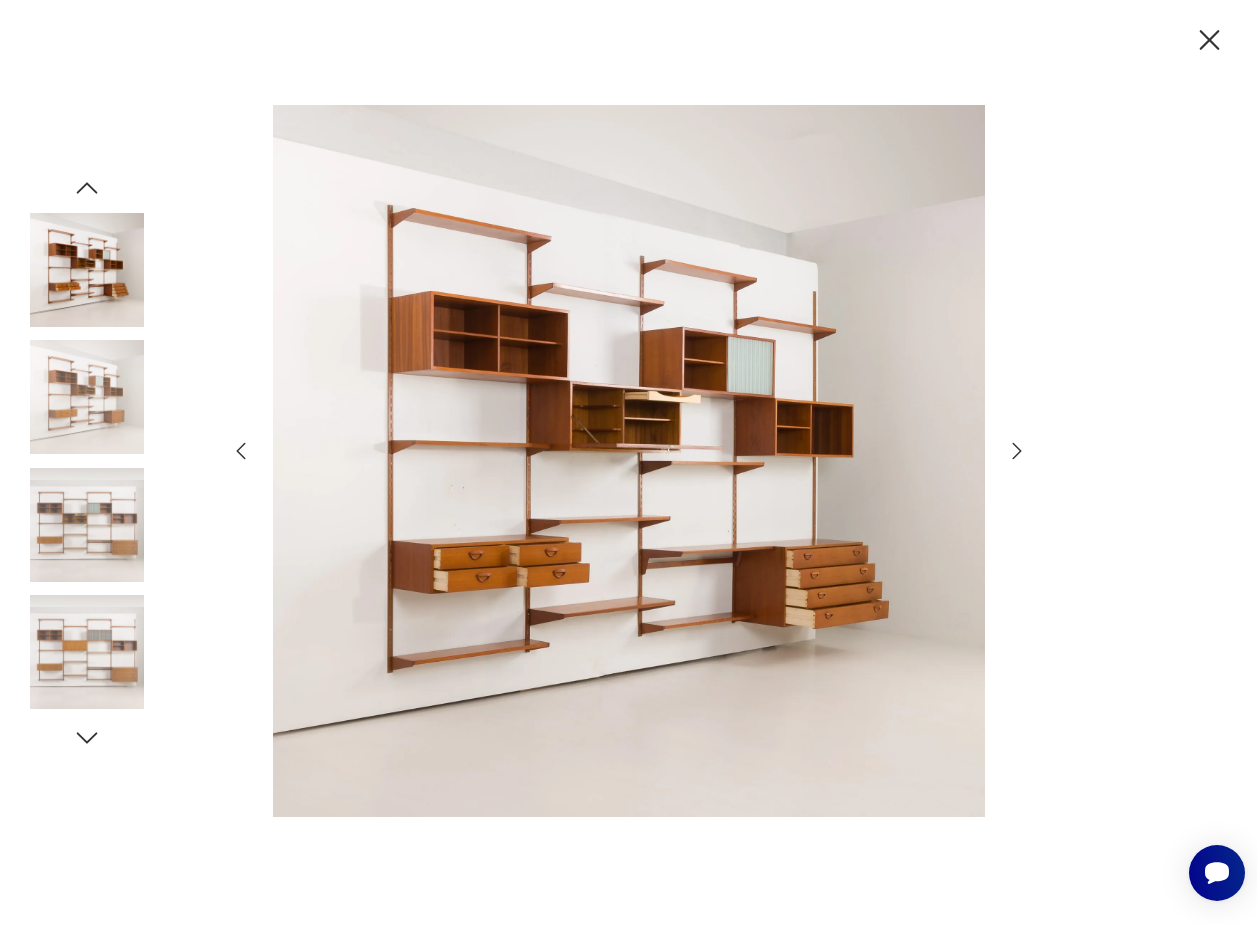 click 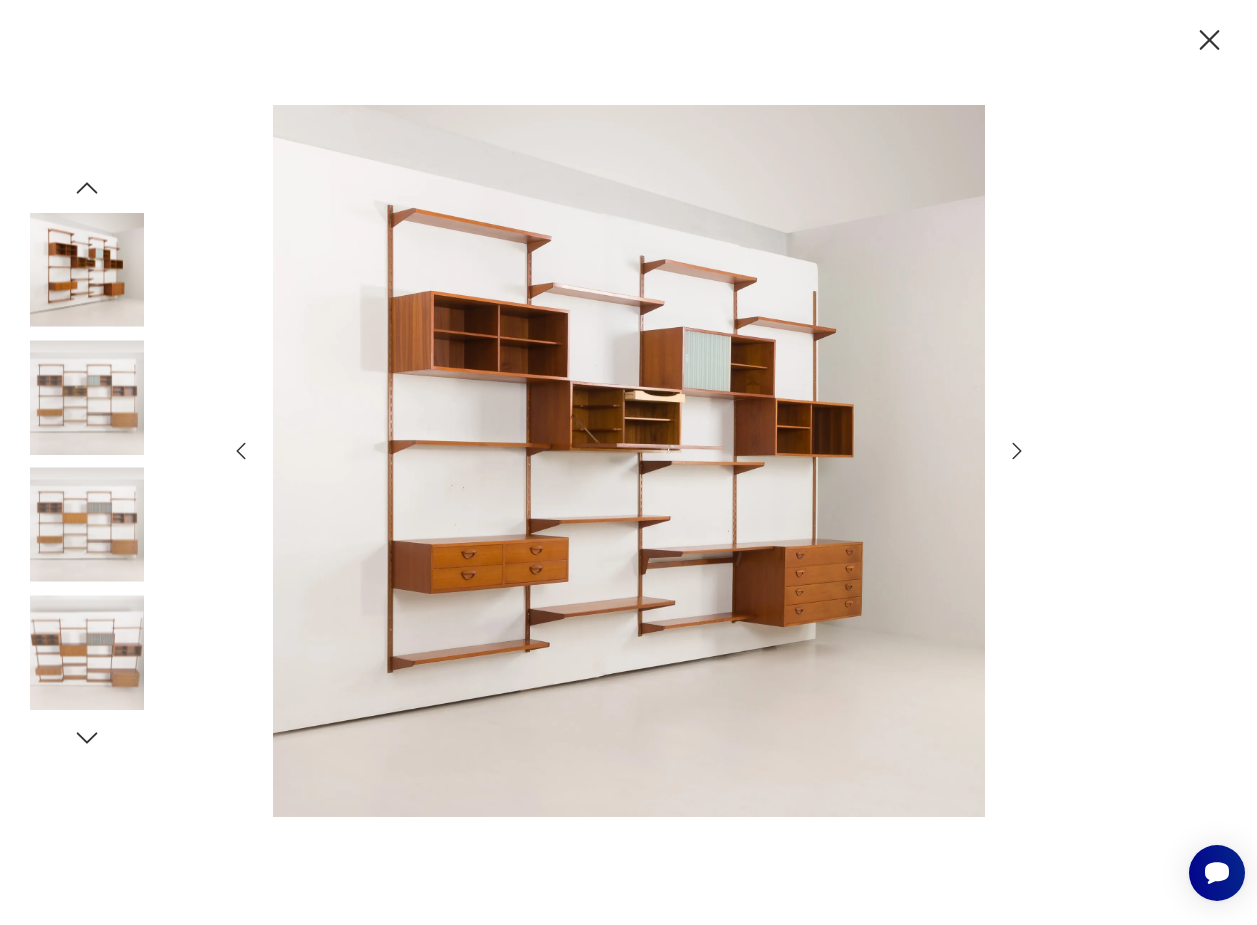 click 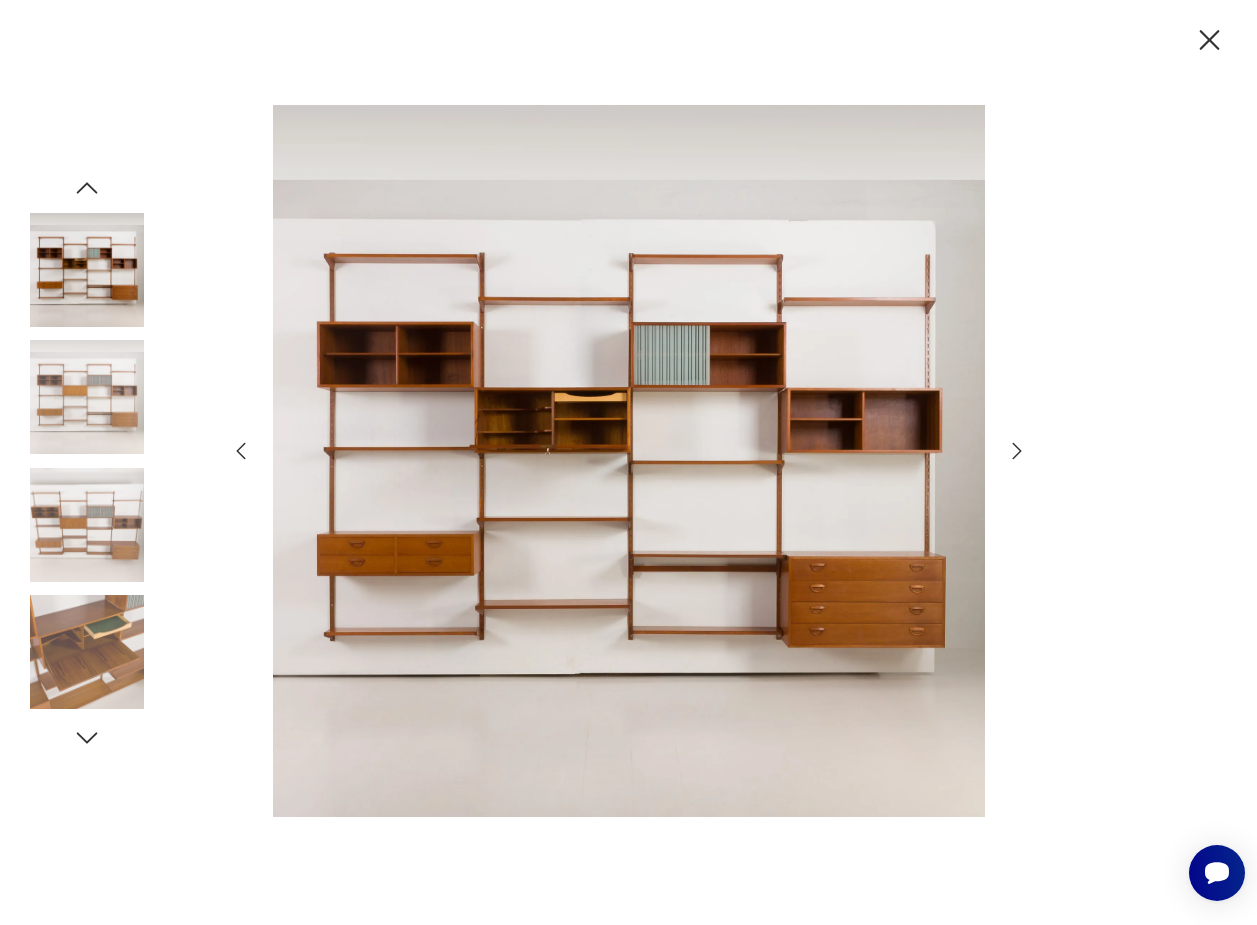 click 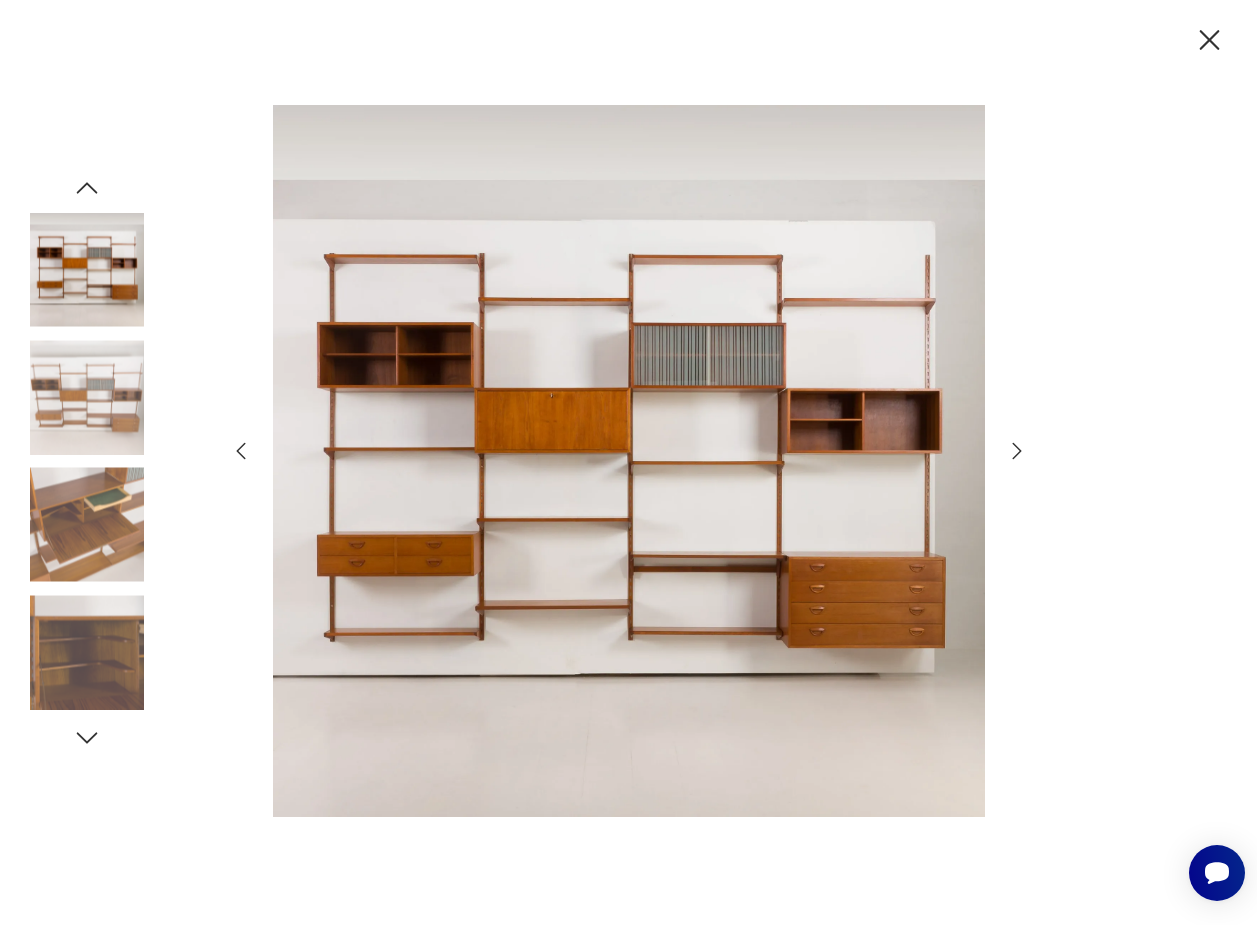click 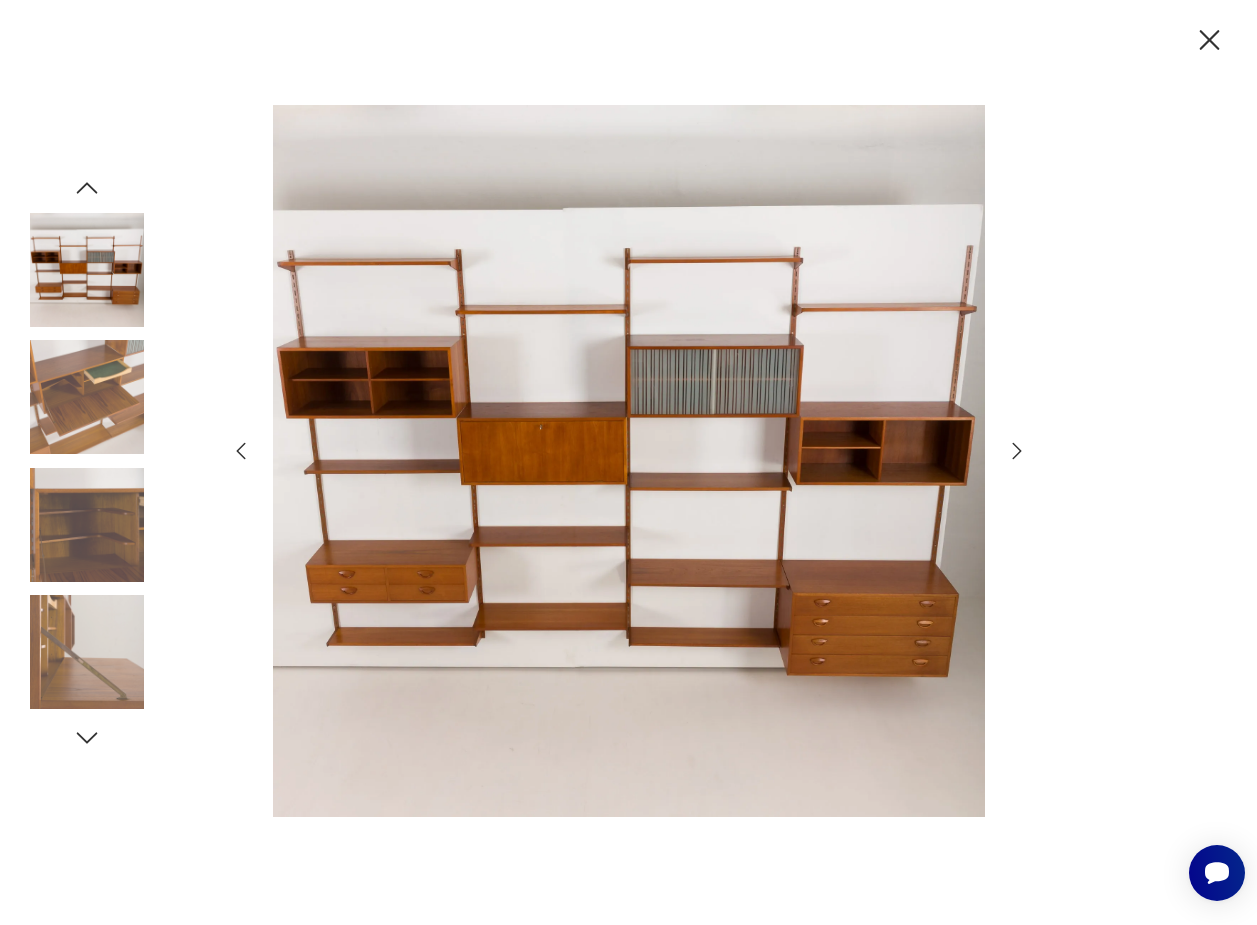 click 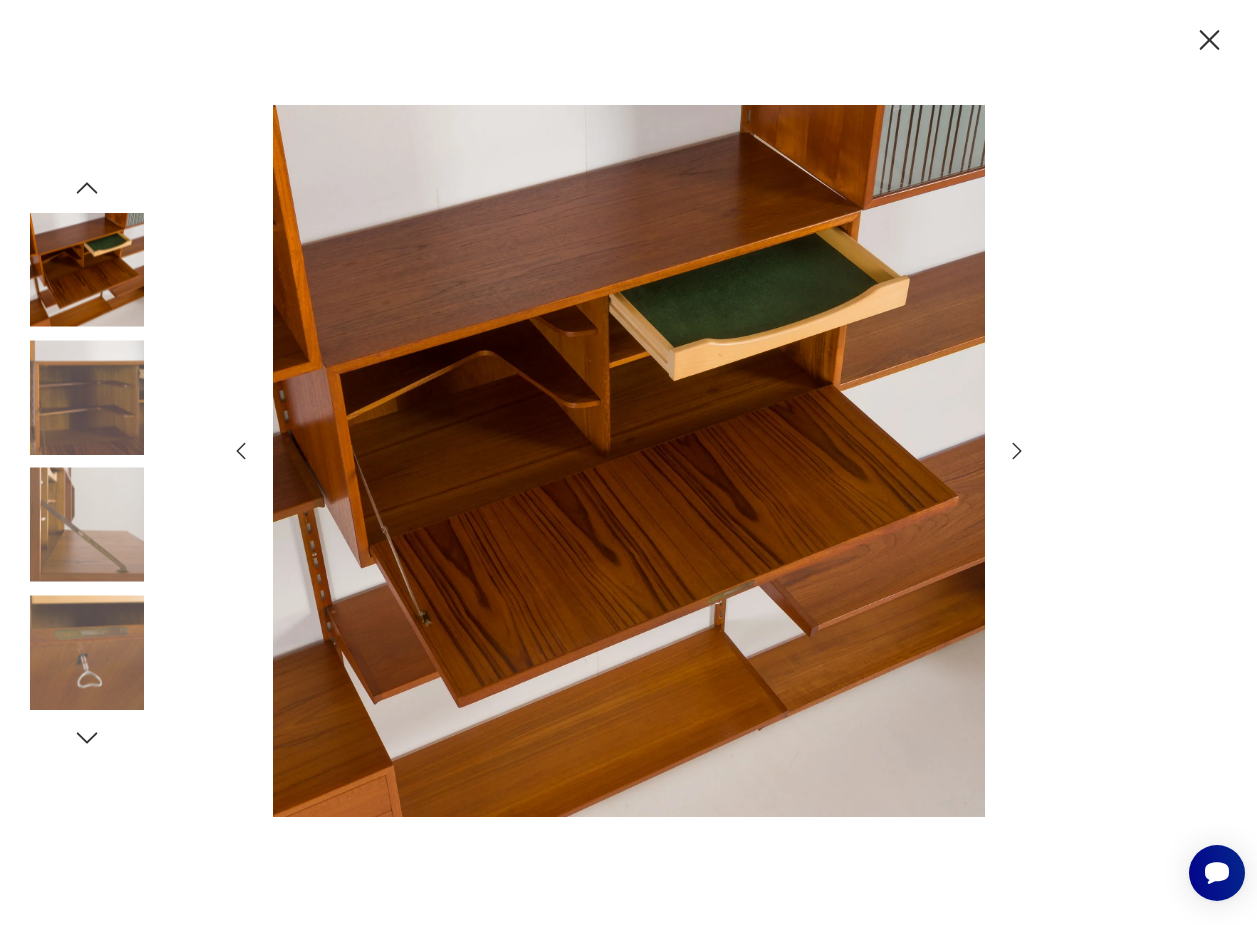 click 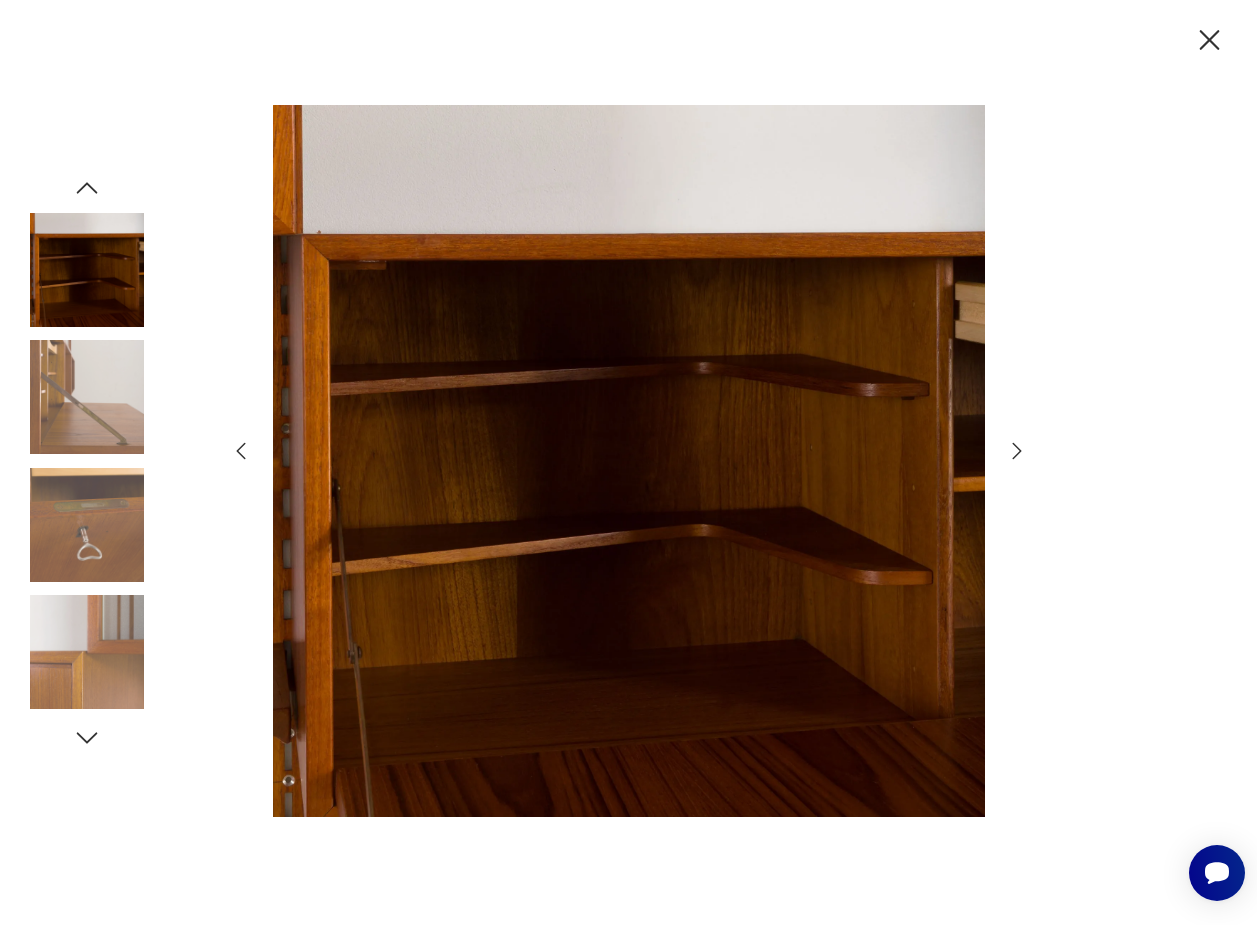 click 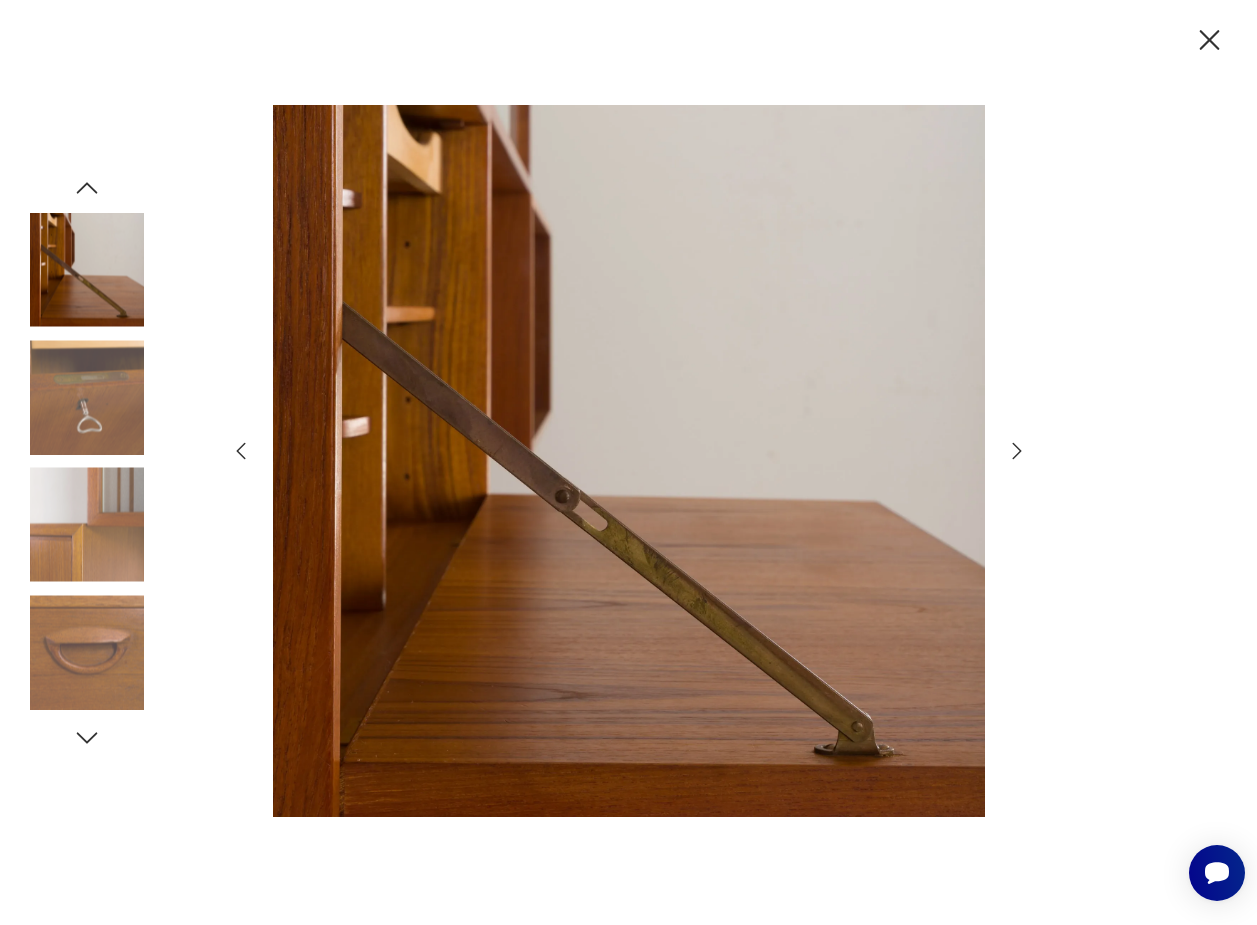 click 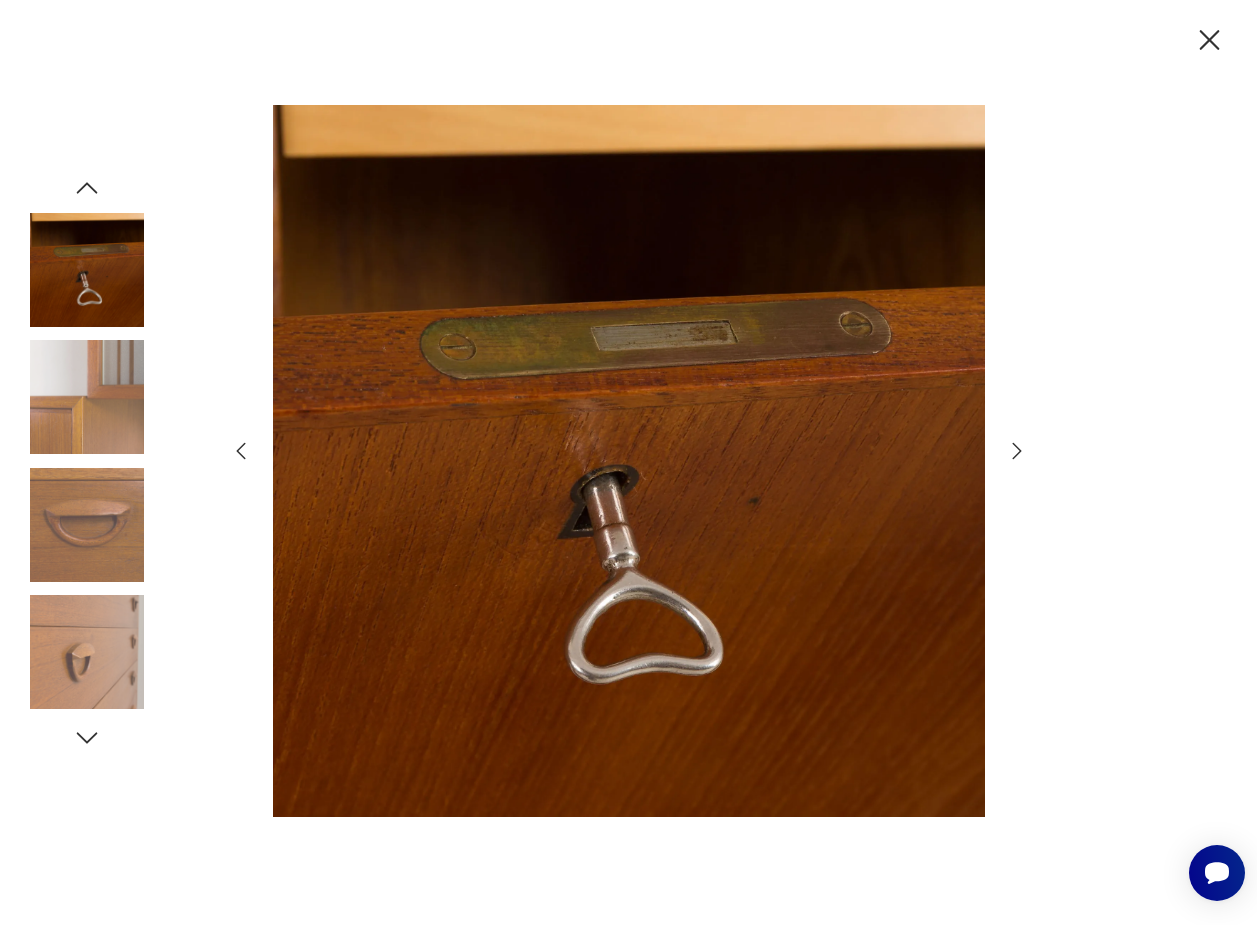 click 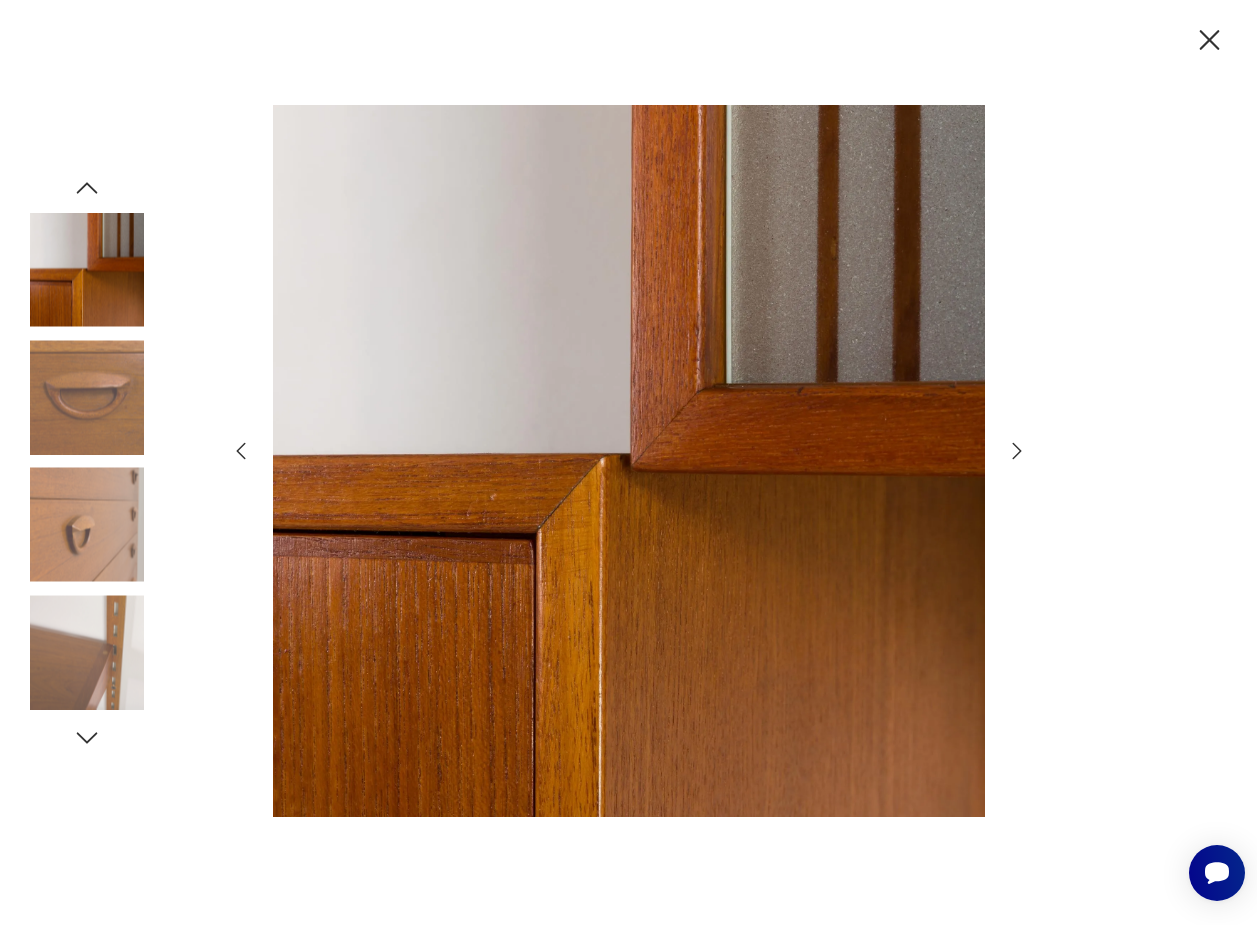 click 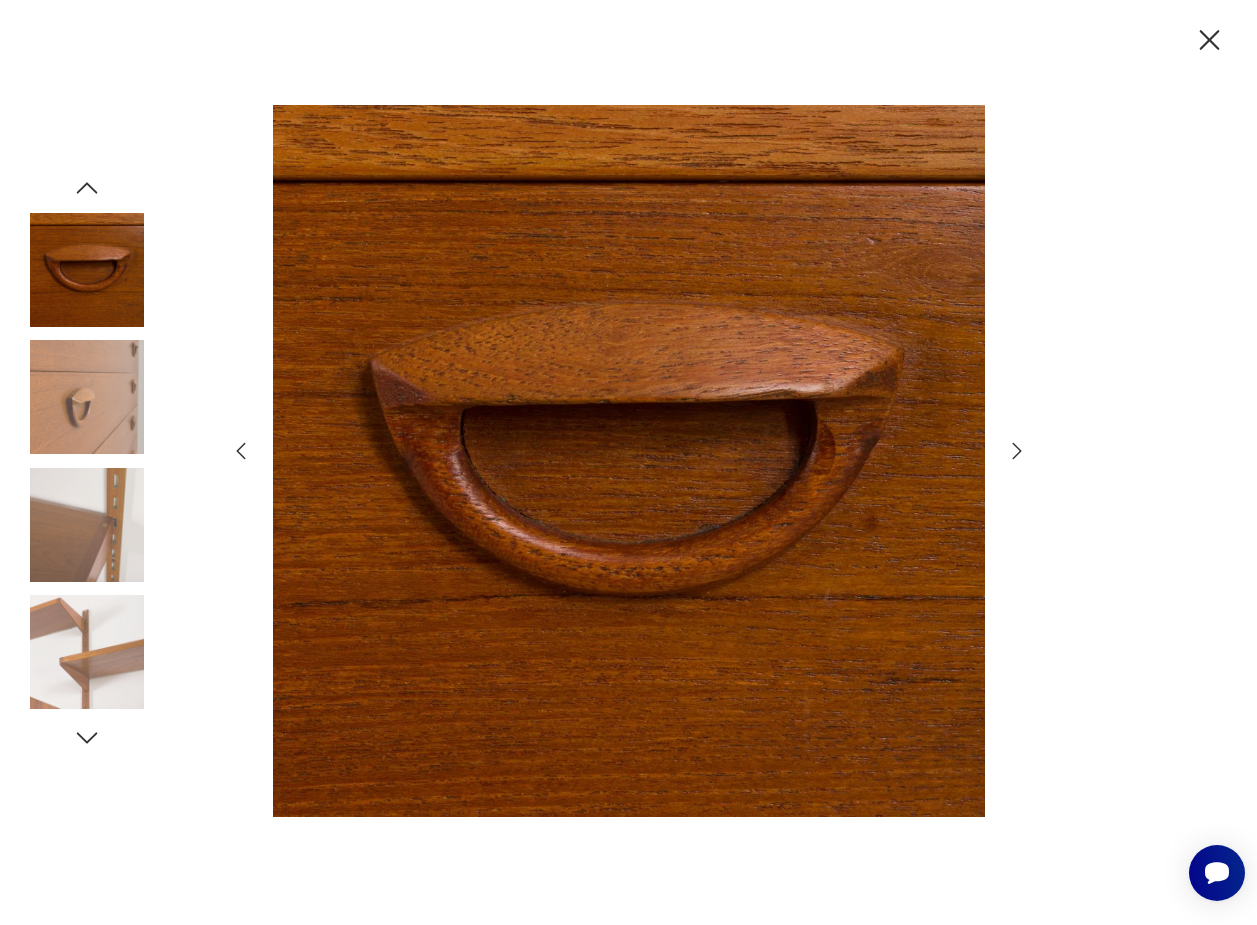 click 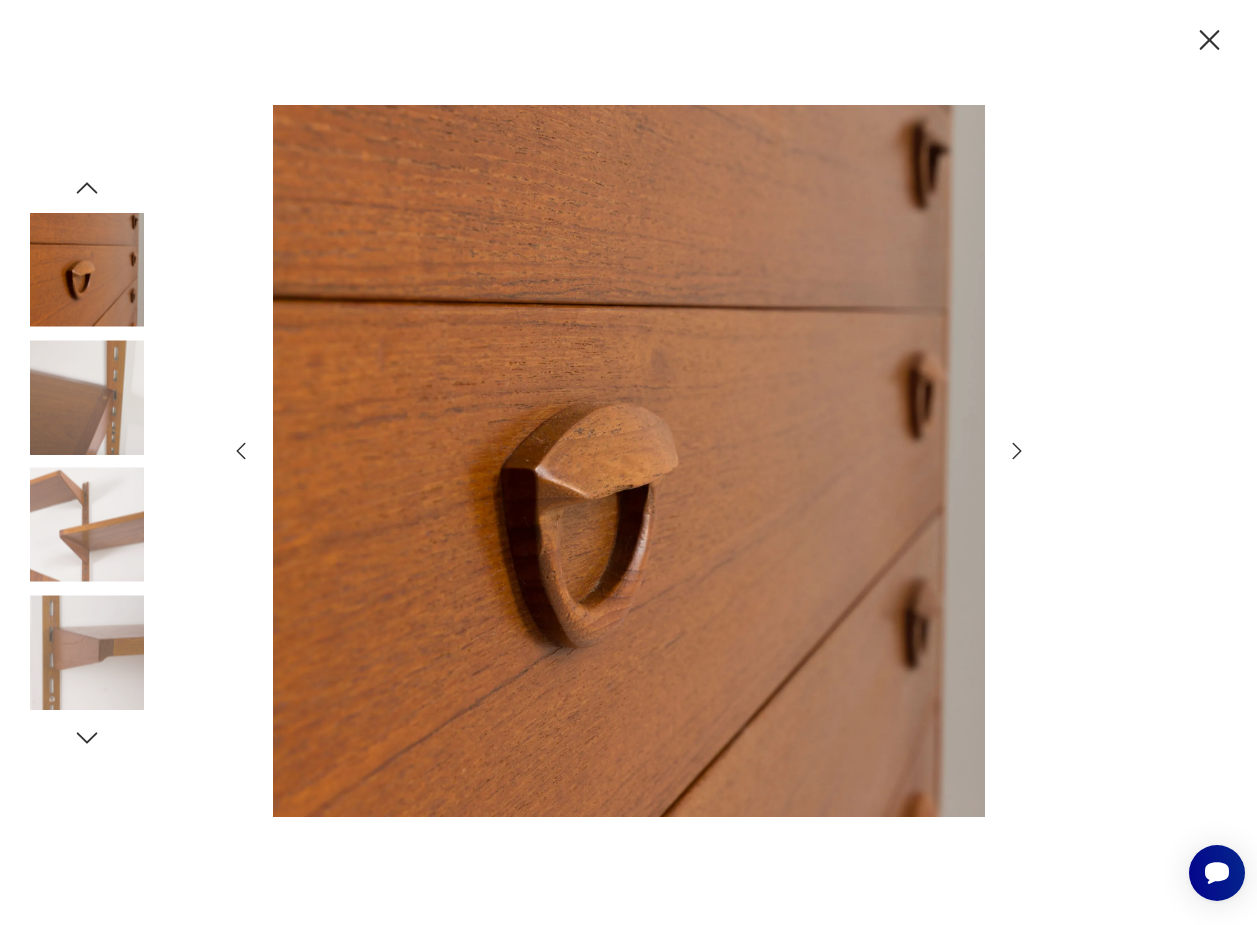 click 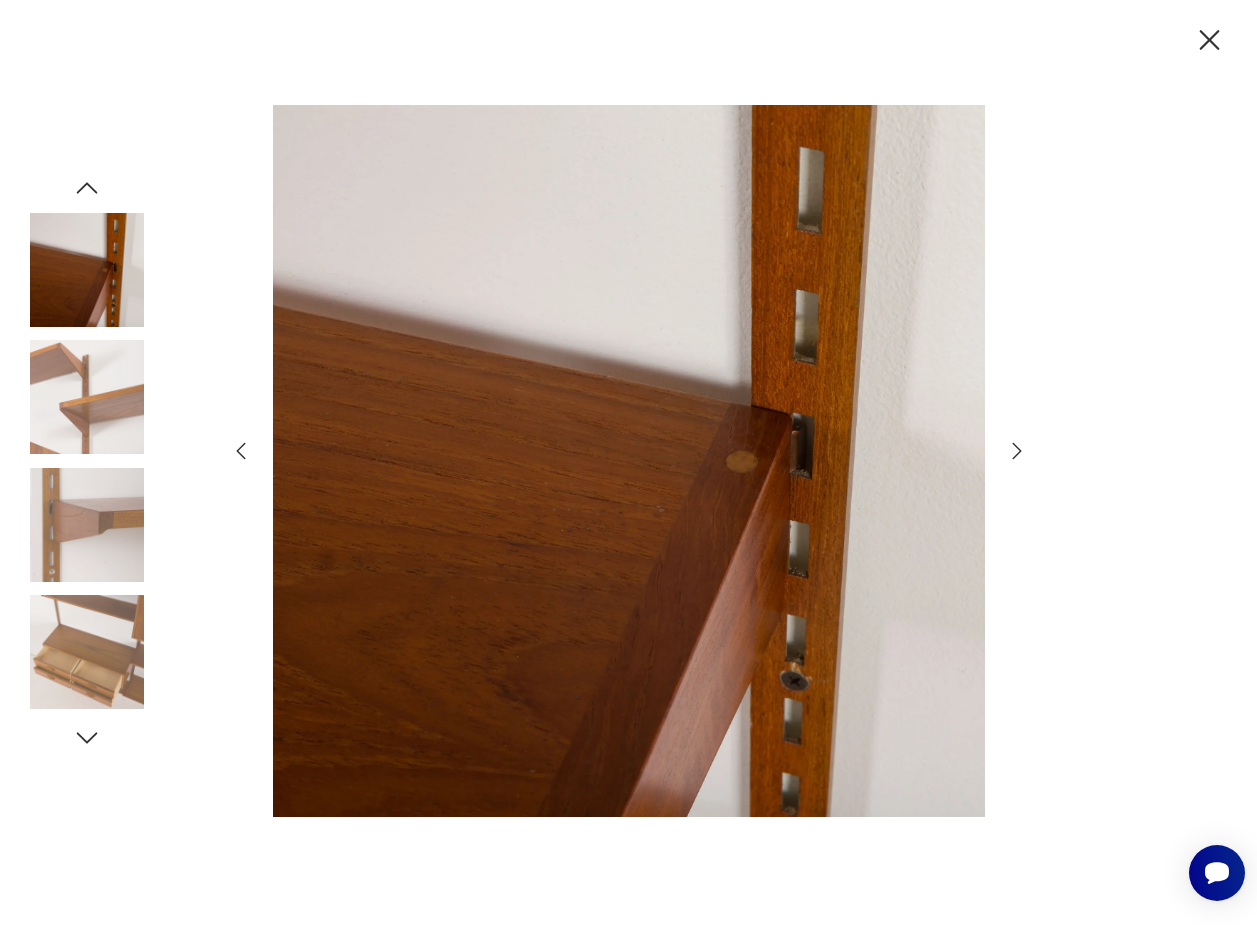 click 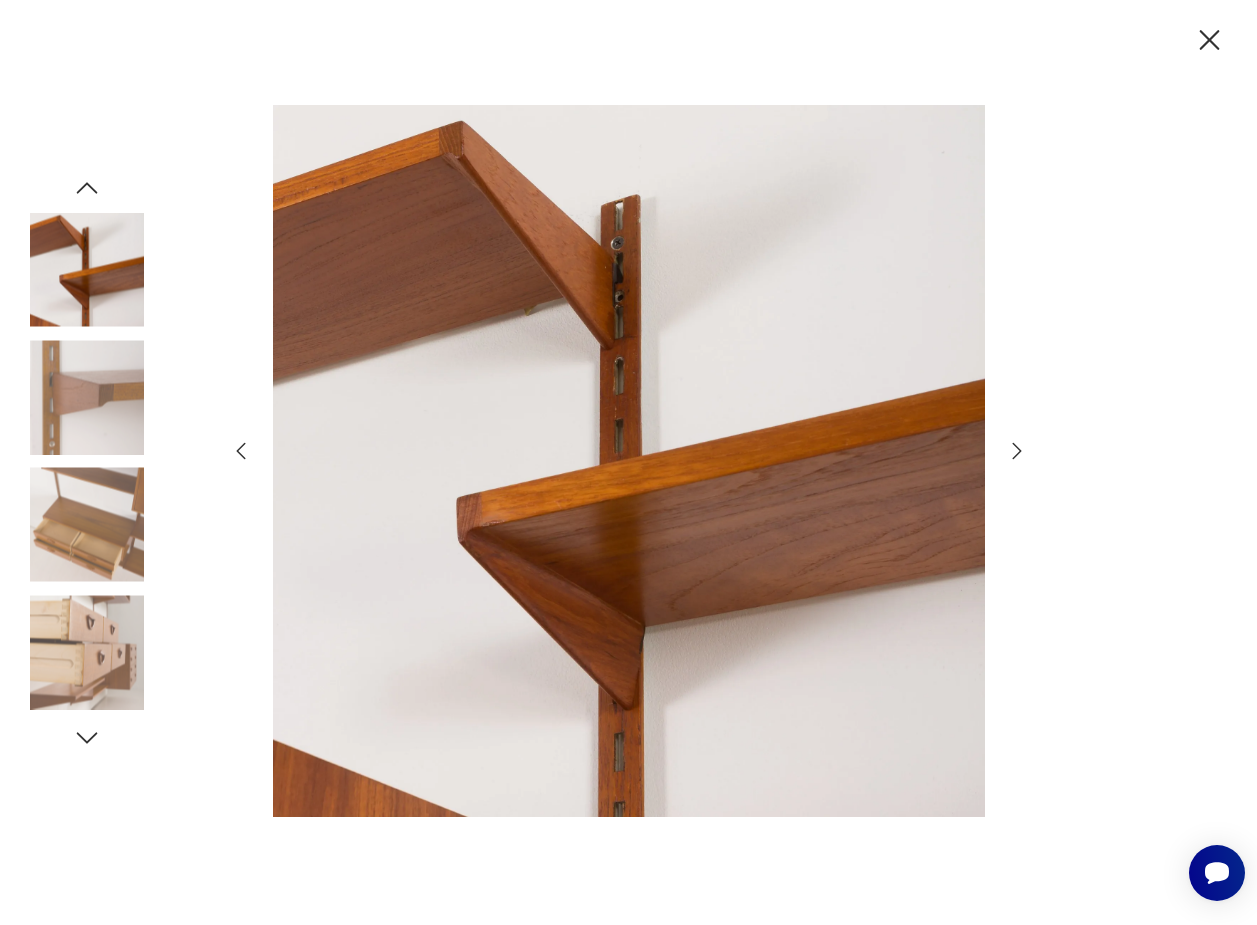 click 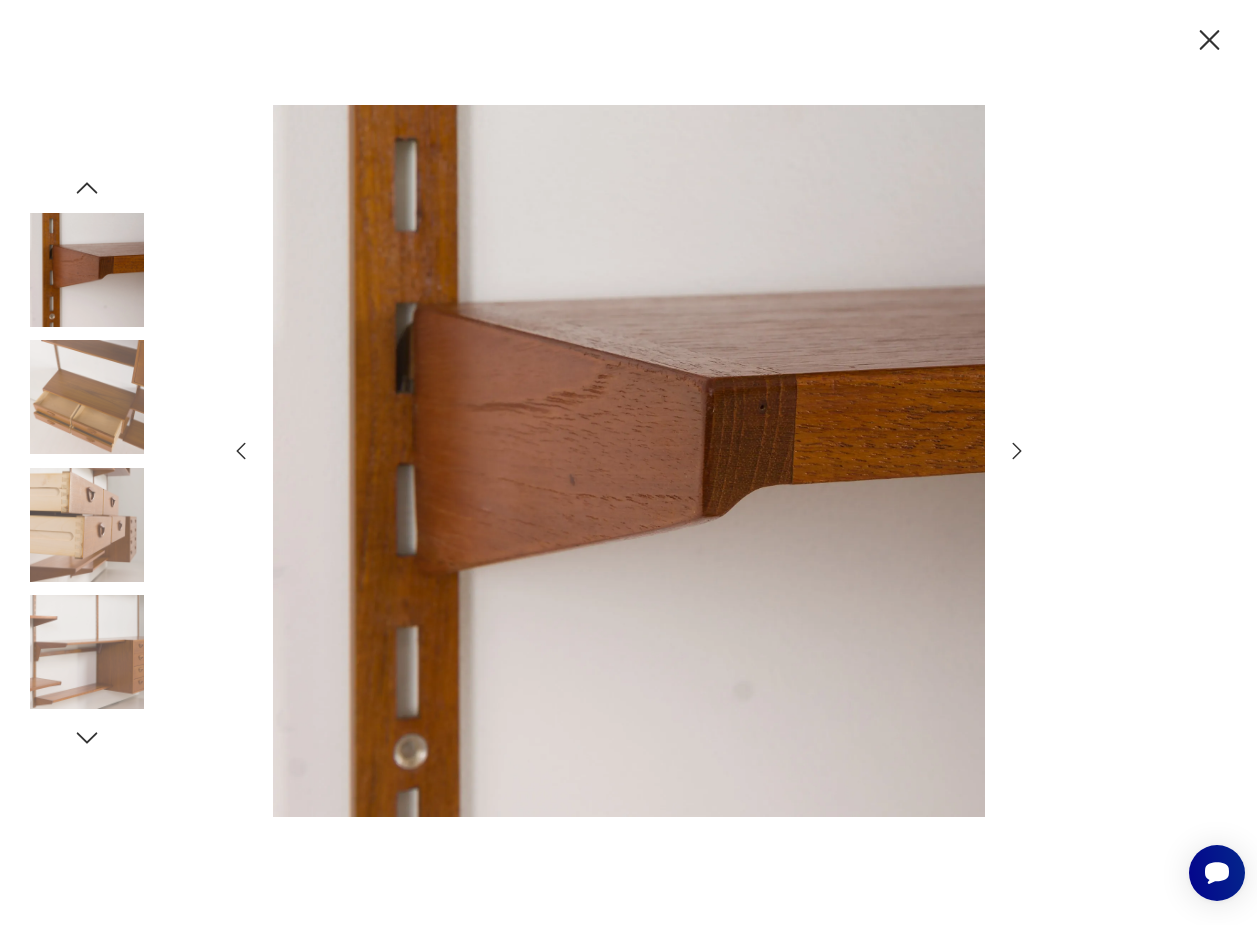 click 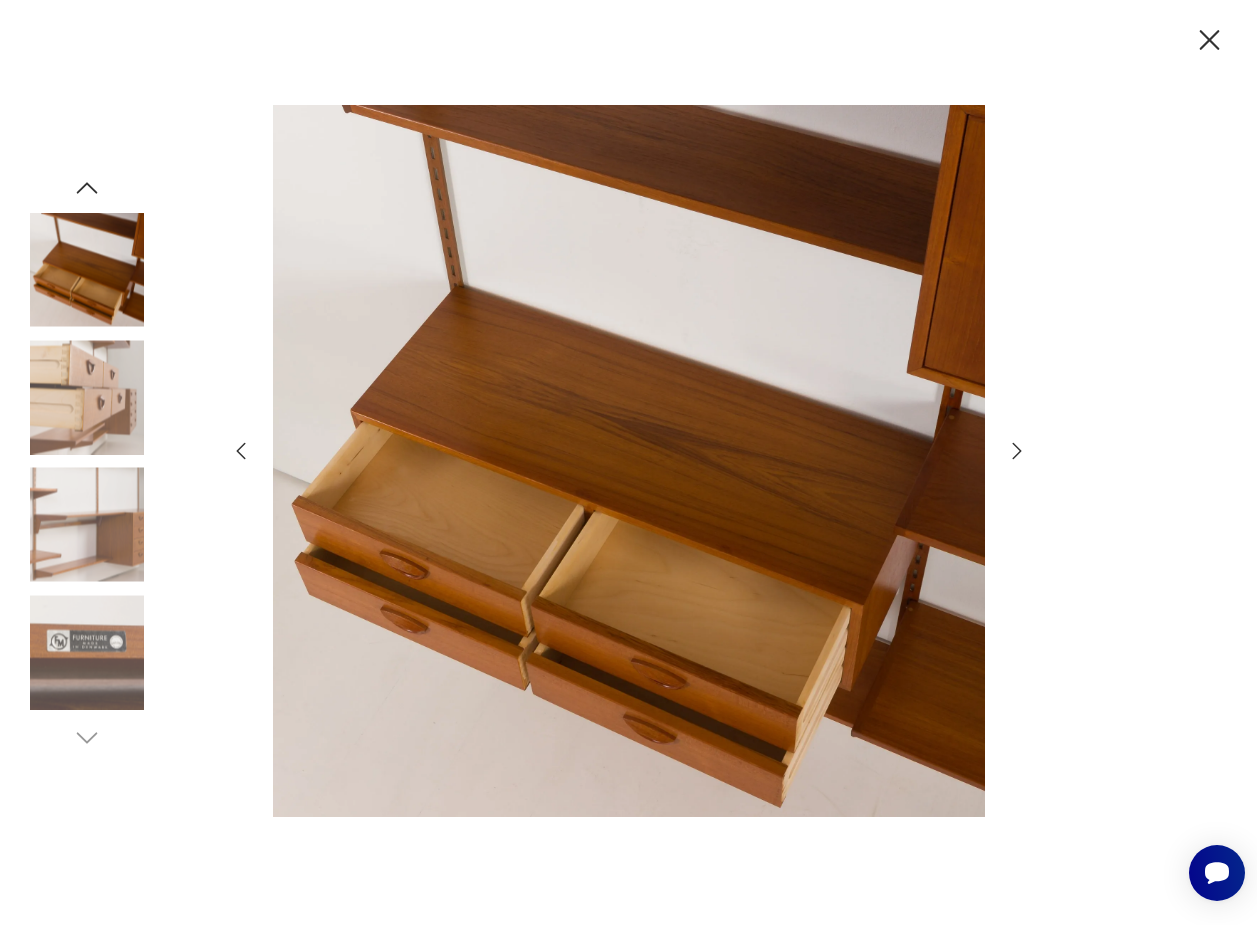 click 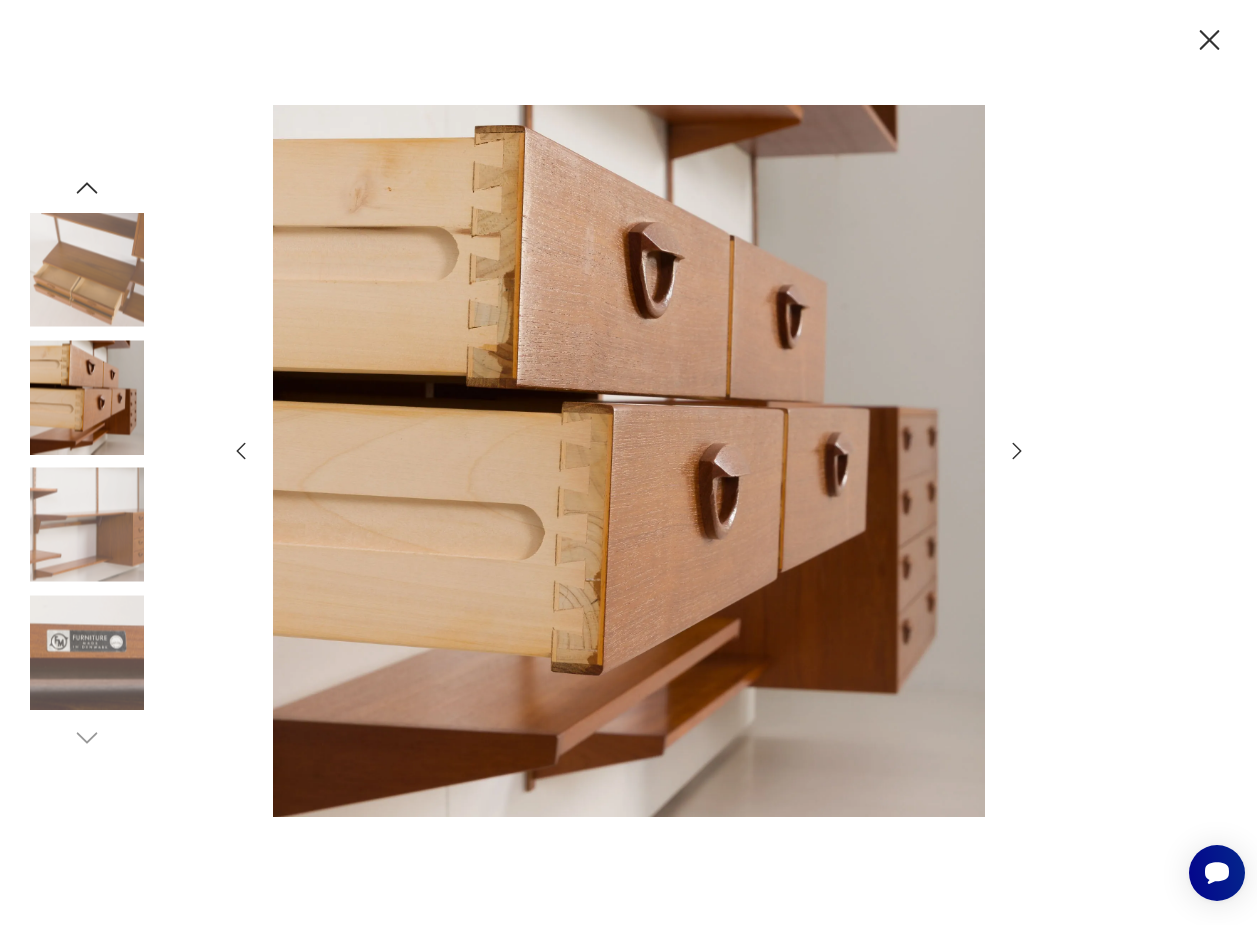 click 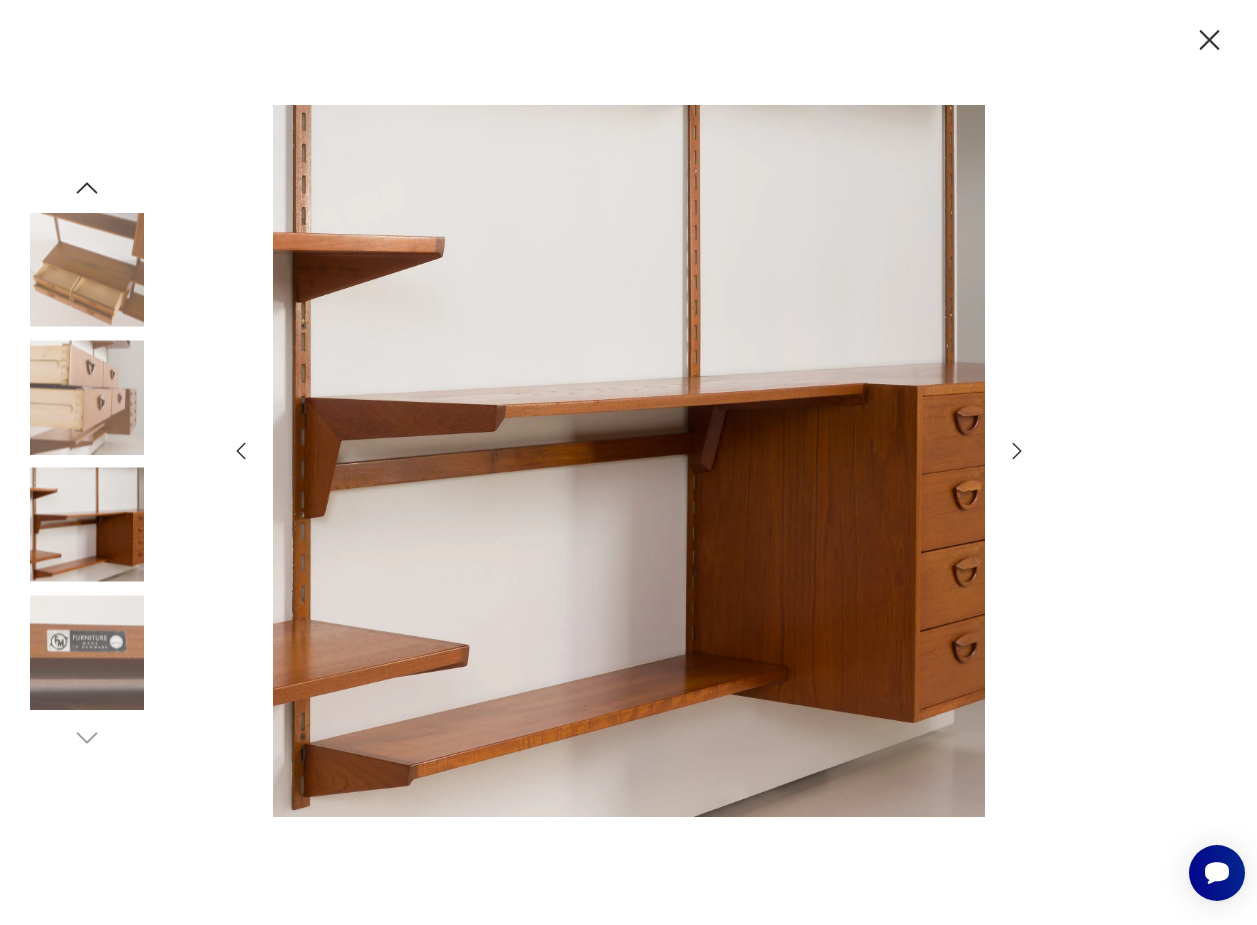 click 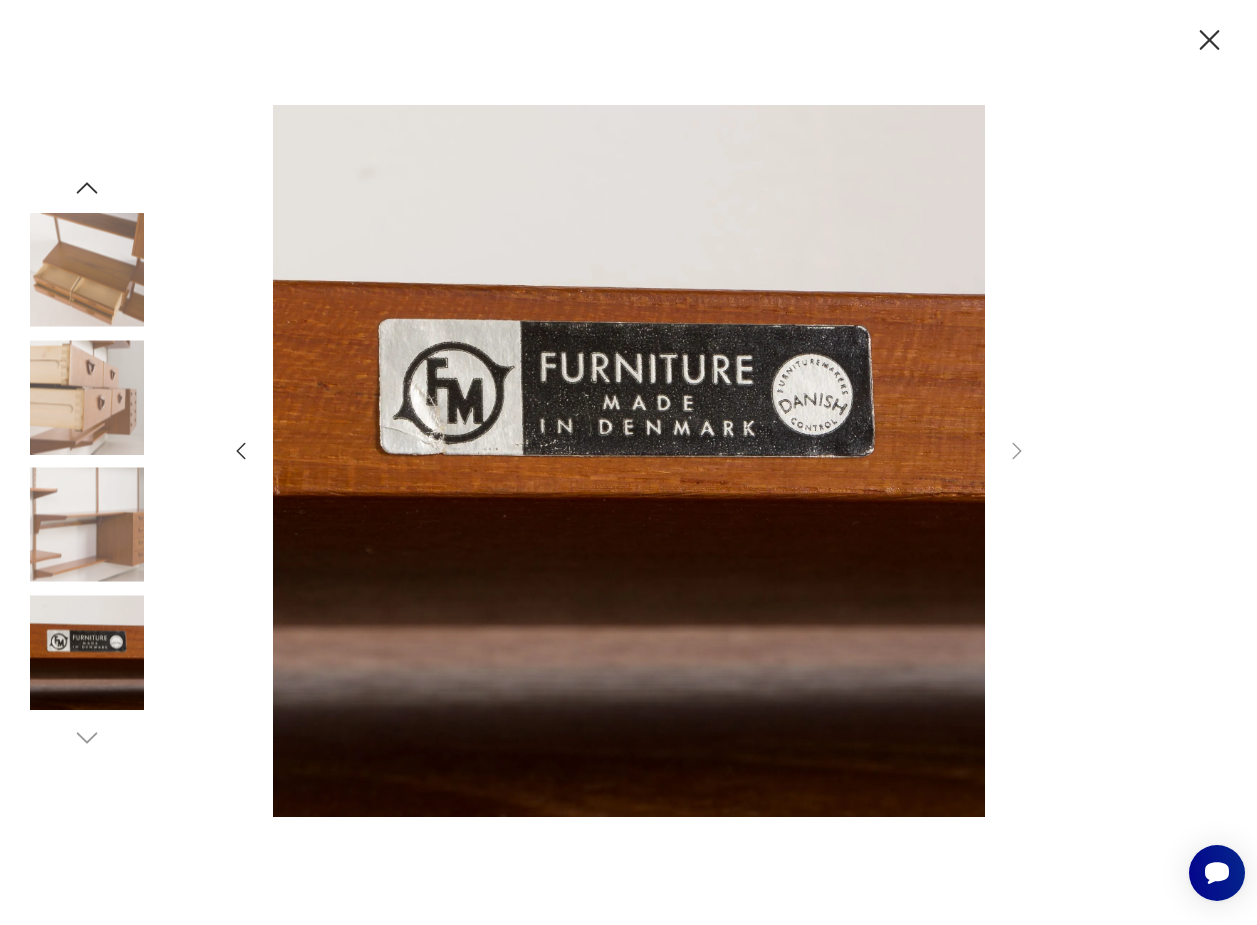 click 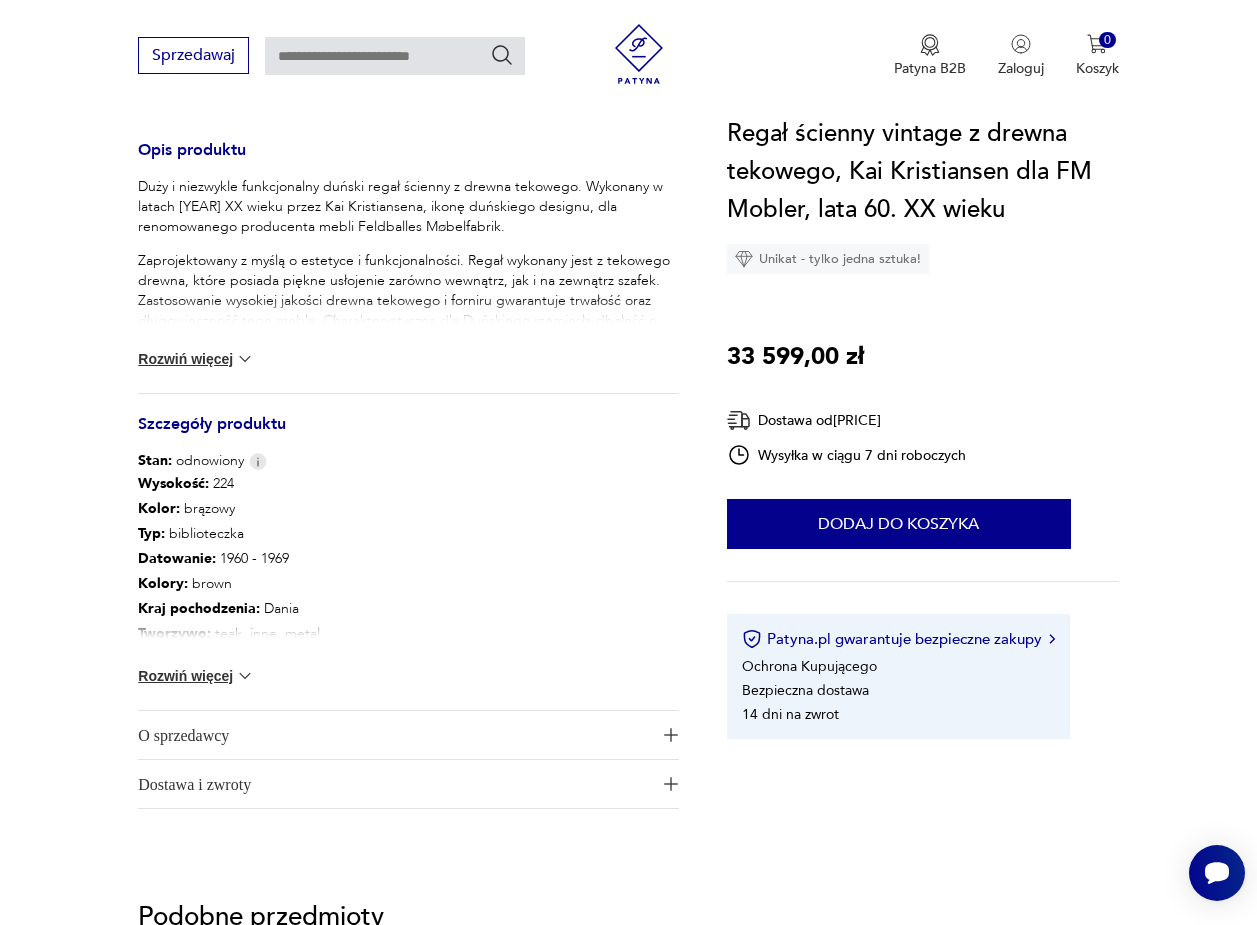 scroll, scrollTop: 828, scrollLeft: 0, axis: vertical 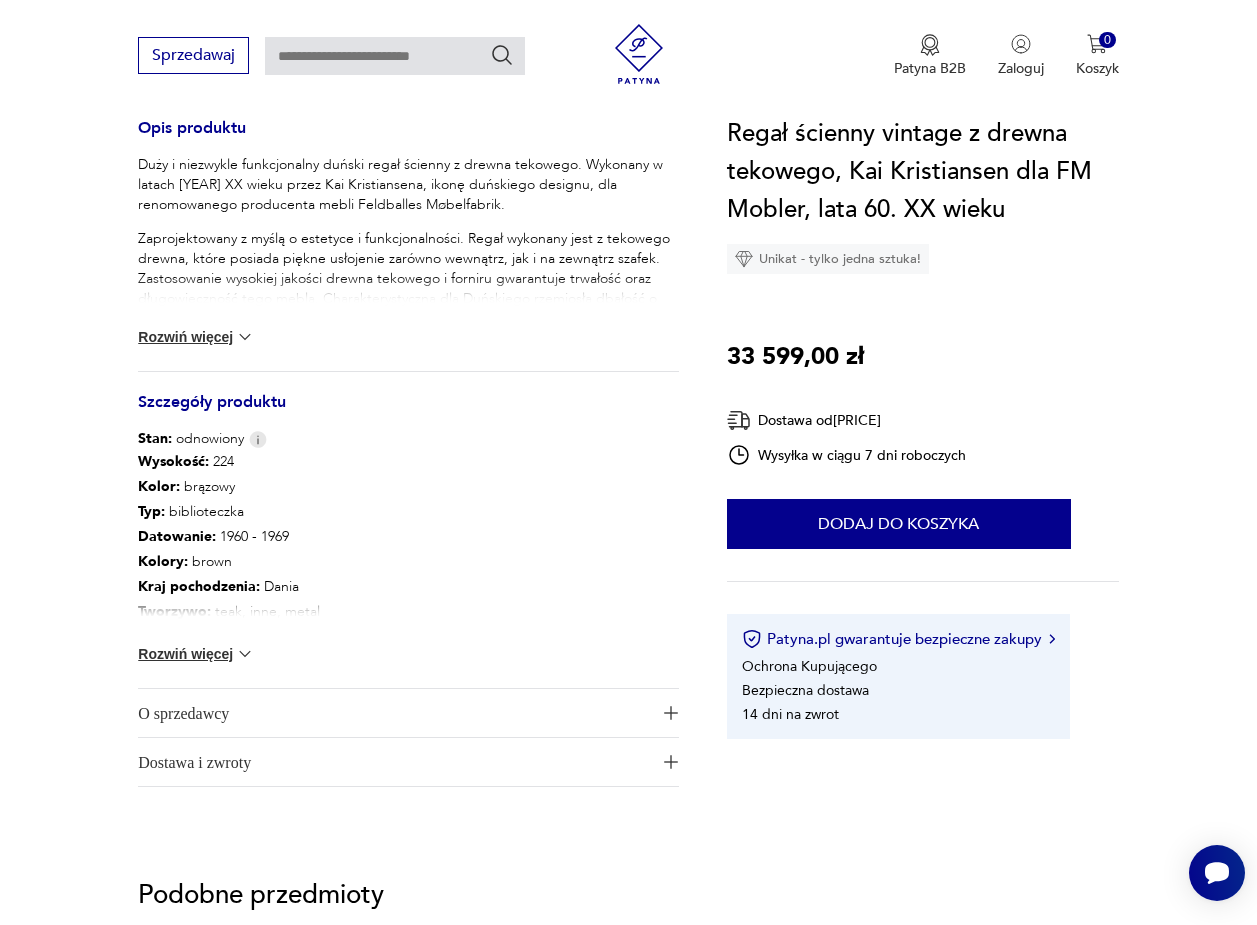 click on "Rozwiń więcej" at bounding box center [196, 654] 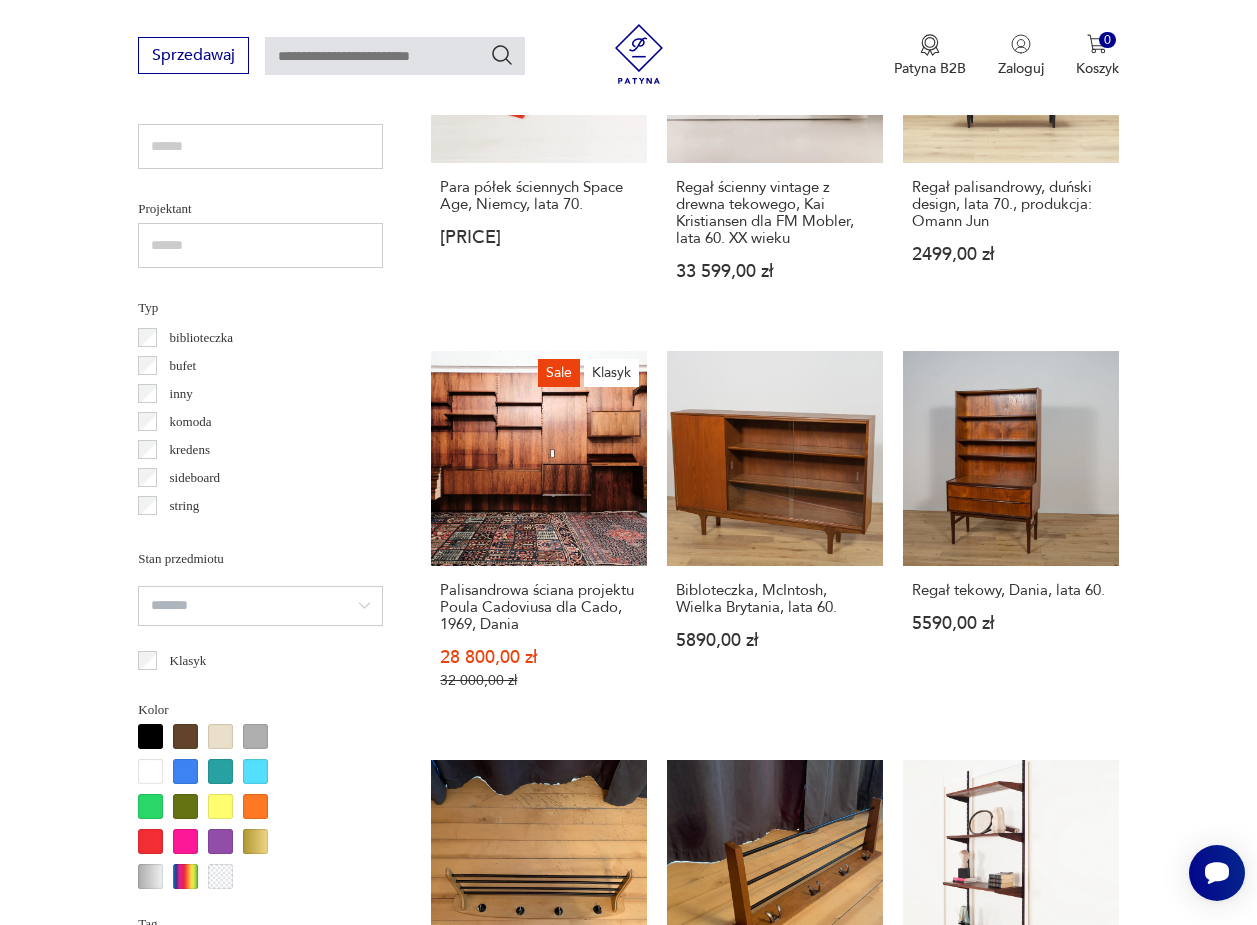 scroll, scrollTop: 1353, scrollLeft: 0, axis: vertical 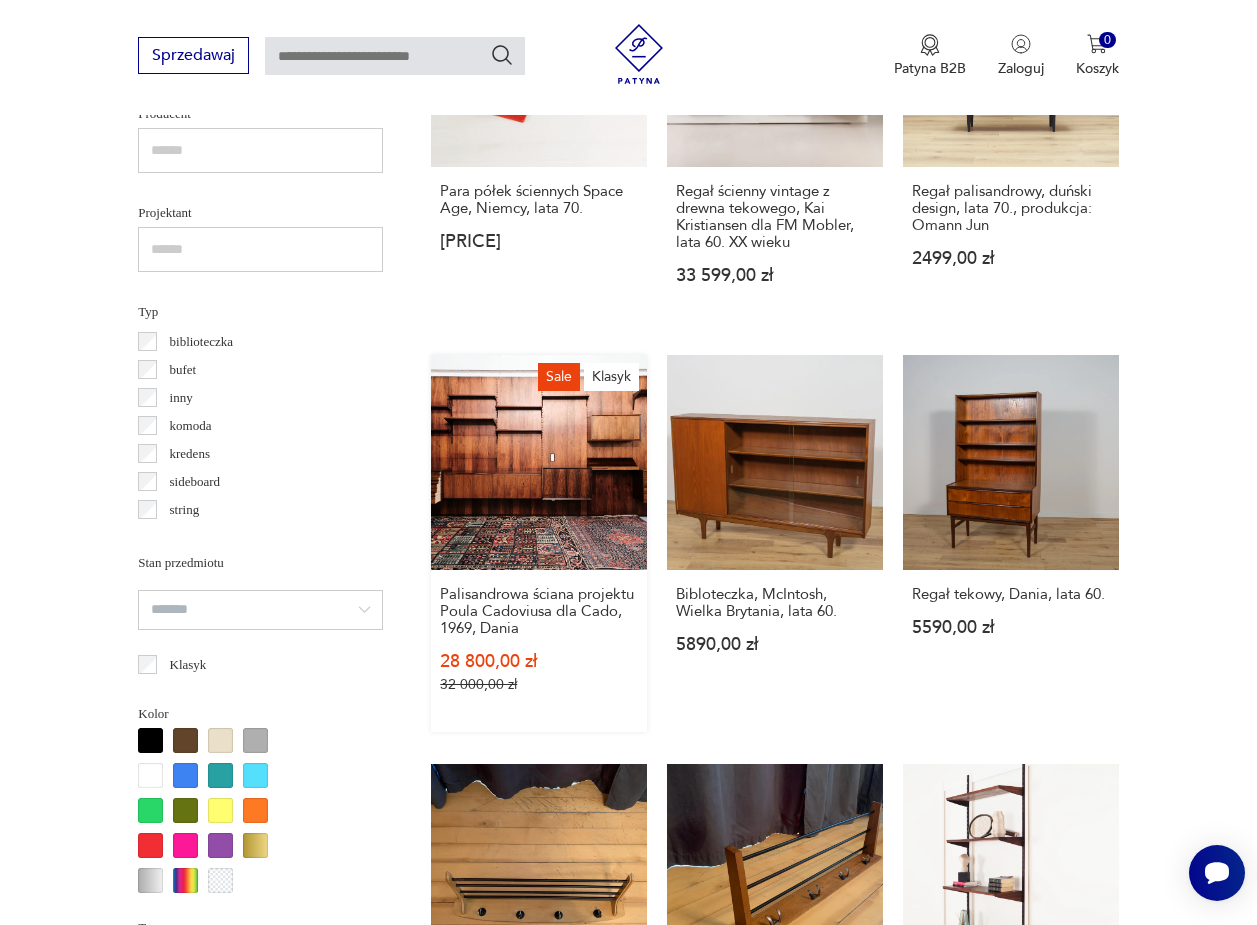 click on "Sale Klasyk Palisandrowa ściana projektu Poula Cadoviusa dla Cado, [YEAR], [COUNTRY] [PRICE] [PRICE]" at bounding box center (539, 544) 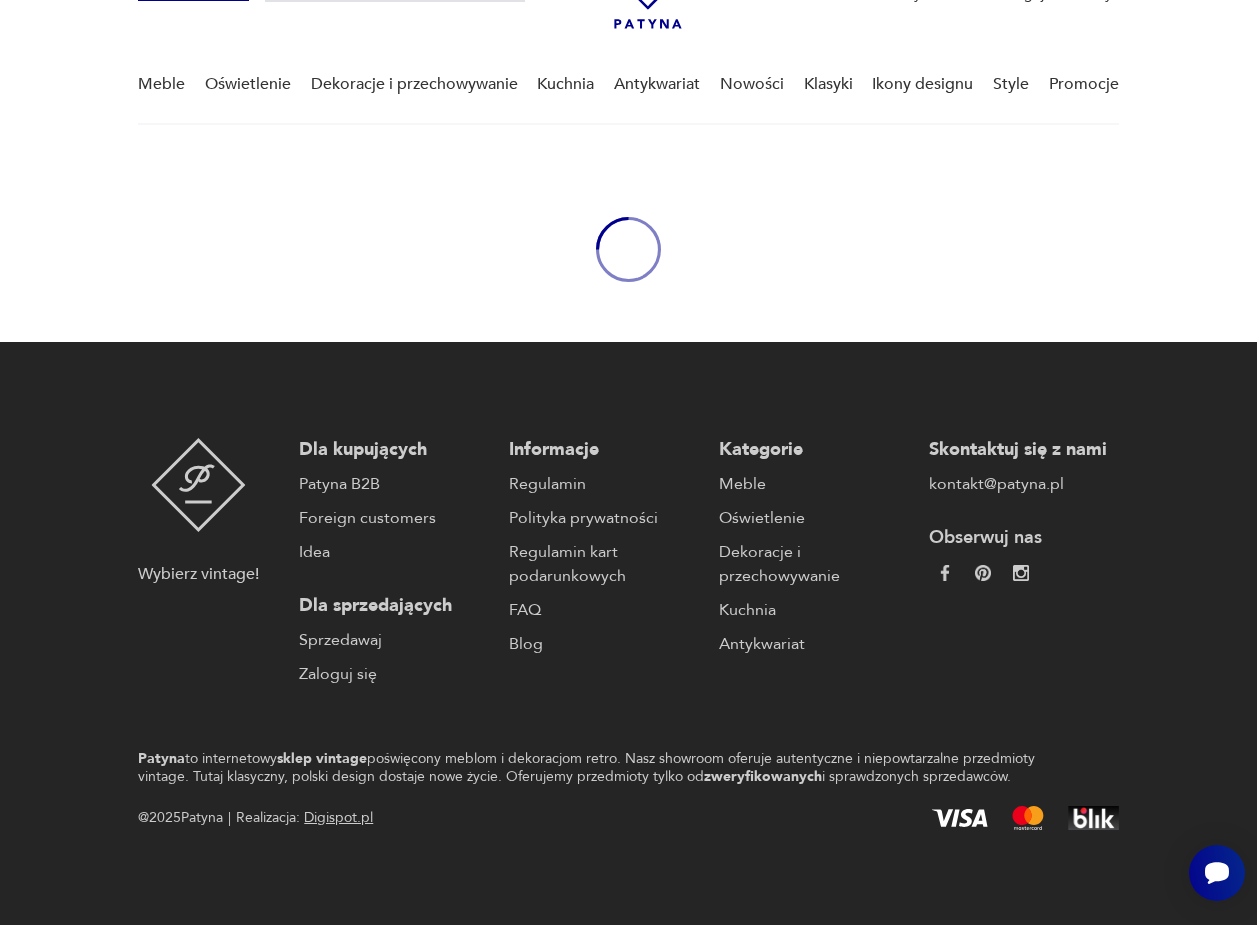 scroll, scrollTop: 0, scrollLeft: 0, axis: both 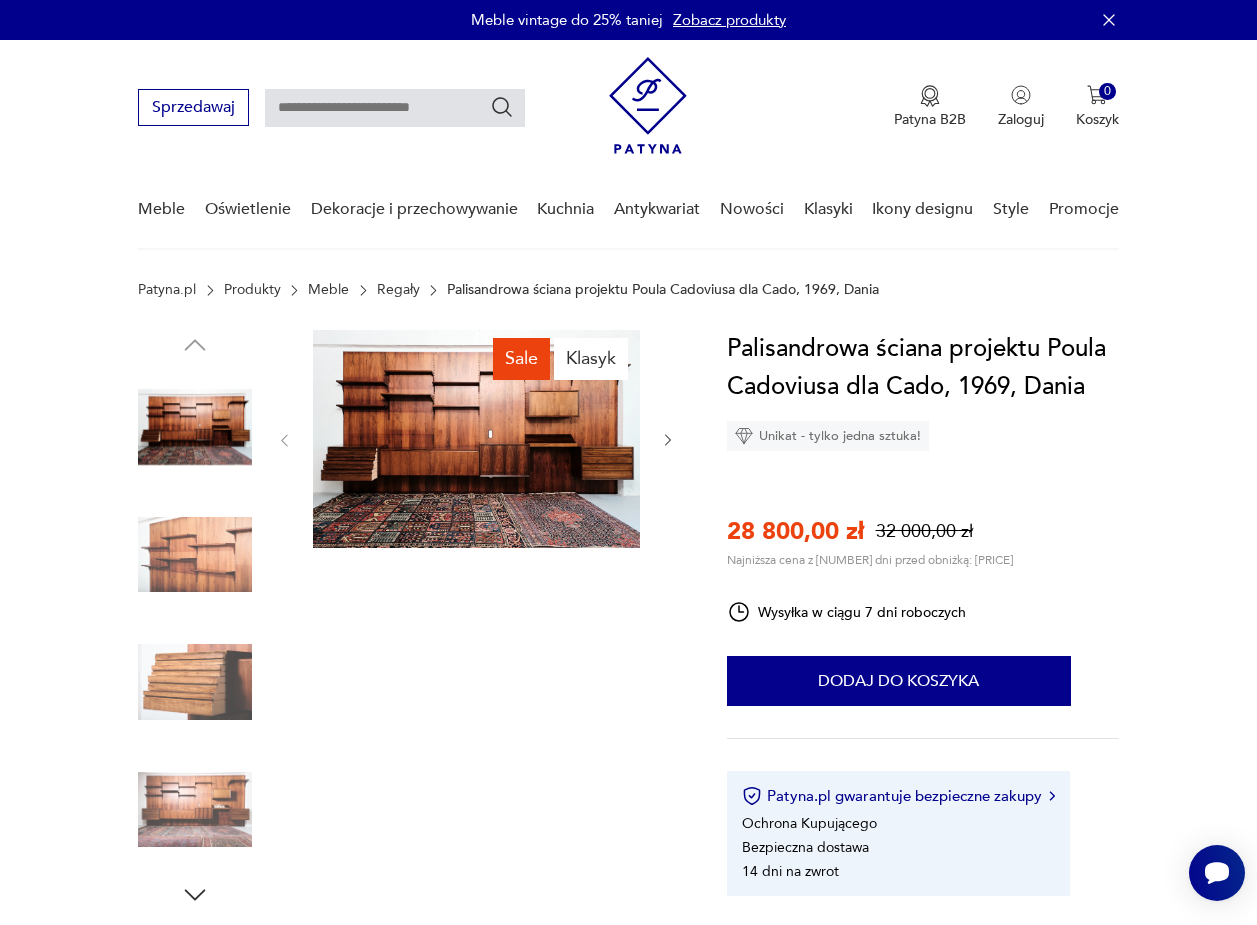 click at bounding box center (476, 439) 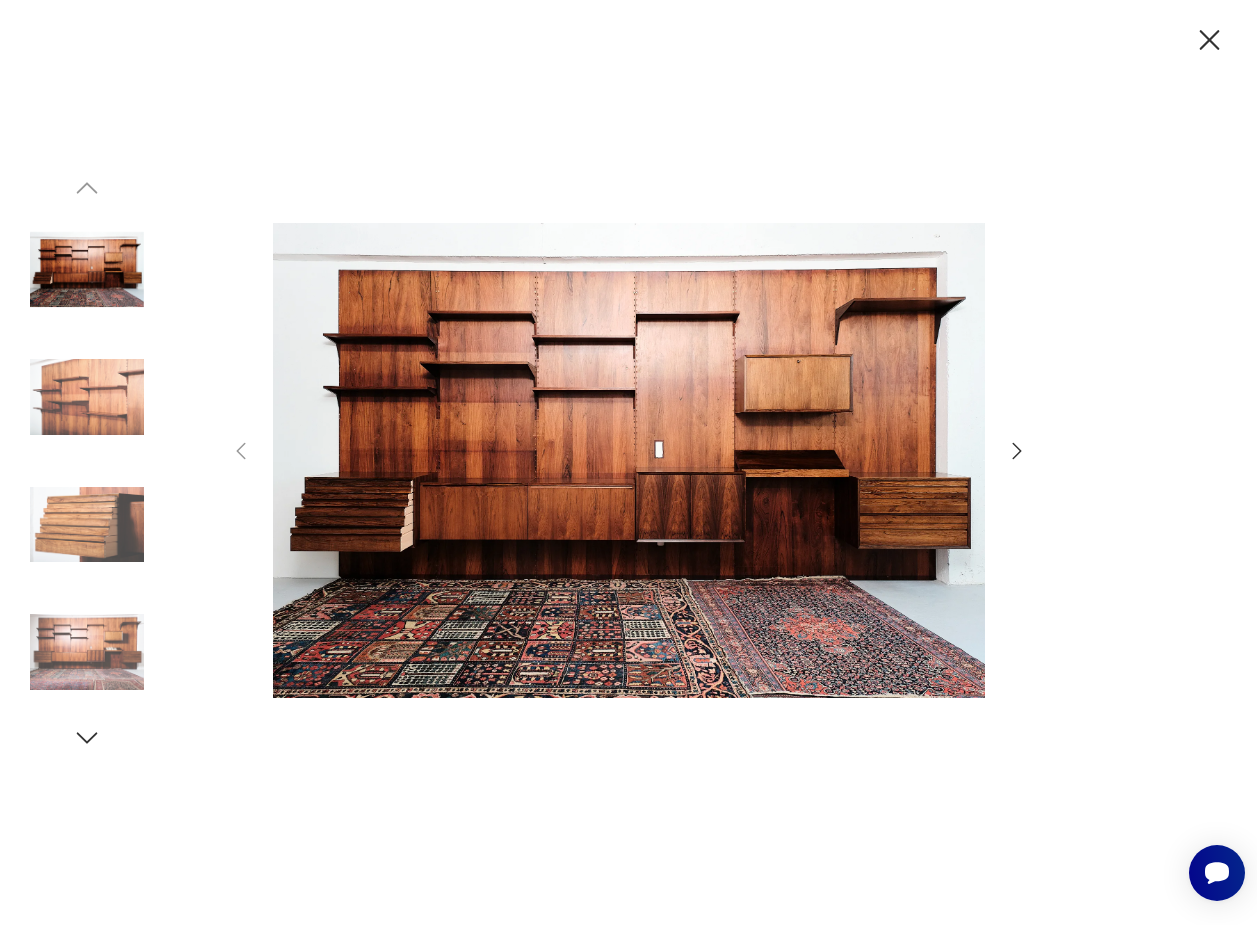click 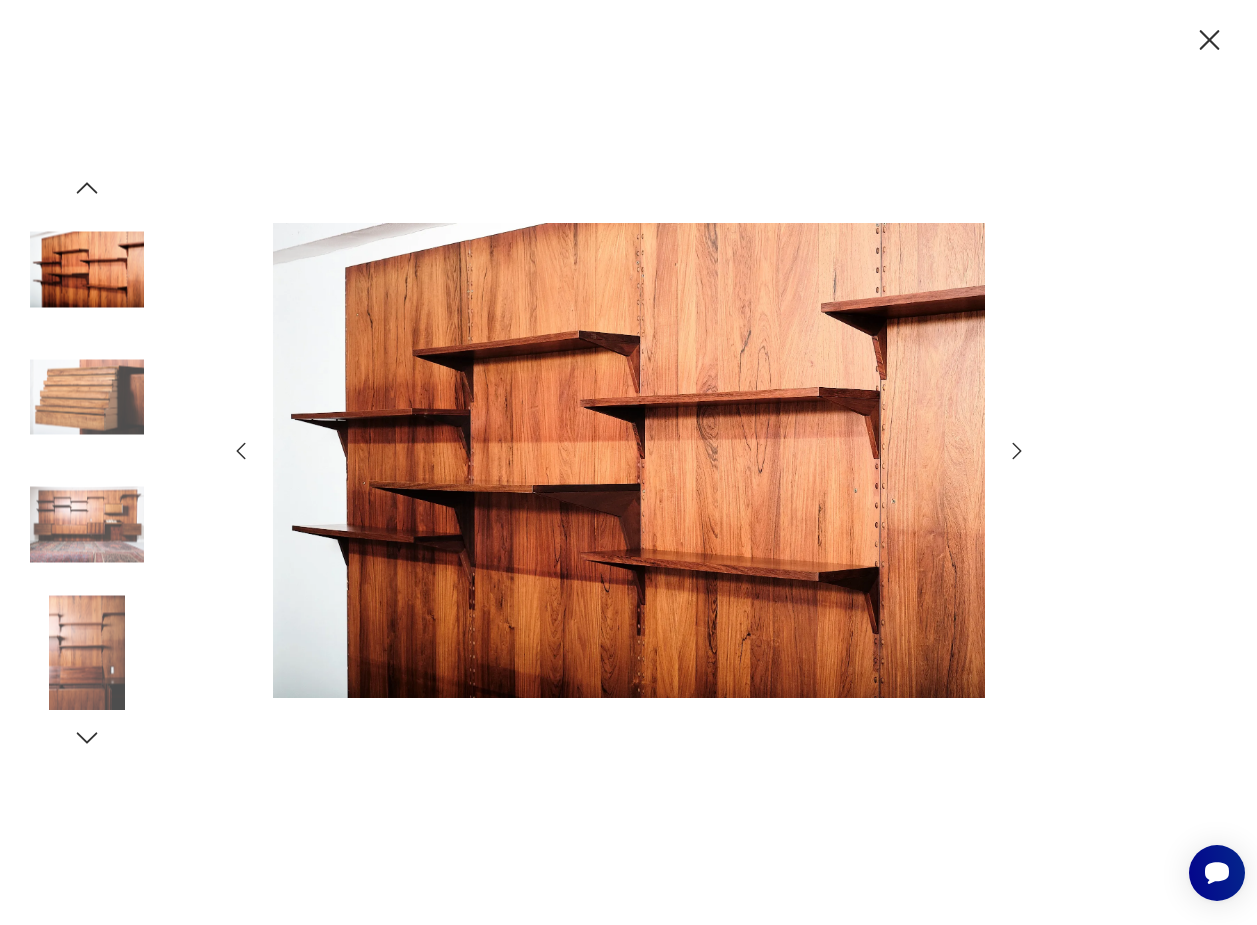 click 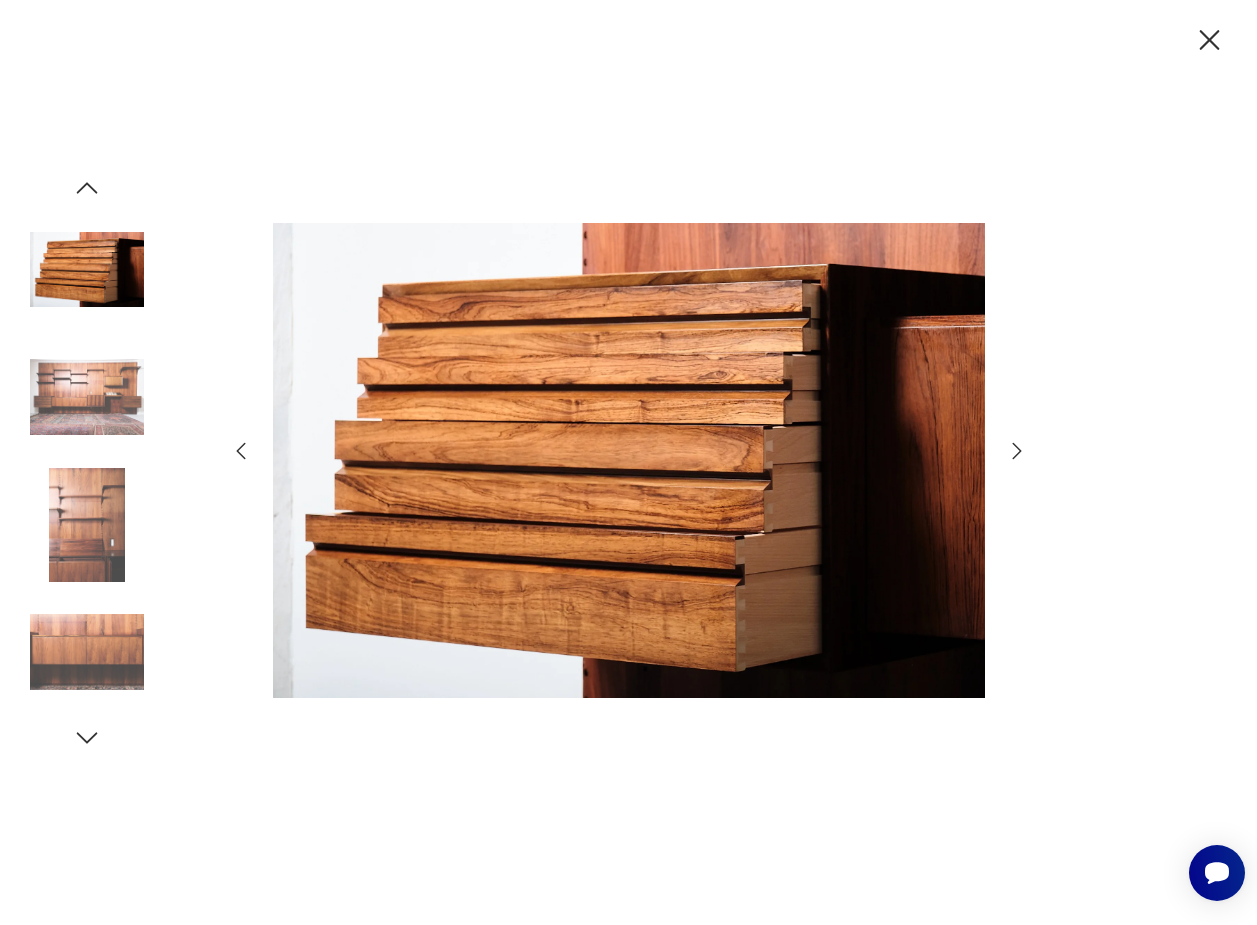 click at bounding box center (629, 463) 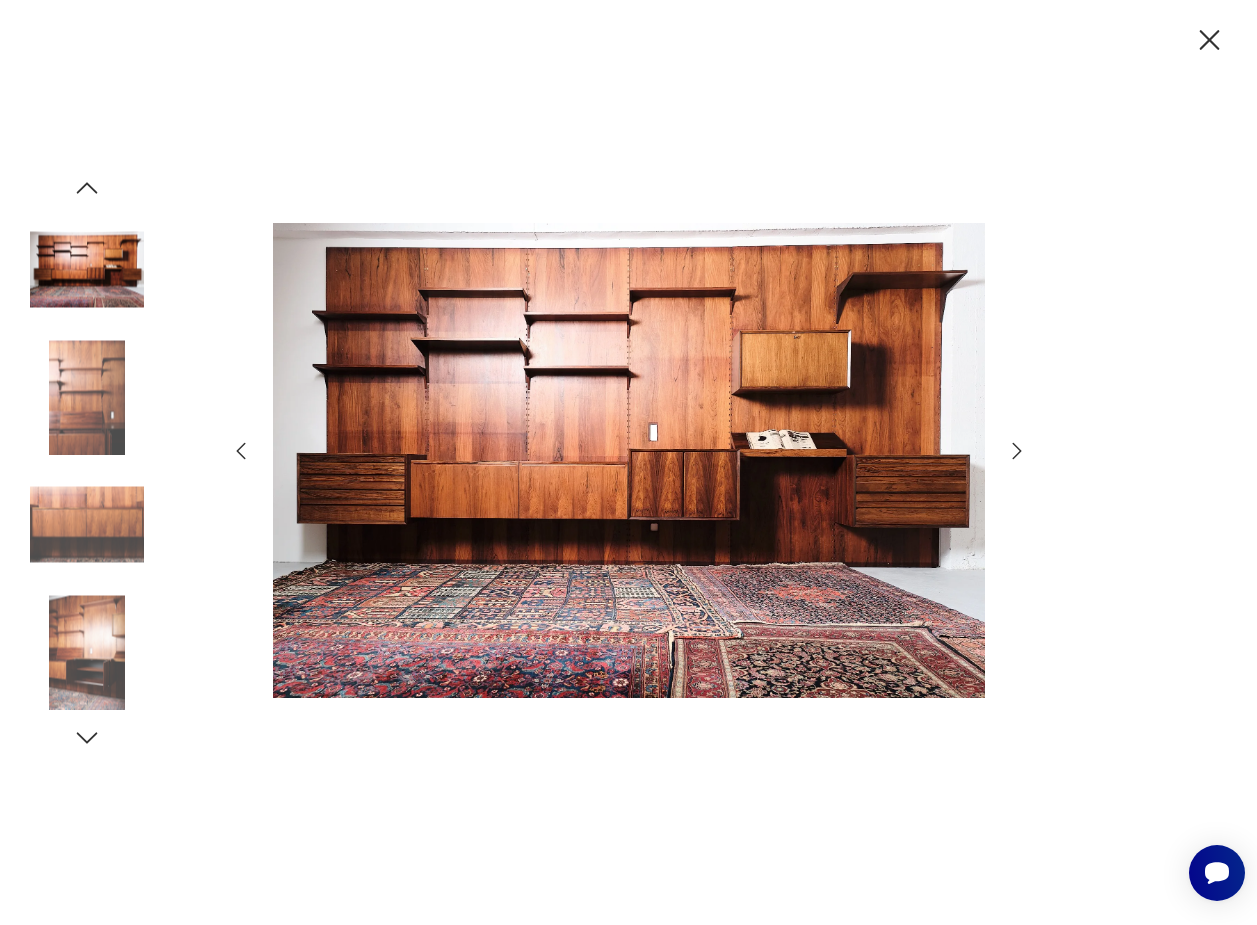 click 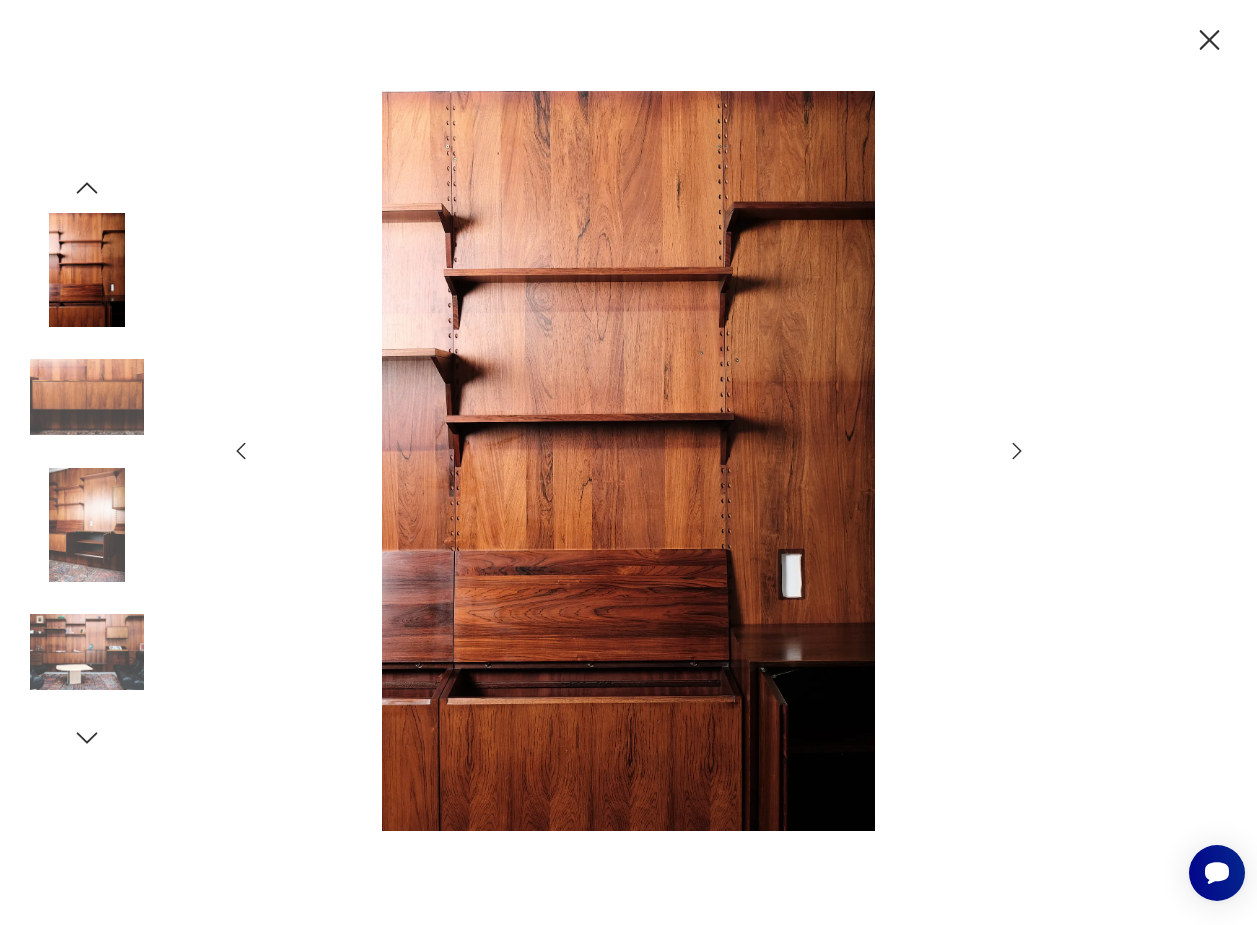 click 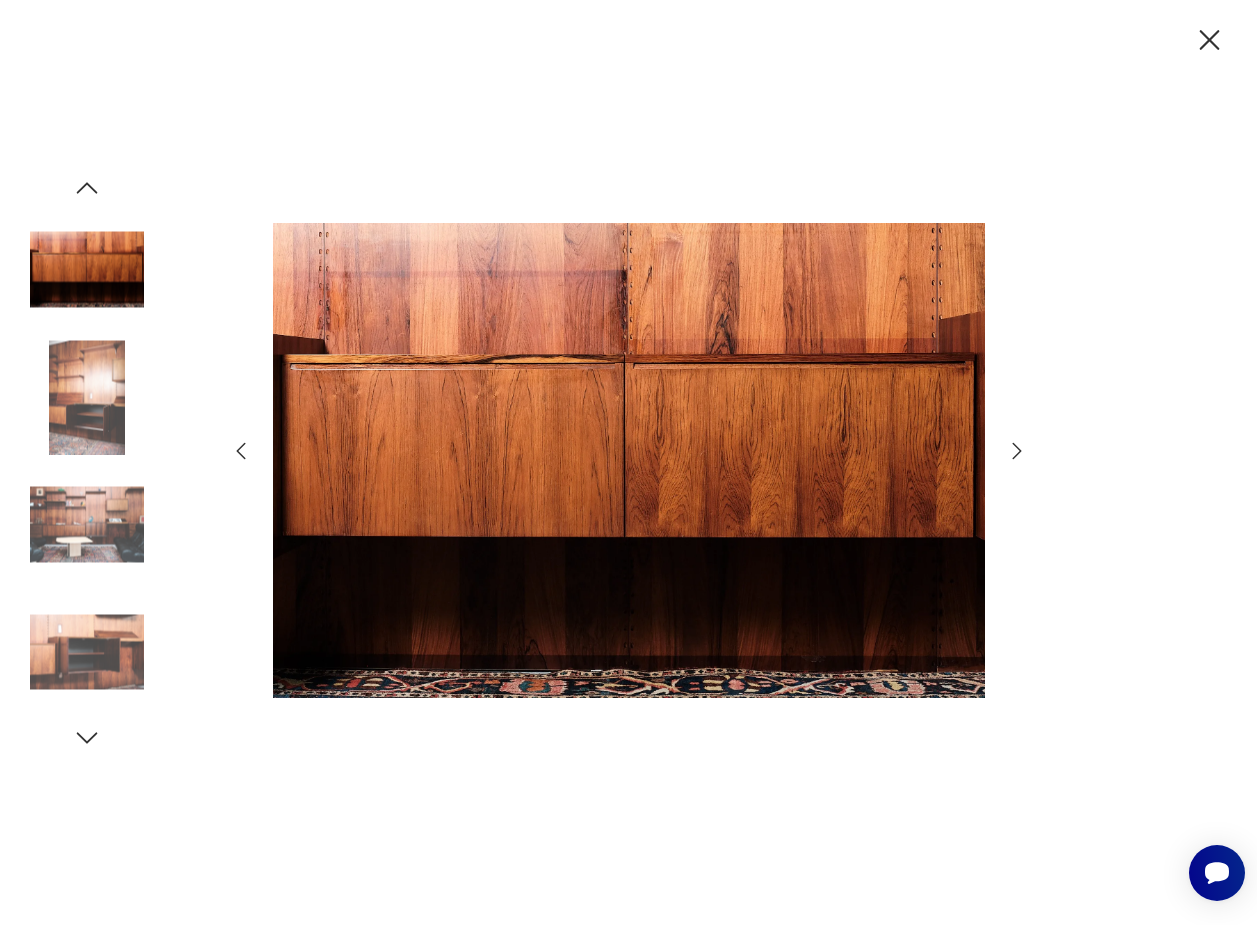 click 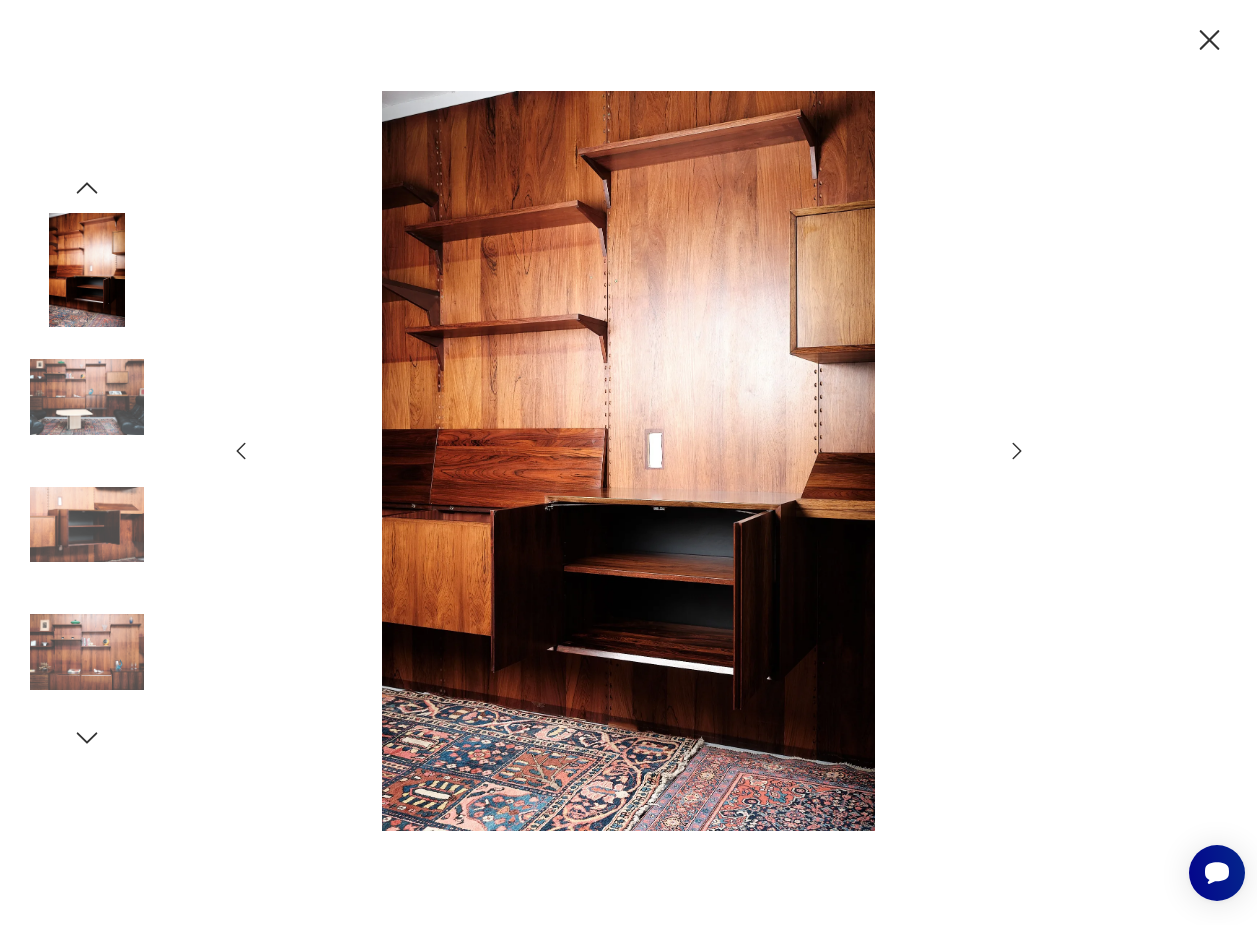 click 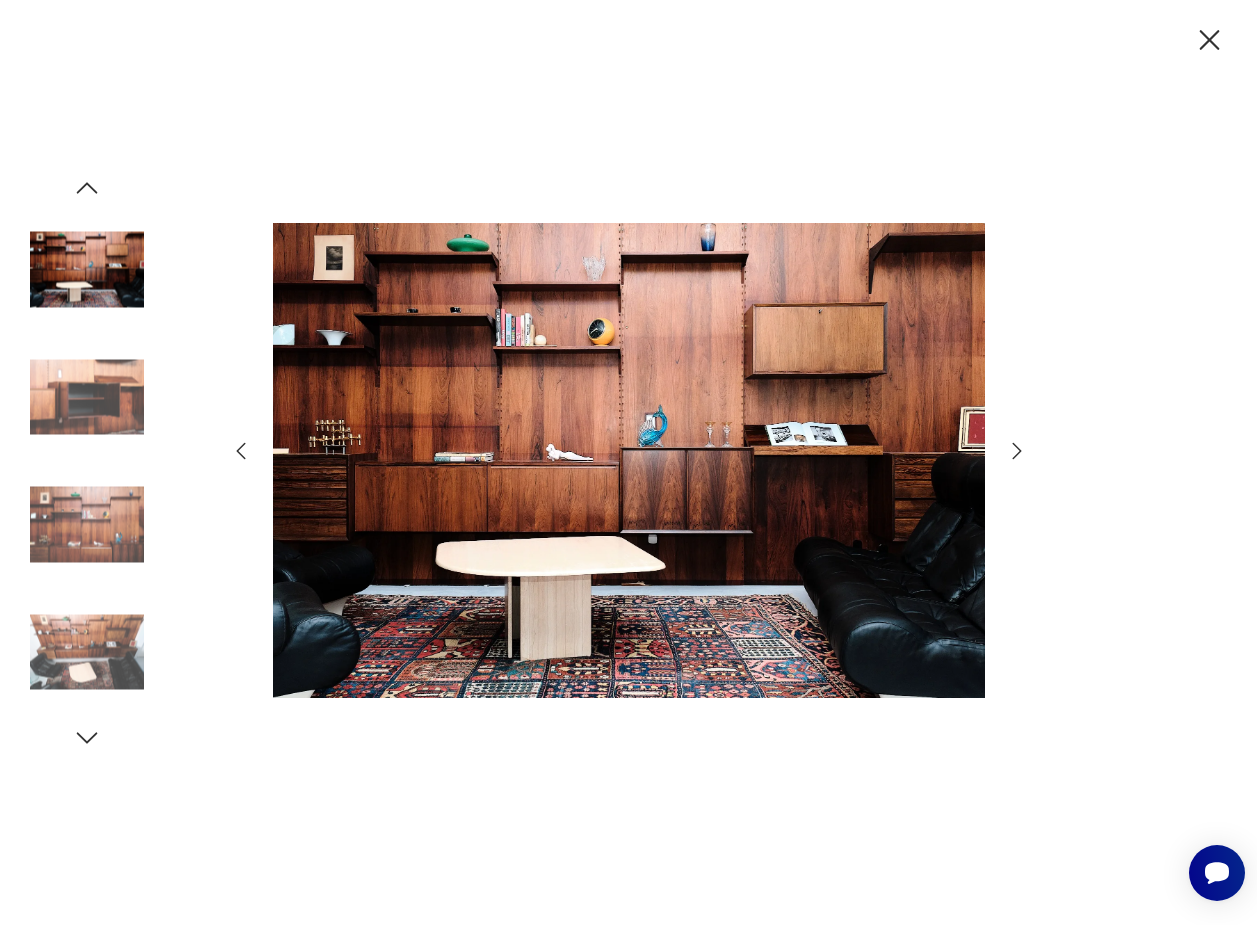 click 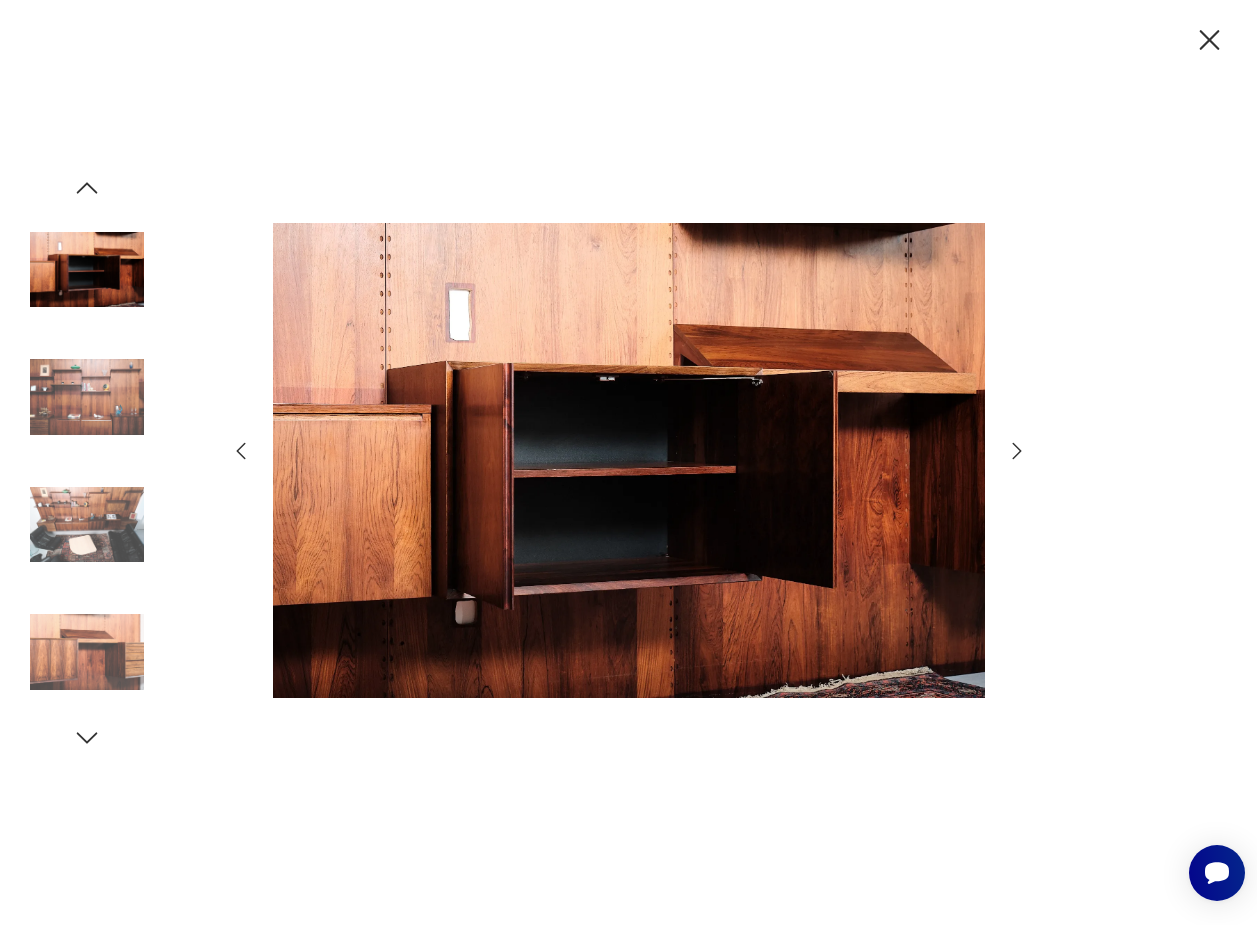click 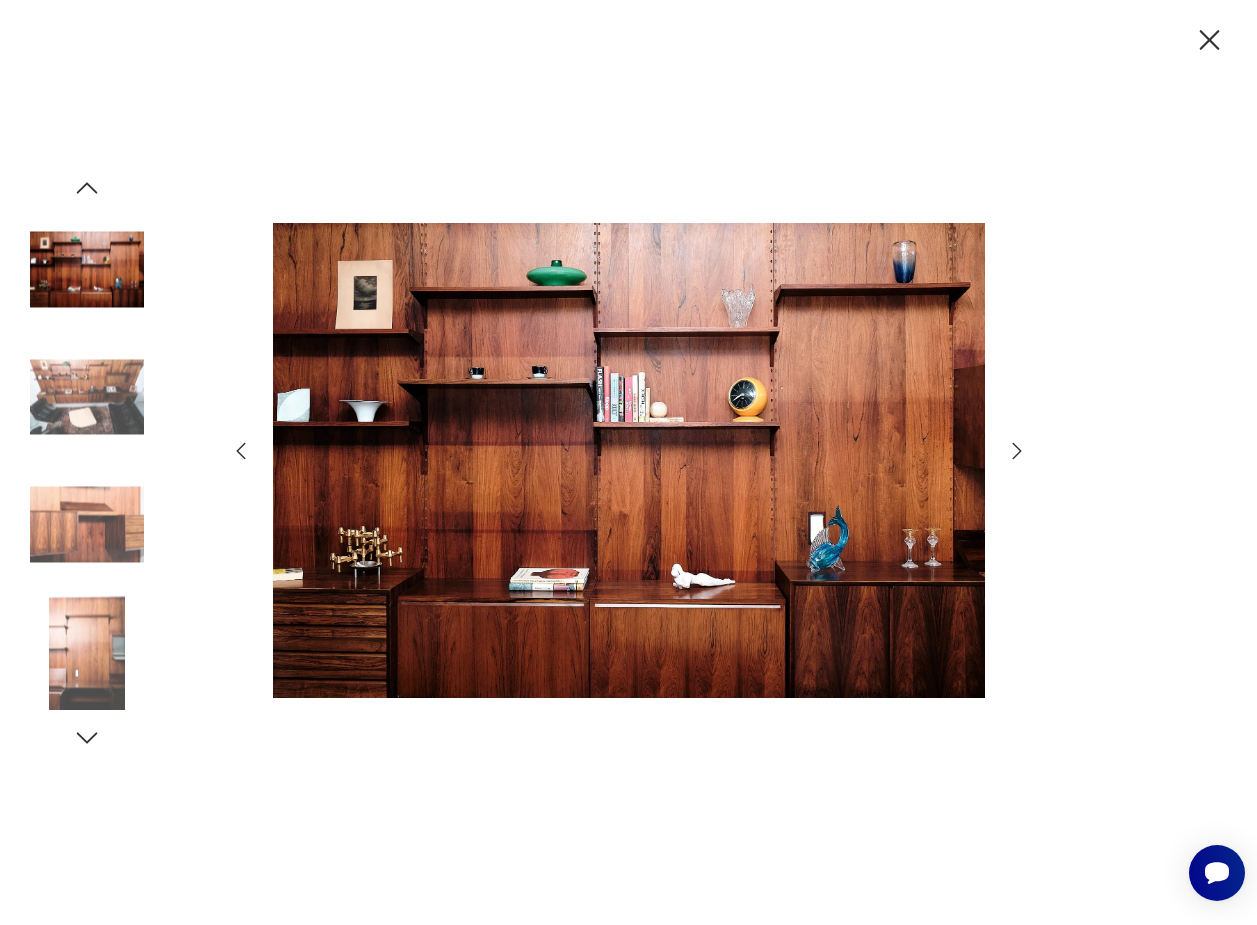 click 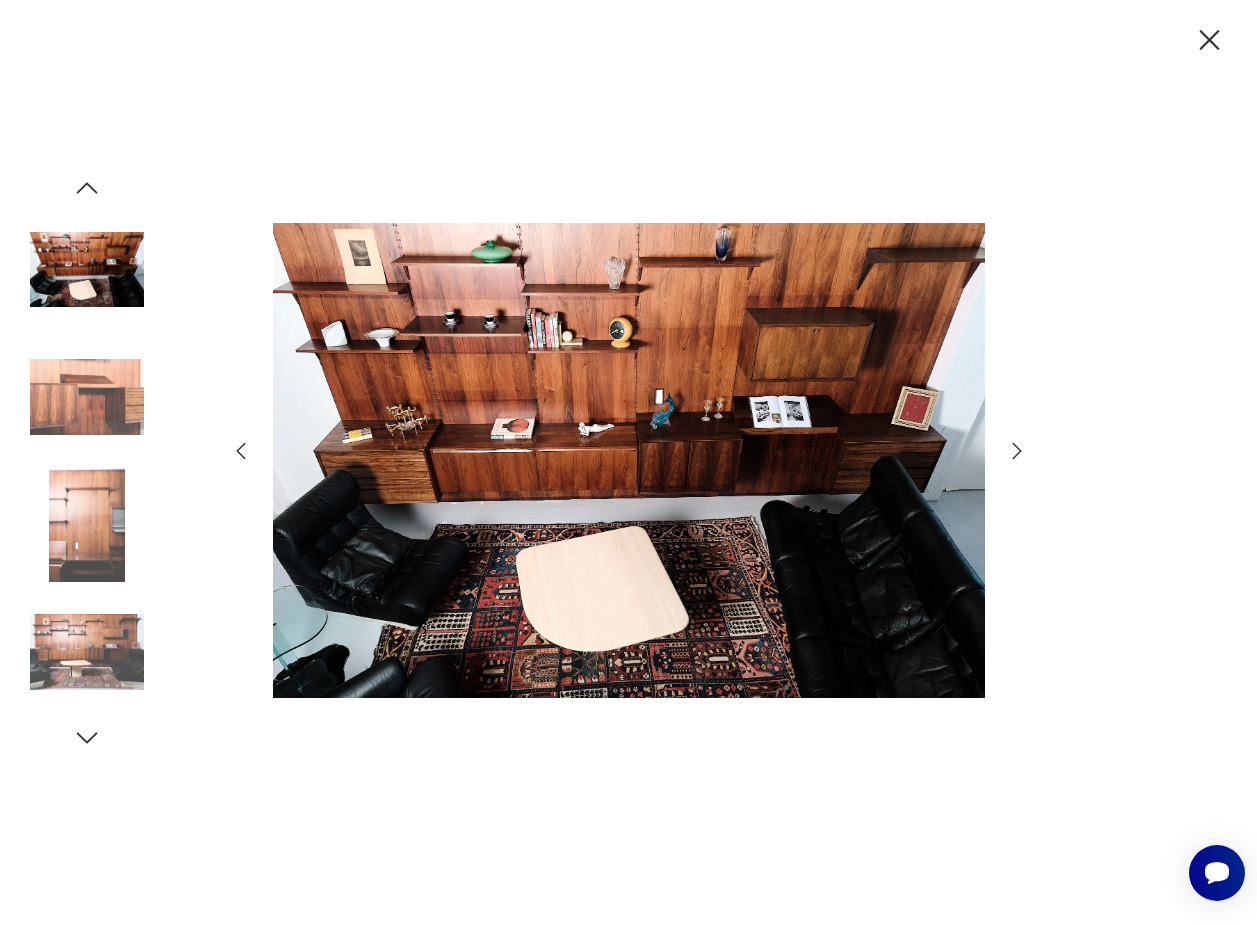 click 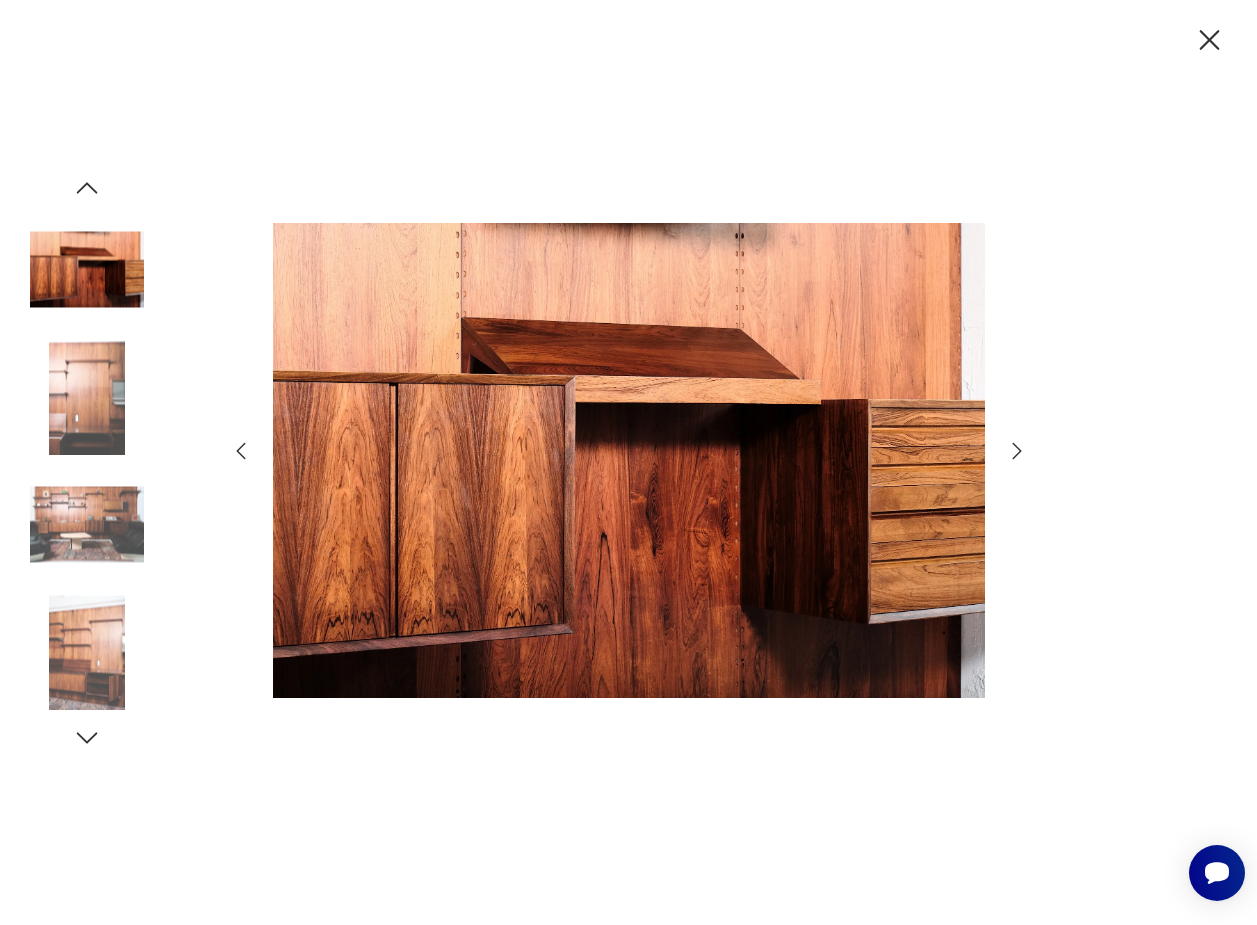 click 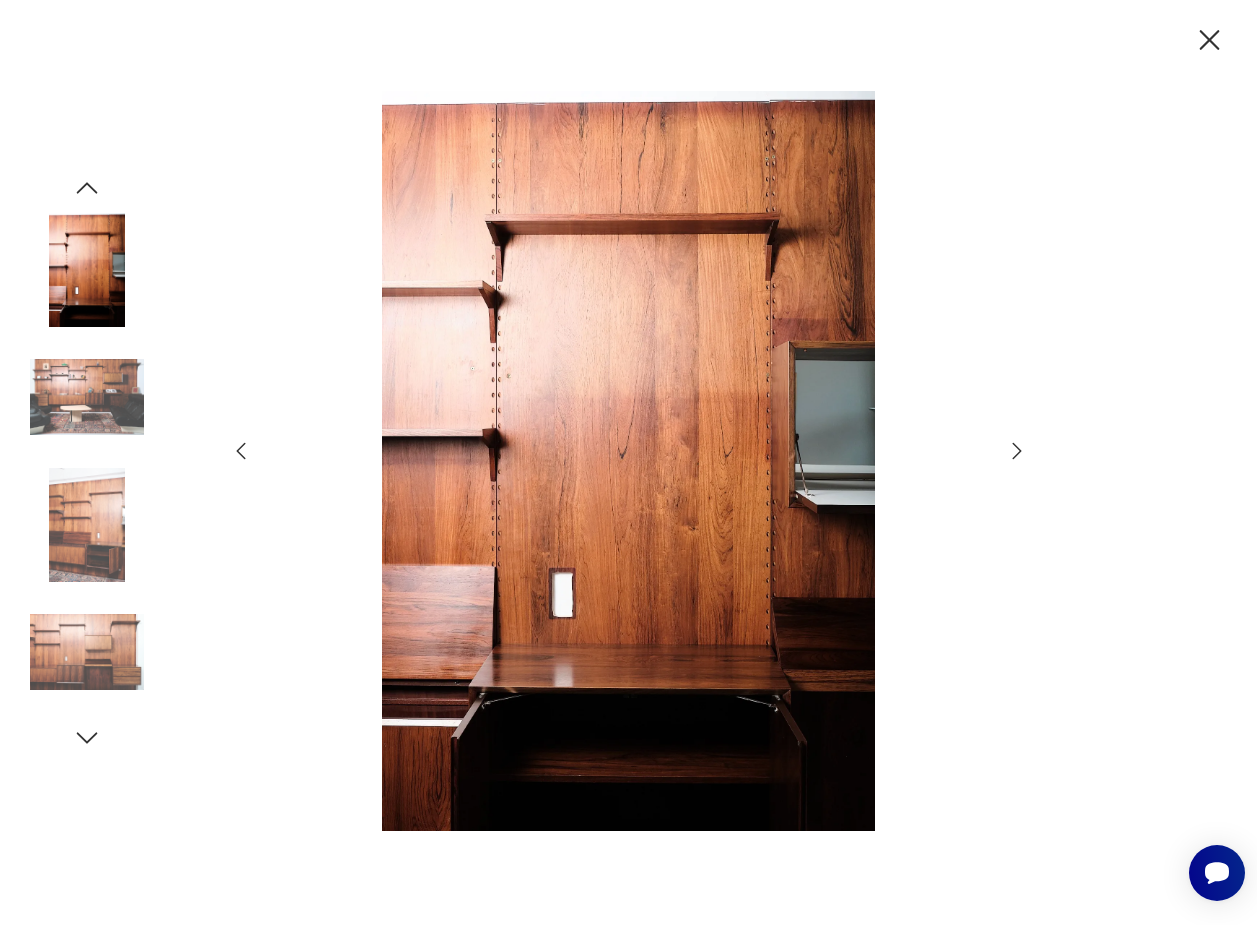 click 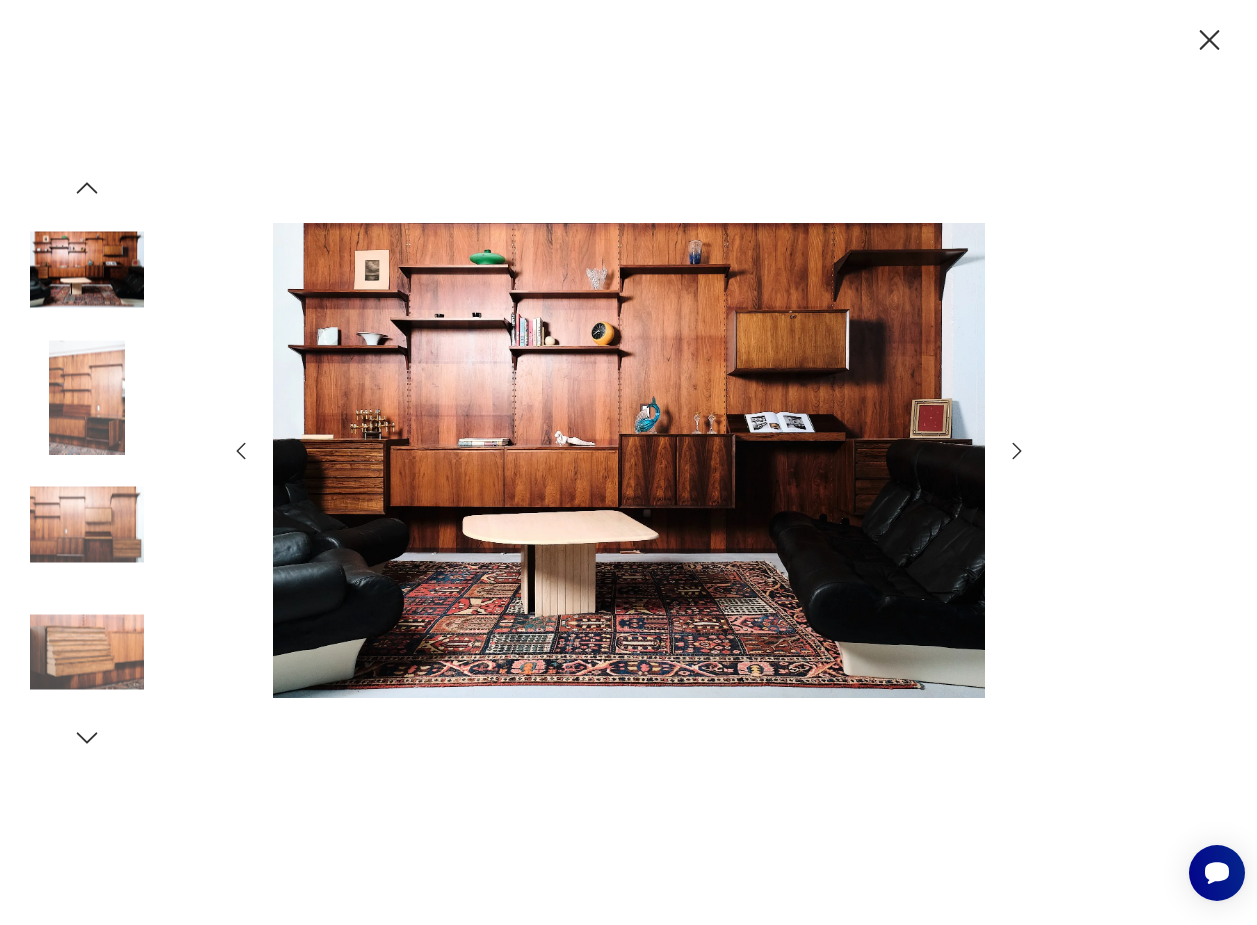click 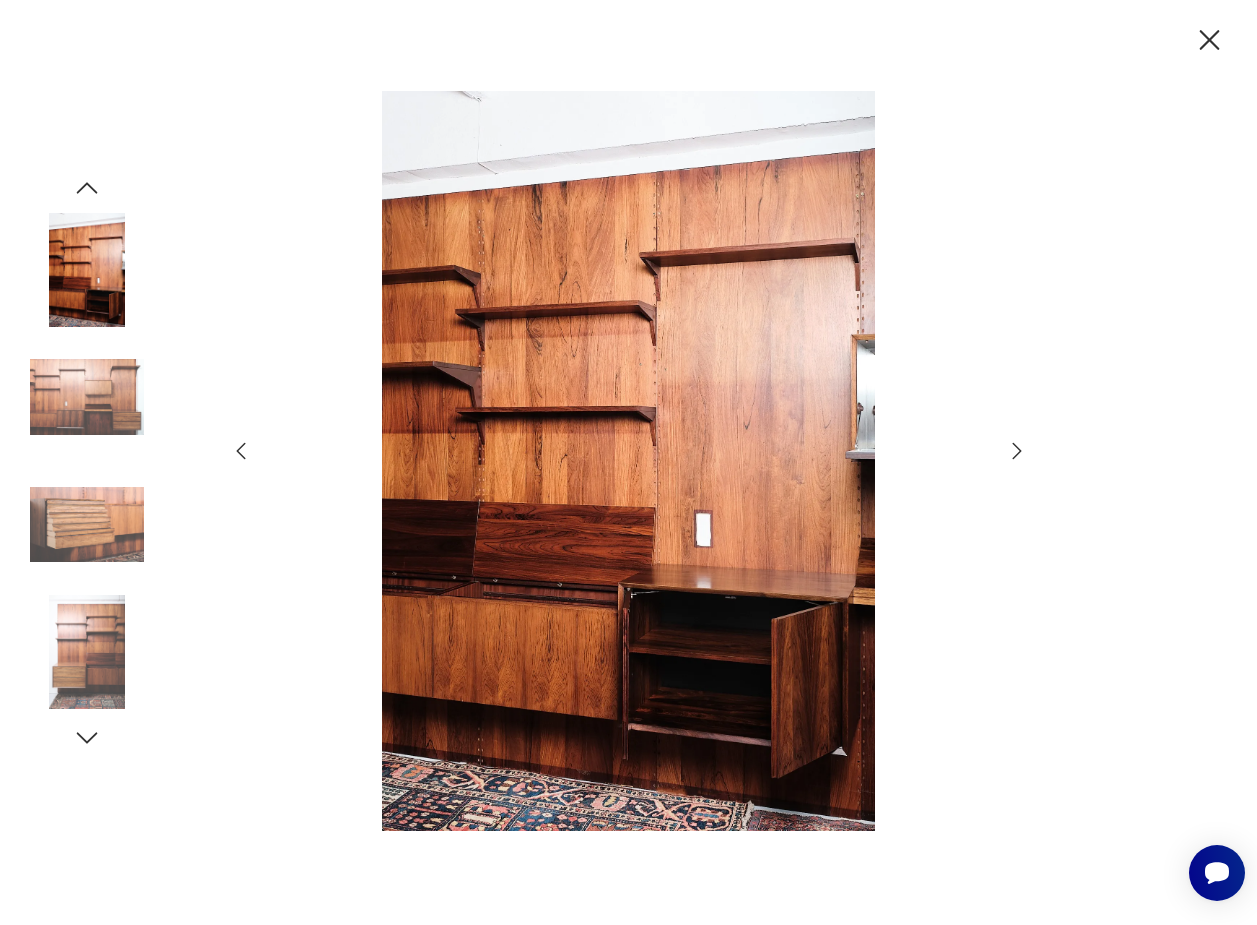 click 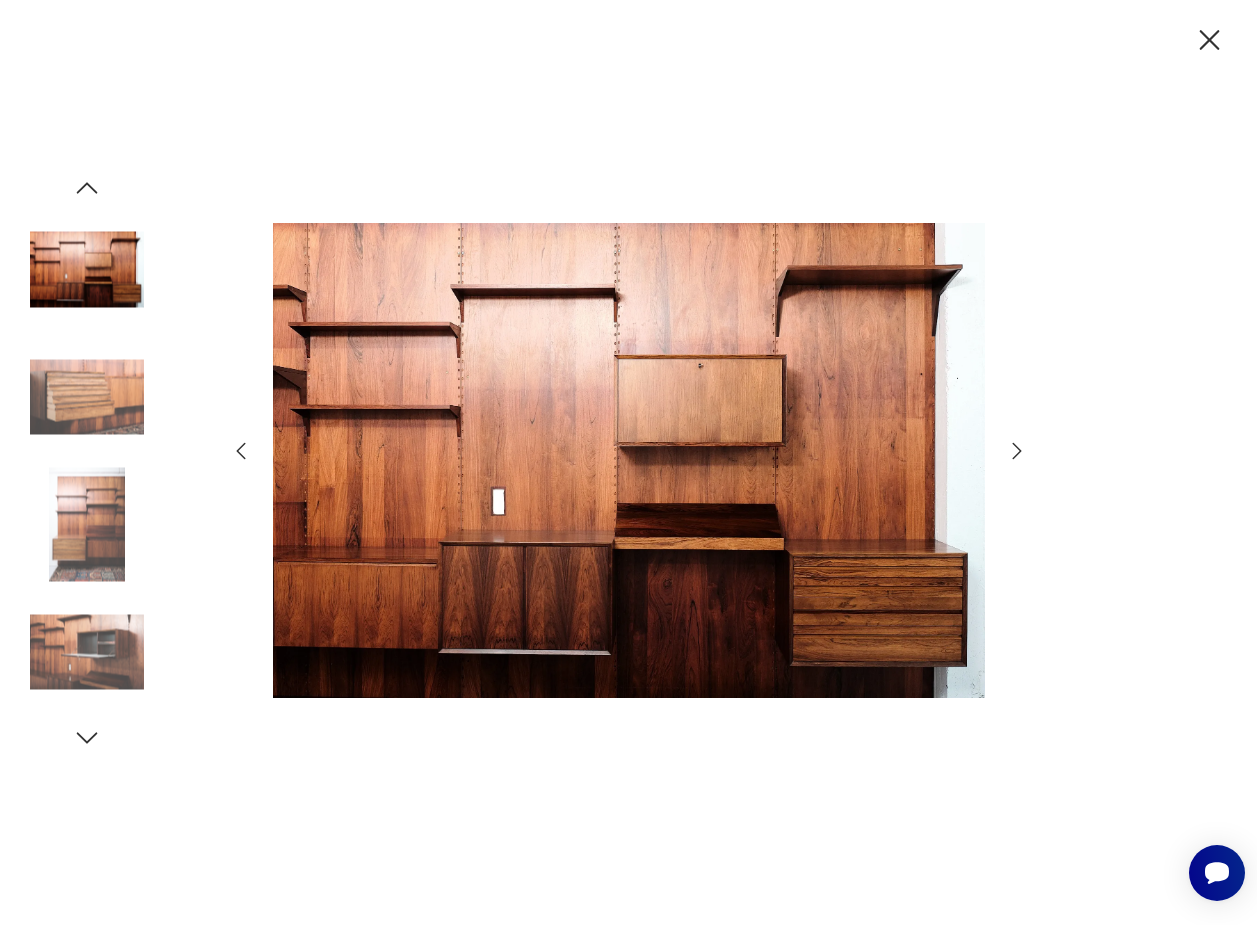 click 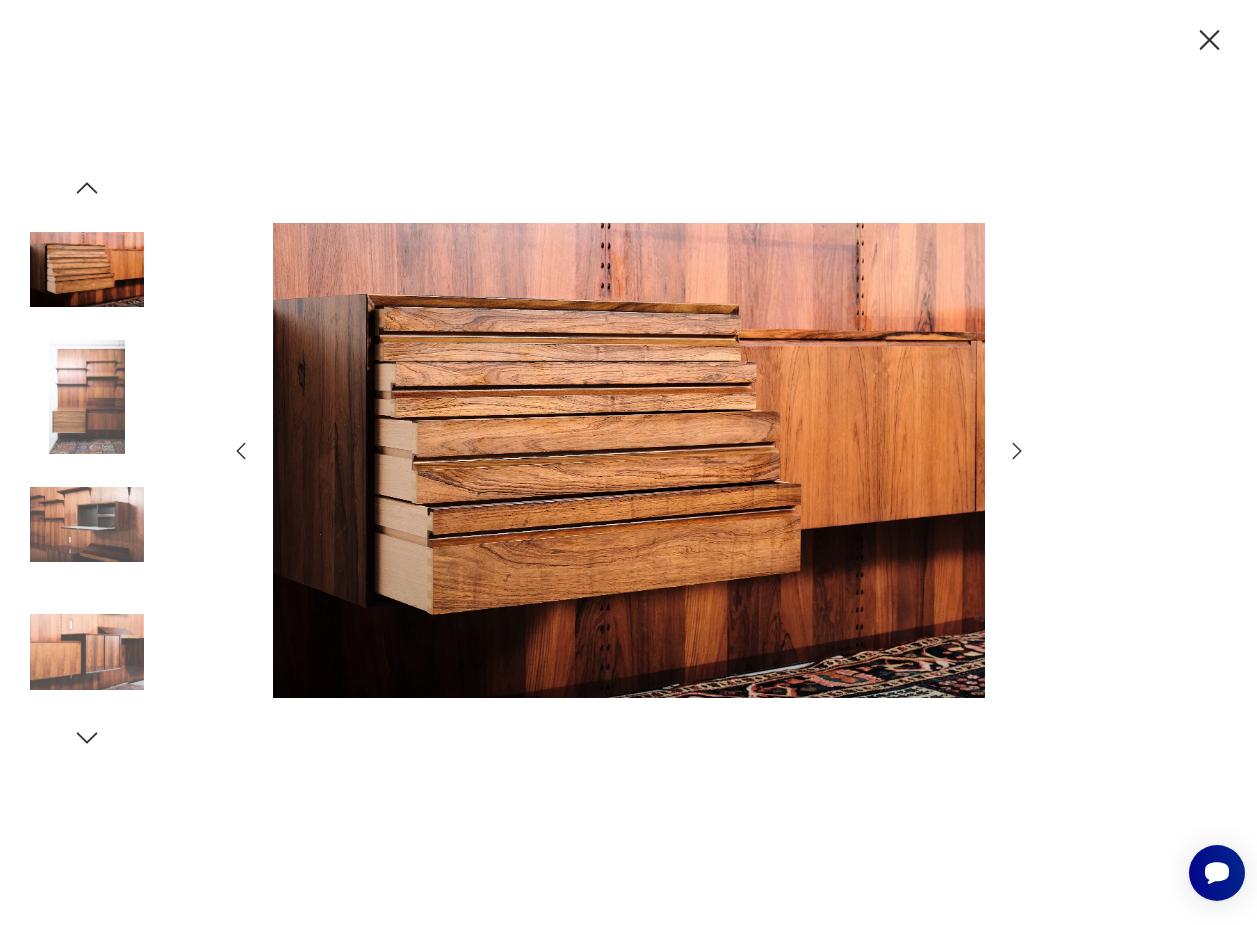 click 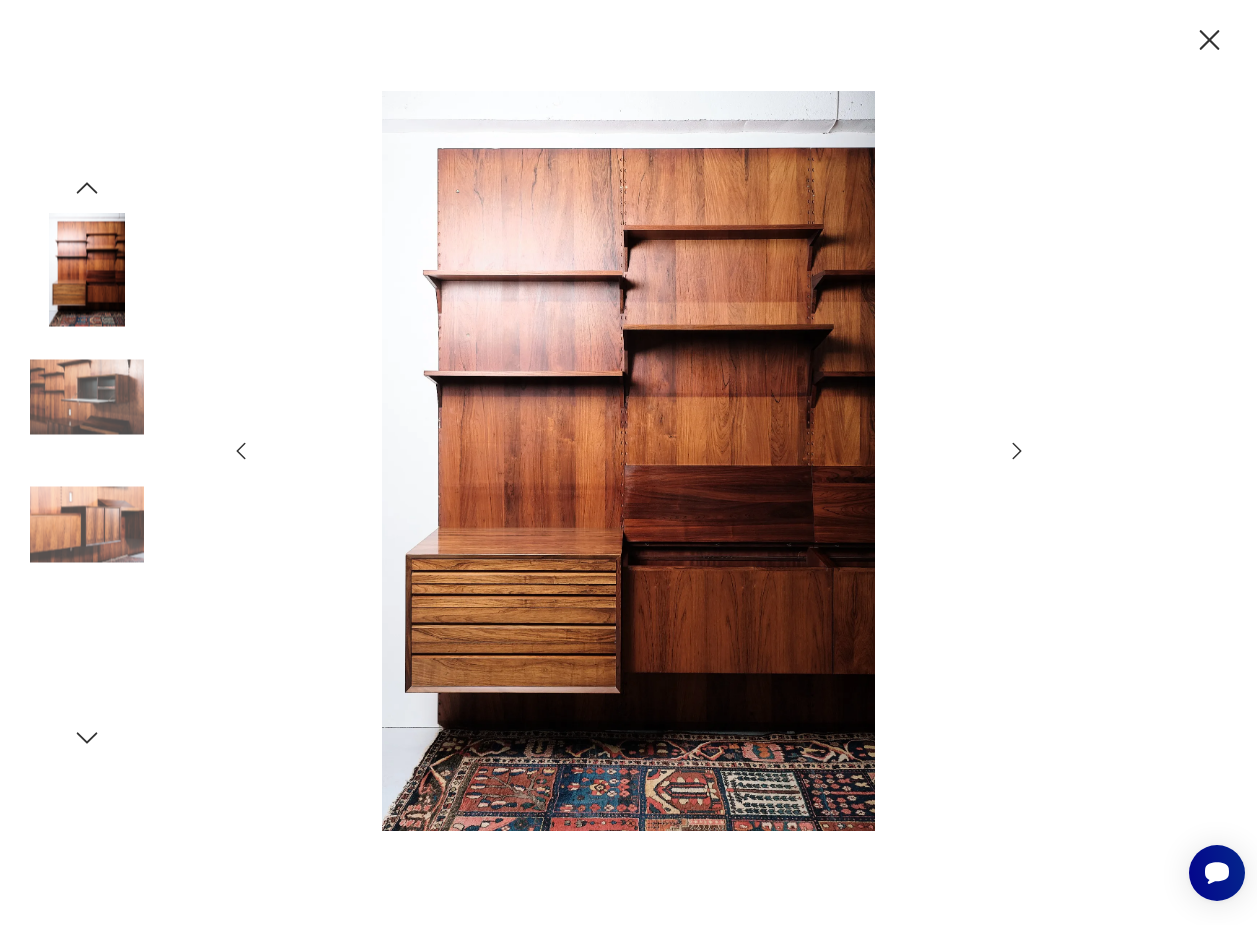 click 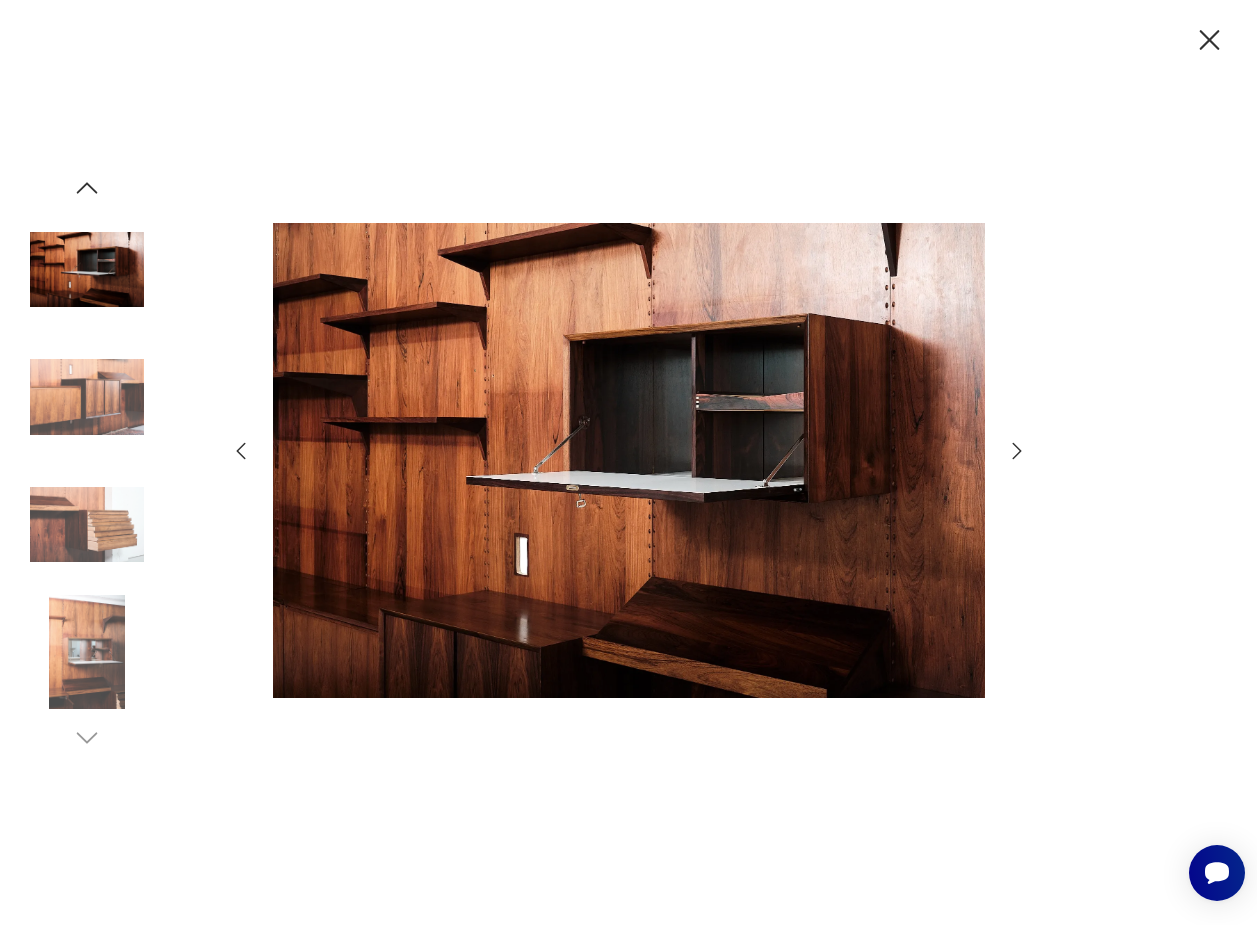 click 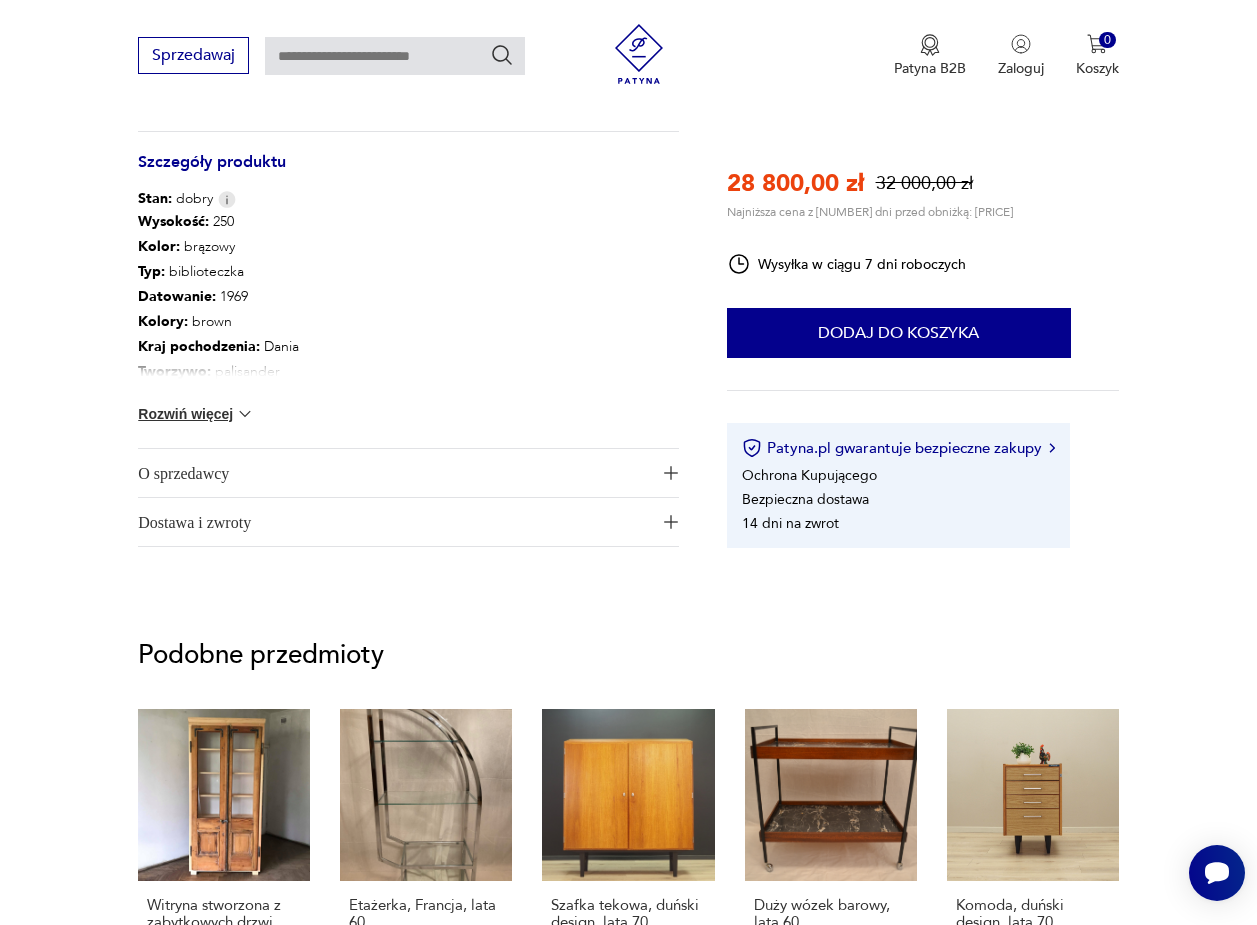 scroll, scrollTop: 1086, scrollLeft: 0, axis: vertical 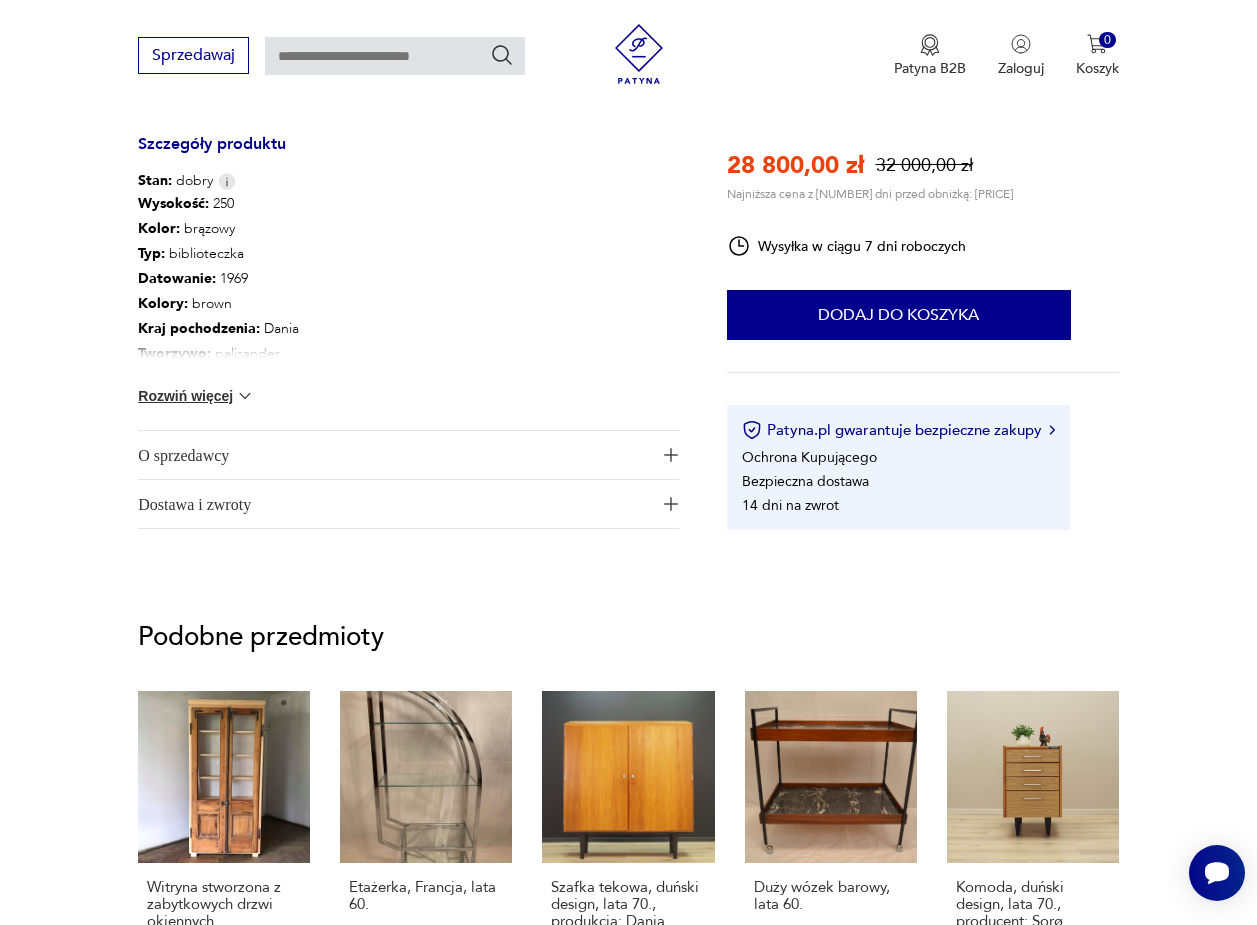 click on "Rozwiń więcej" at bounding box center (196, 396) 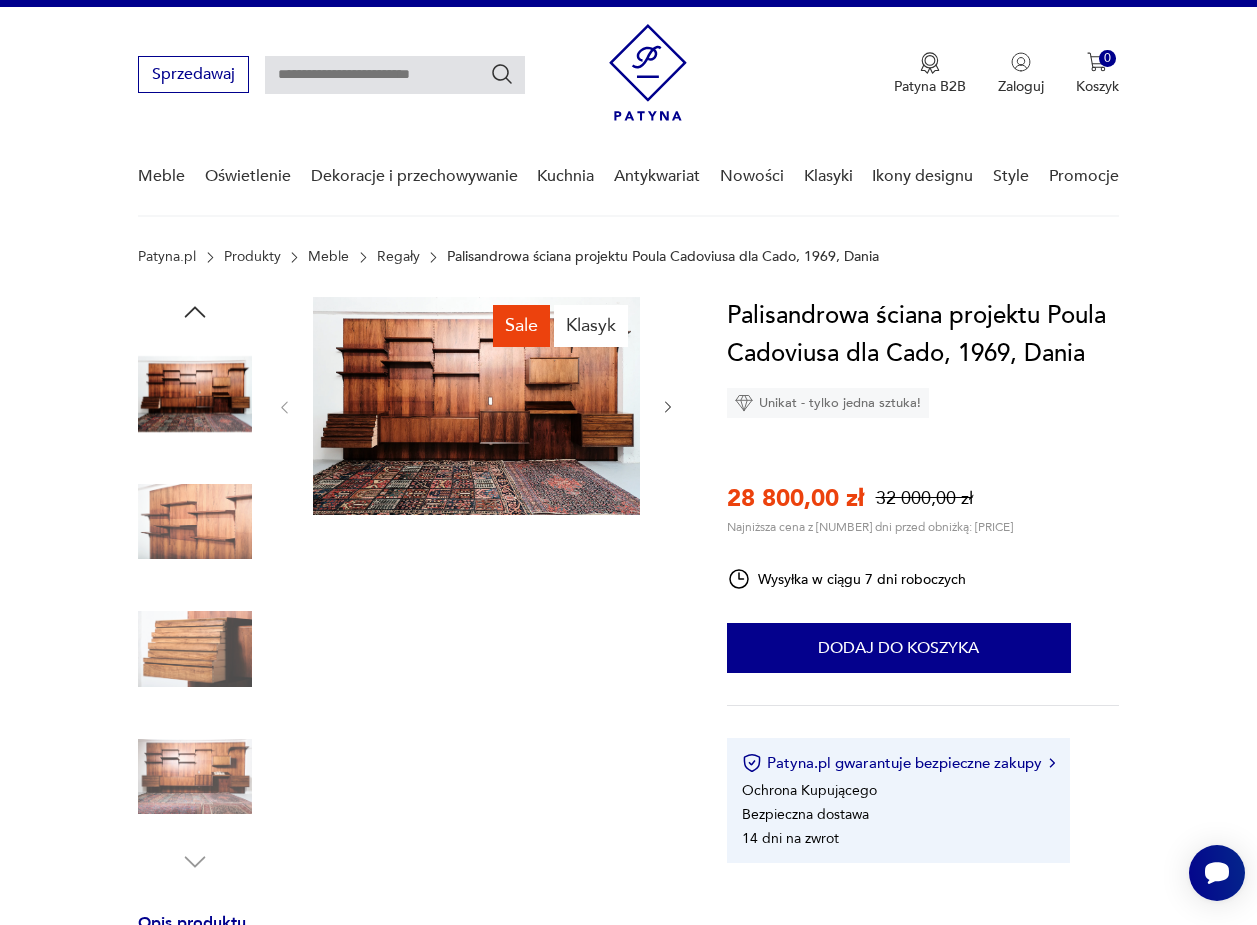 scroll, scrollTop: 23, scrollLeft: 0, axis: vertical 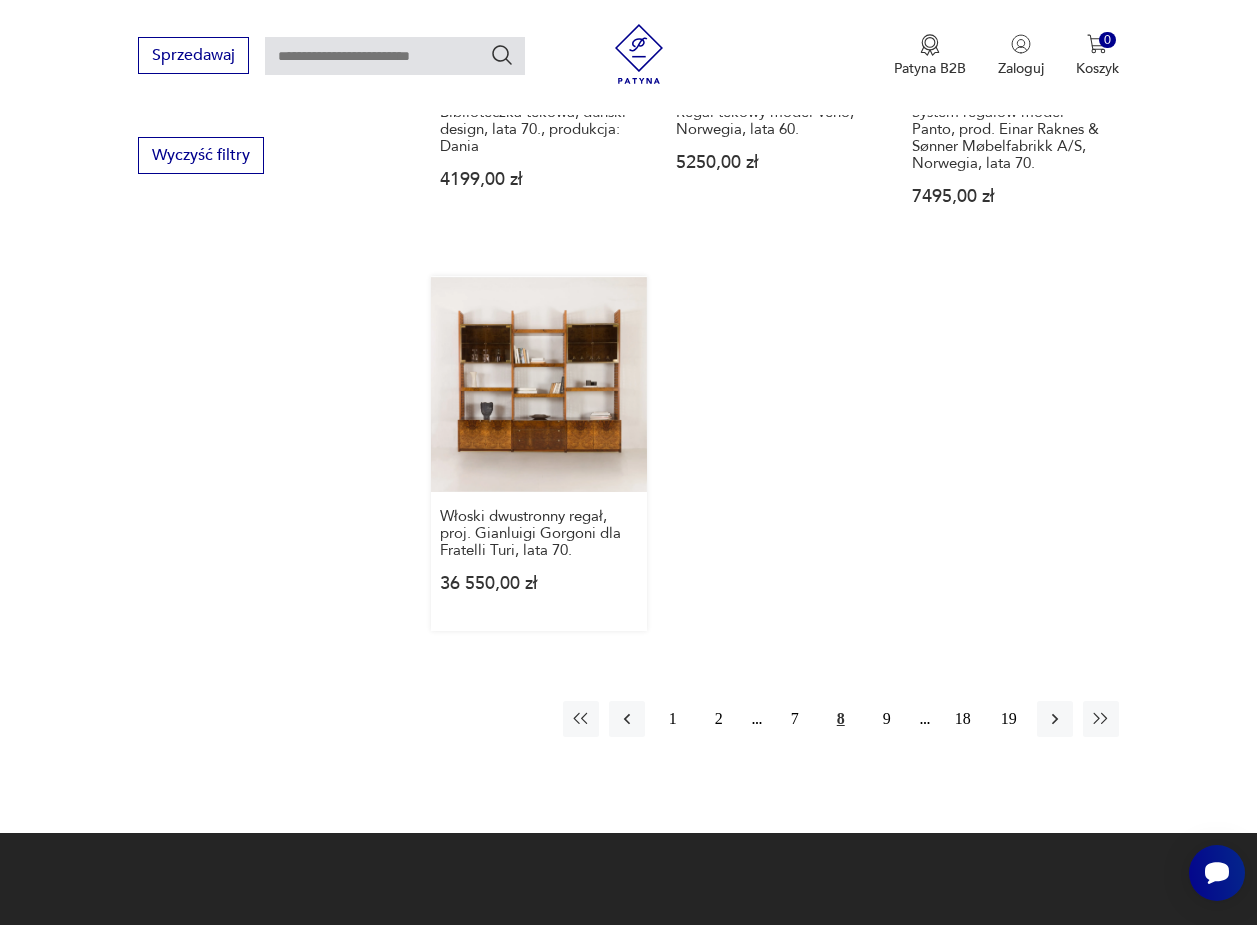 click on "Włoski dwustronny regał, proj. Gianluigi Gorgoni dla Fratelli Turi, lata [YEAR]. [PRICE]" at bounding box center [539, 453] 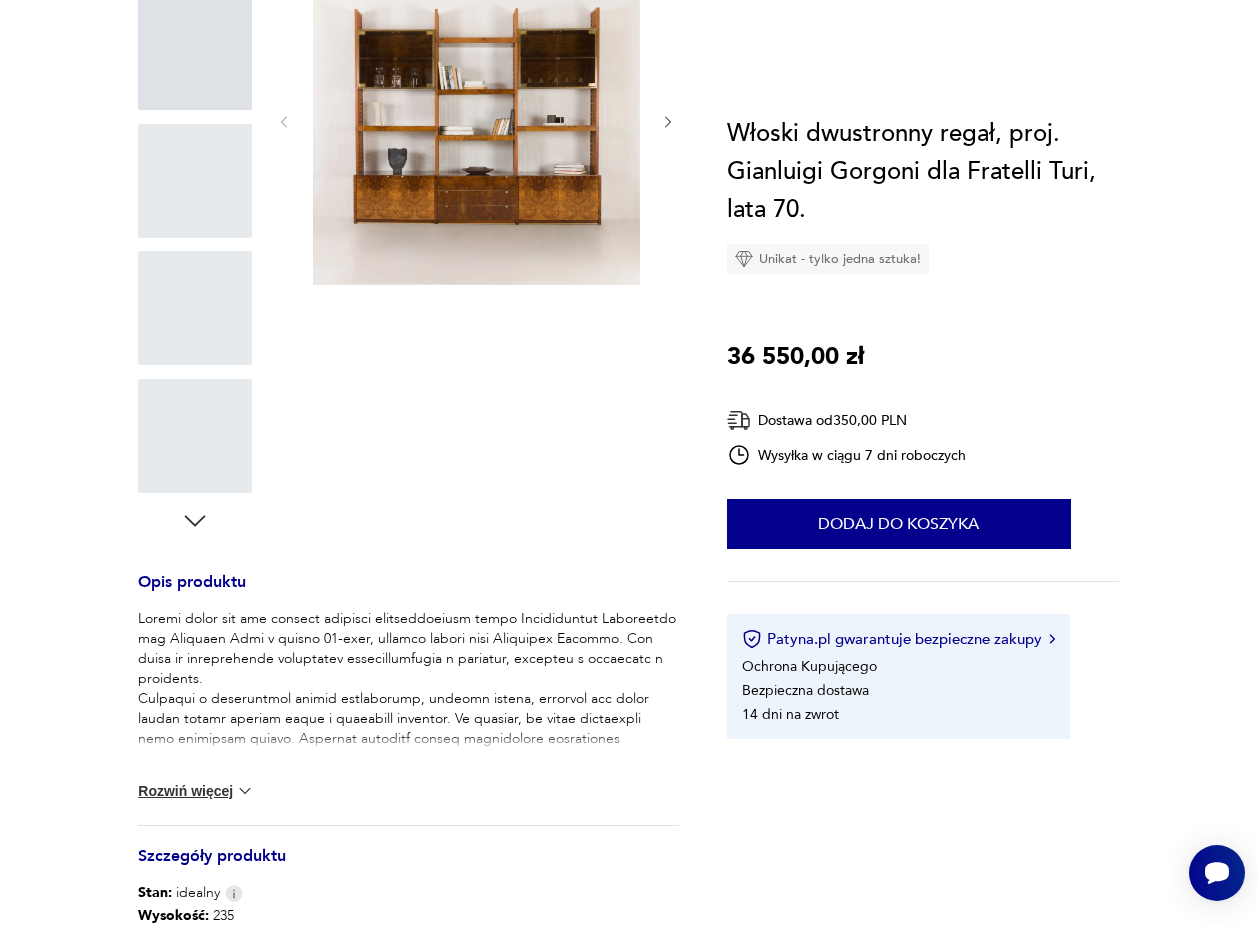 scroll, scrollTop: 0, scrollLeft: 0, axis: both 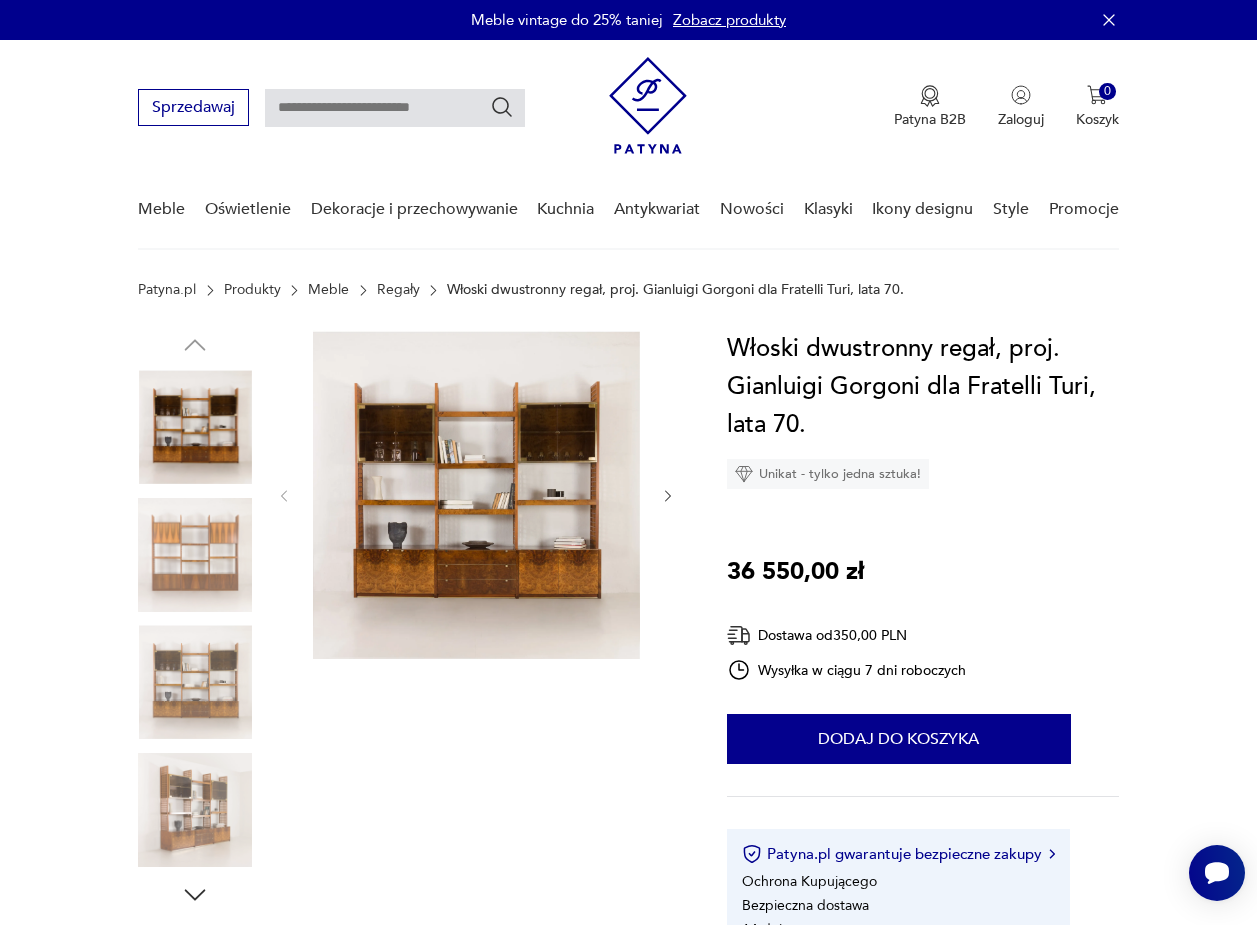 click at bounding box center [476, 494] 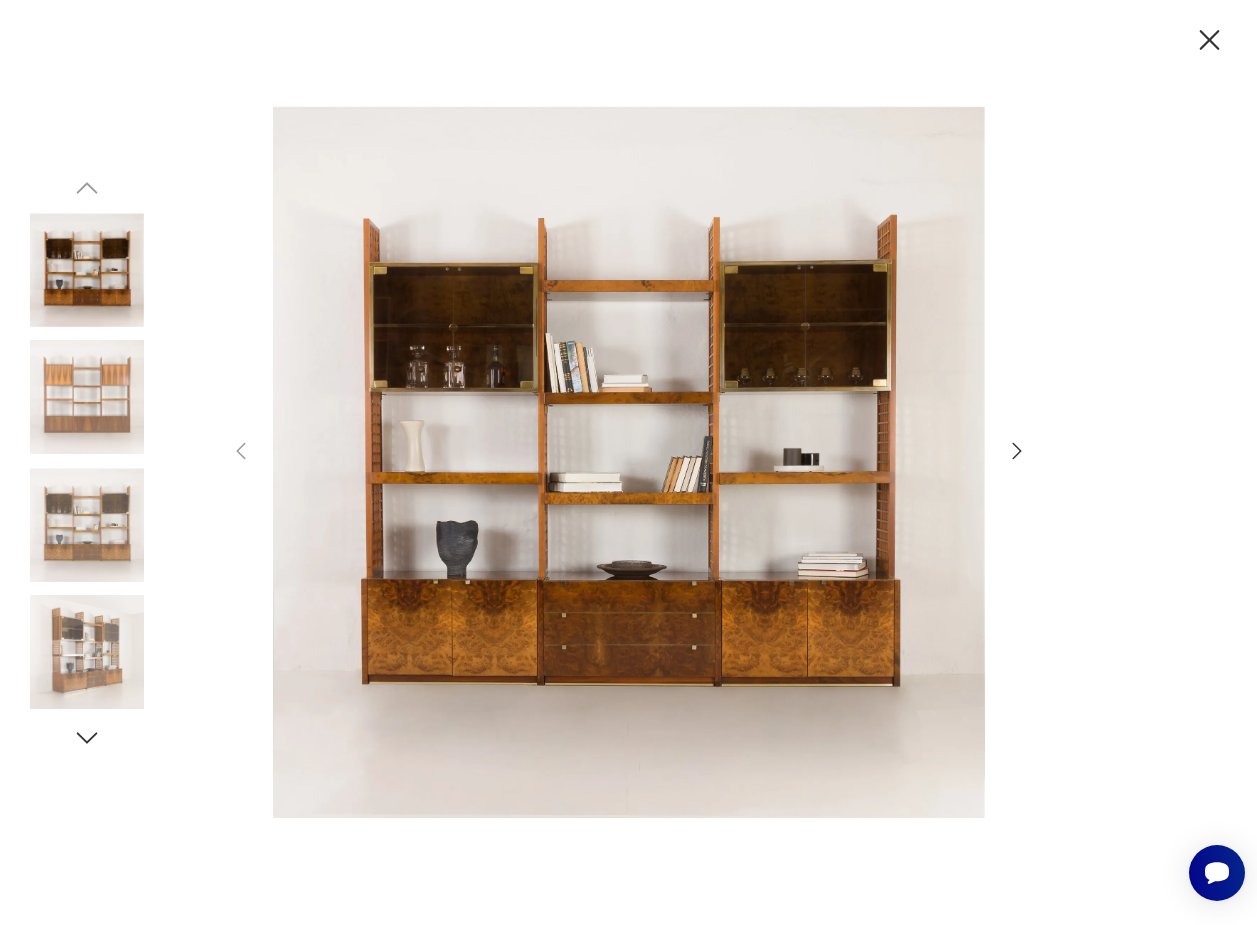 scroll, scrollTop: 2561, scrollLeft: 0, axis: vertical 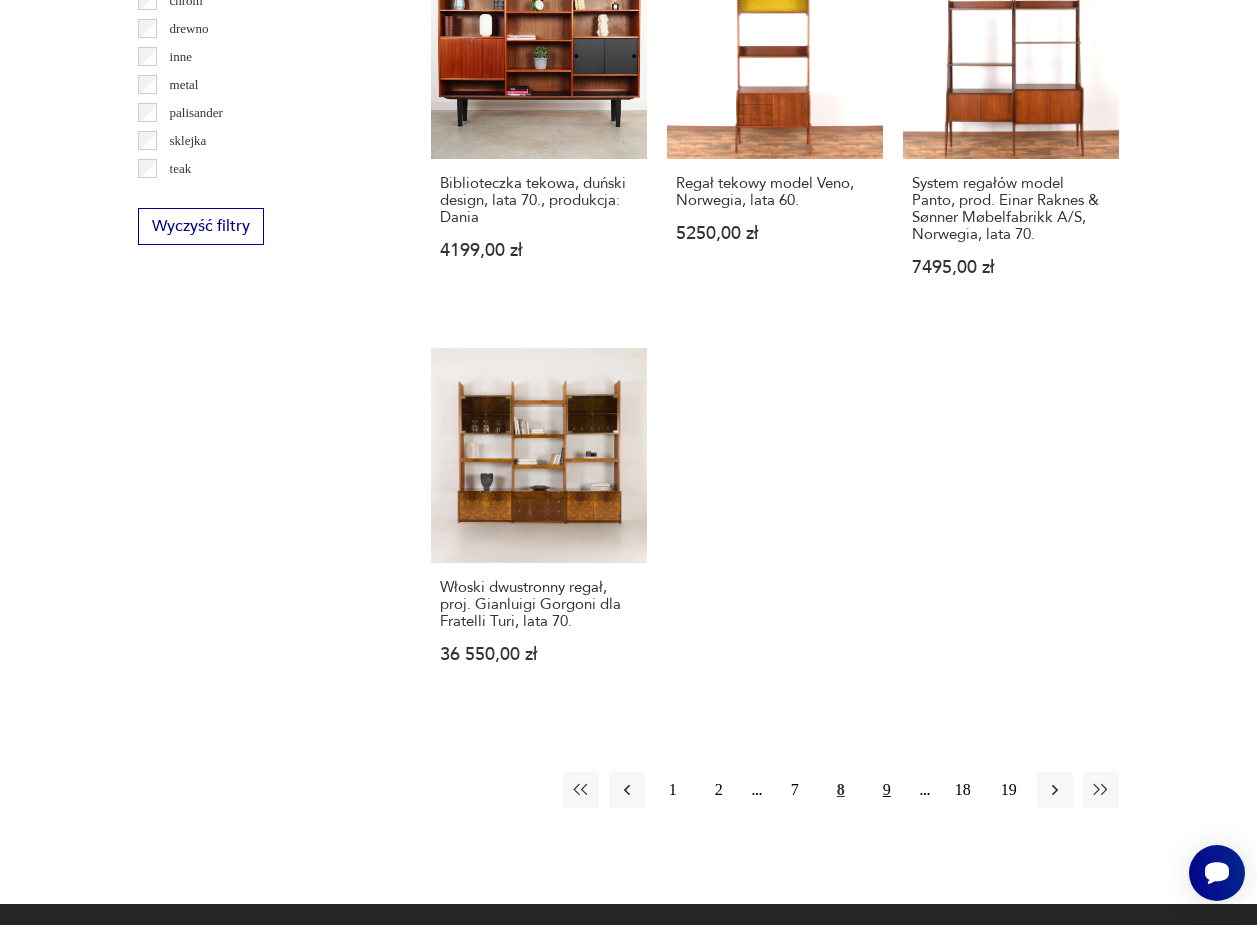 click on "9" at bounding box center (887, 790) 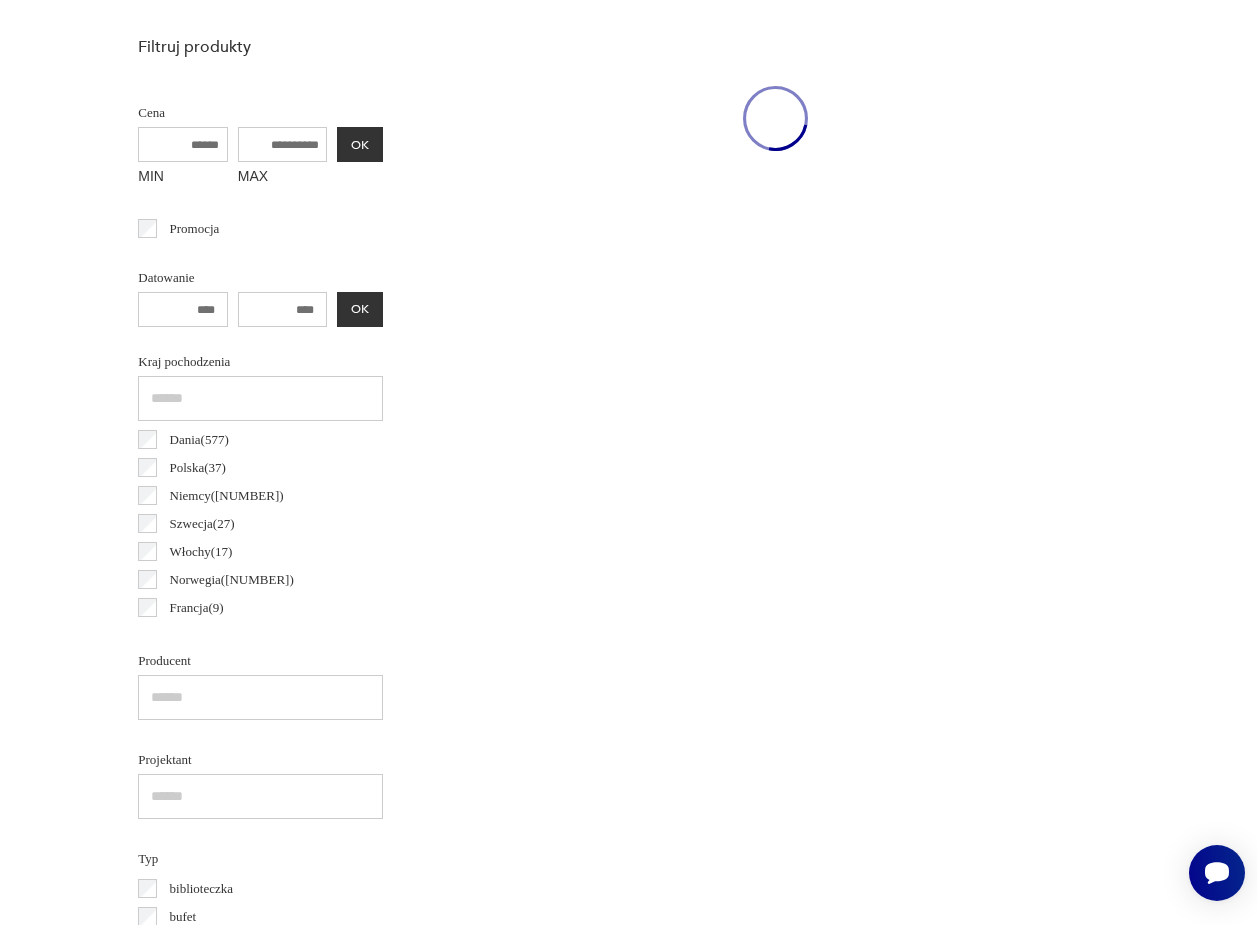 scroll, scrollTop: 531, scrollLeft: 0, axis: vertical 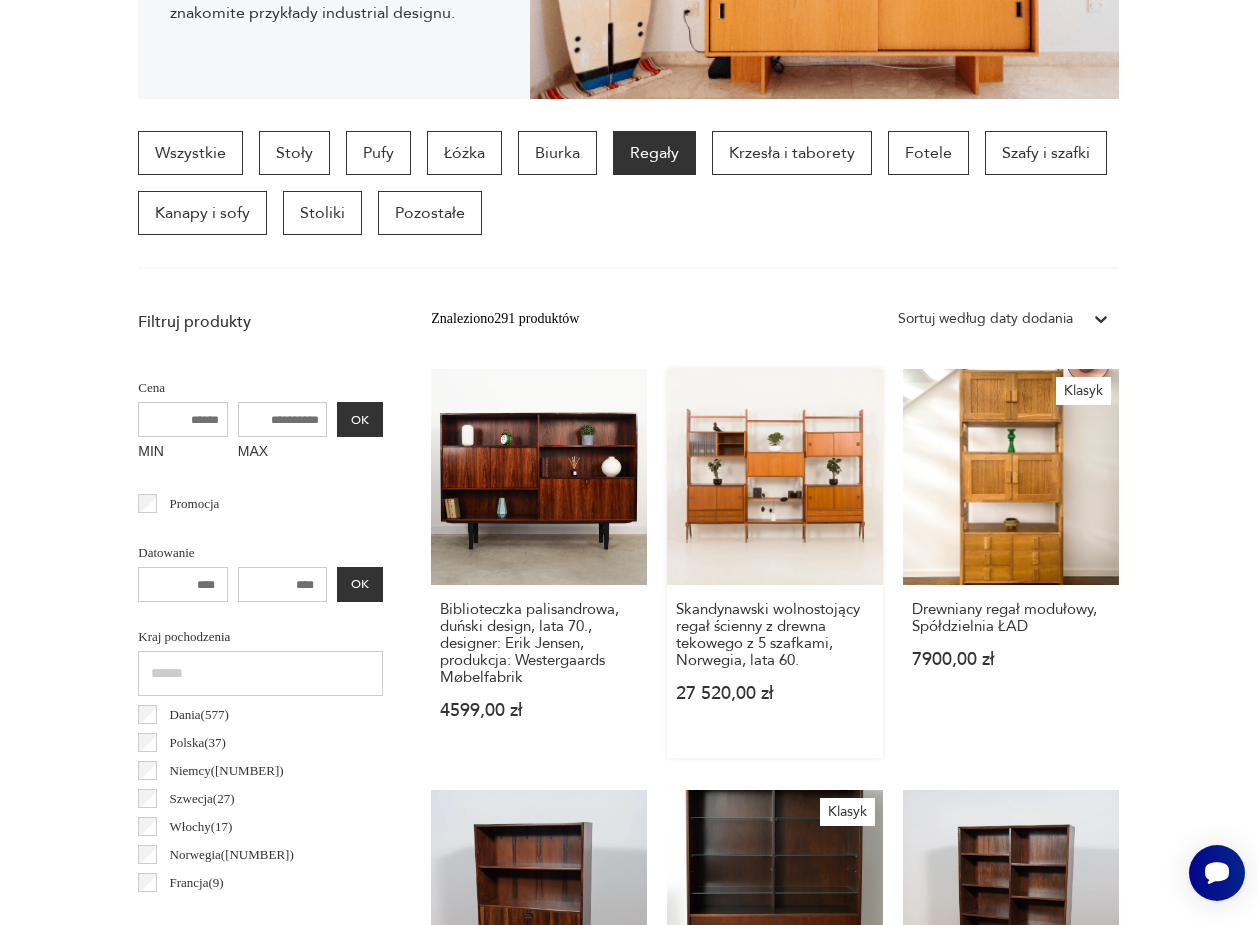 click on "Skandynawski wolnostojący regał ścienny z drewna tekowego z [NUMBER] szafkami, [COUNTRY], lata [YEAR]. [PRICE]" at bounding box center [775, 563] 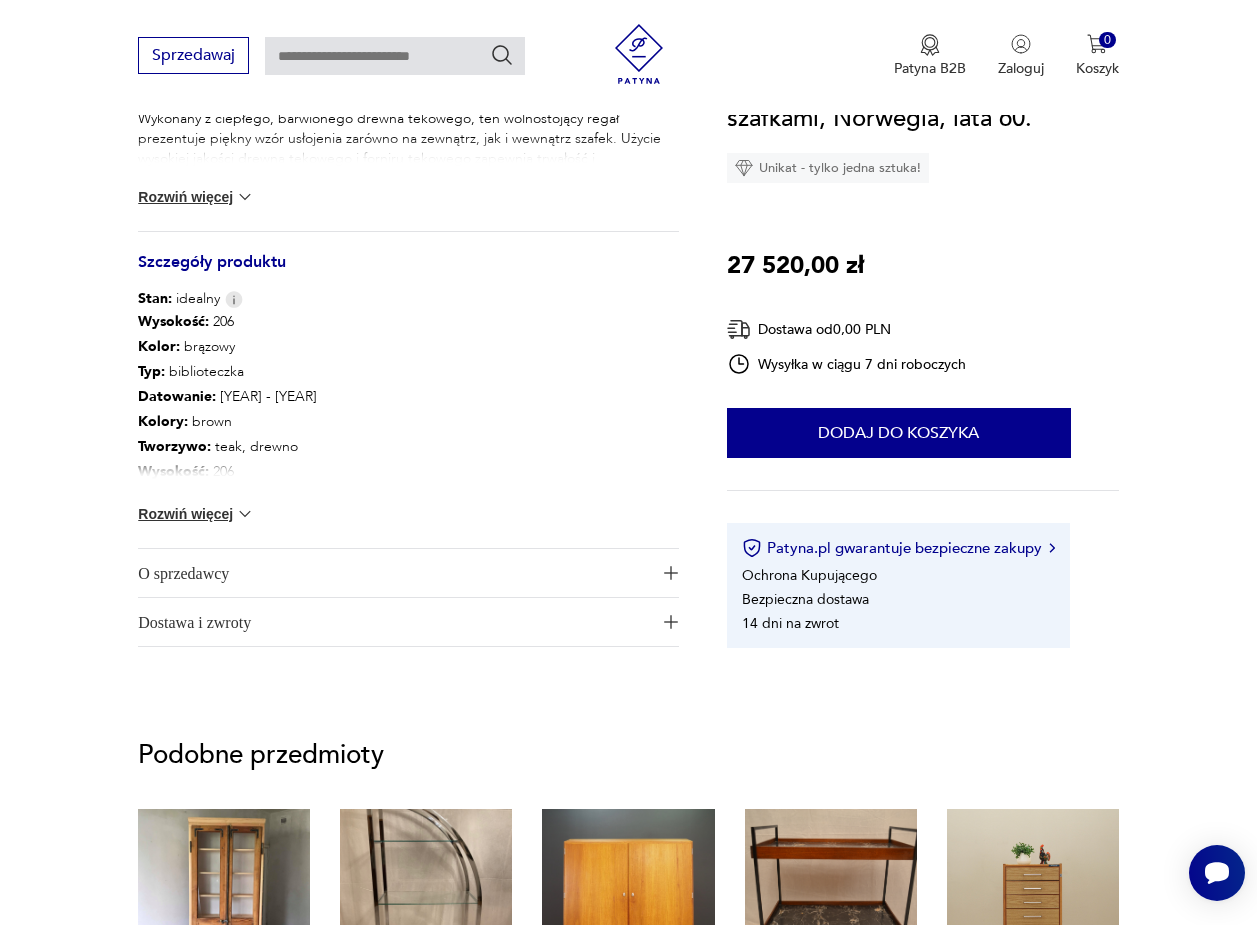 scroll, scrollTop: 971, scrollLeft: 0, axis: vertical 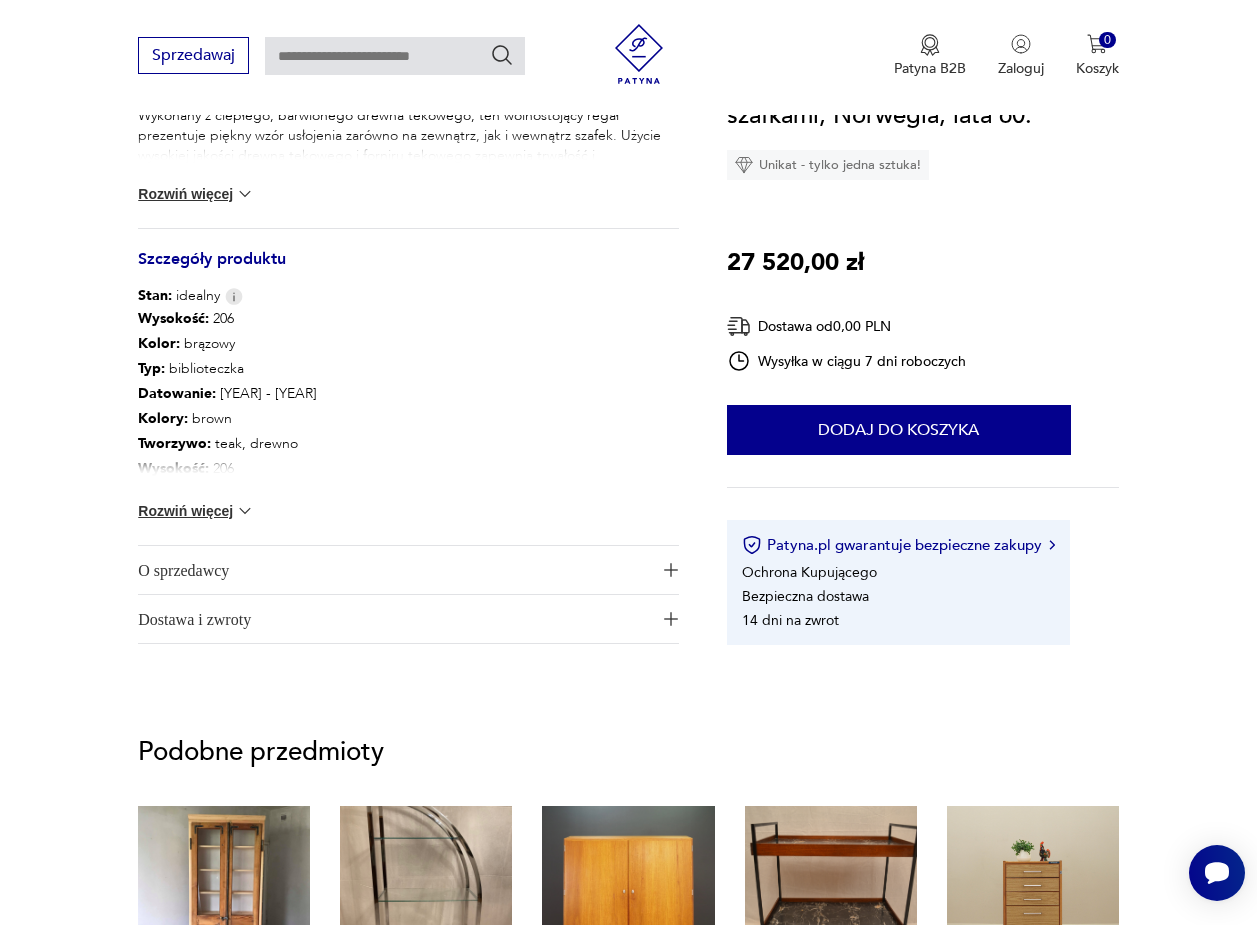 click at bounding box center (245, 511) 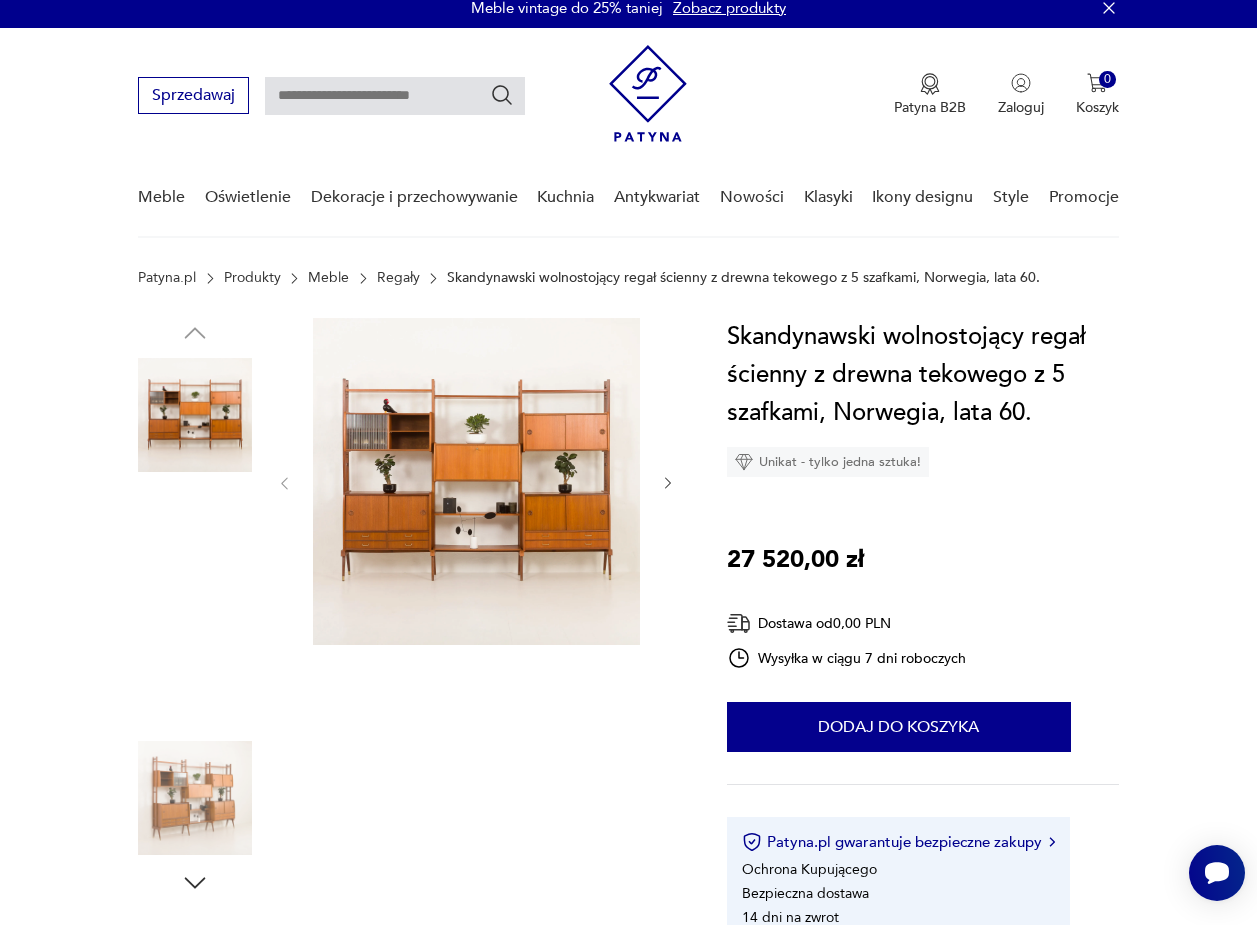 scroll, scrollTop: 0, scrollLeft: 0, axis: both 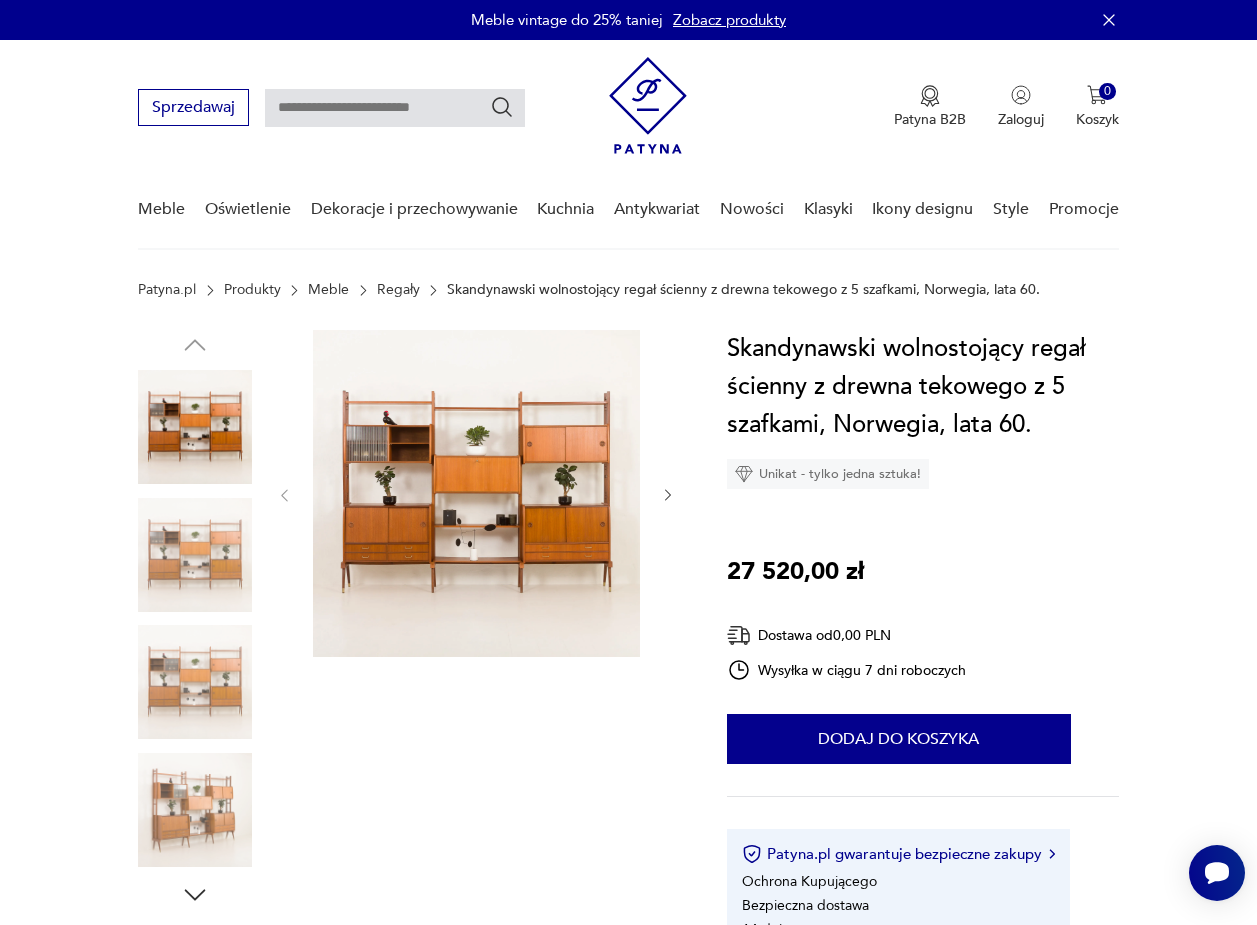 click at bounding box center [476, 493] 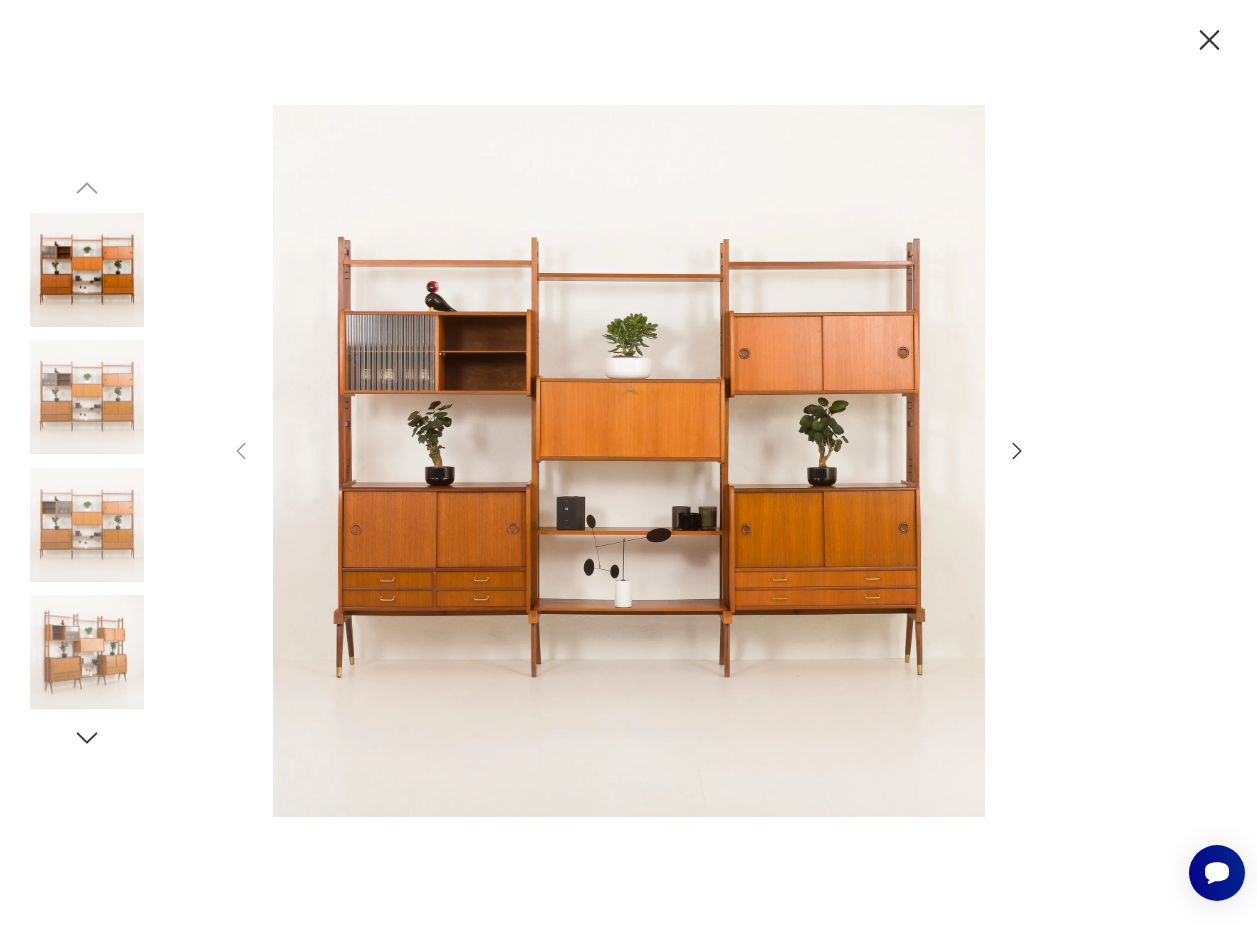 click at bounding box center [629, 463] 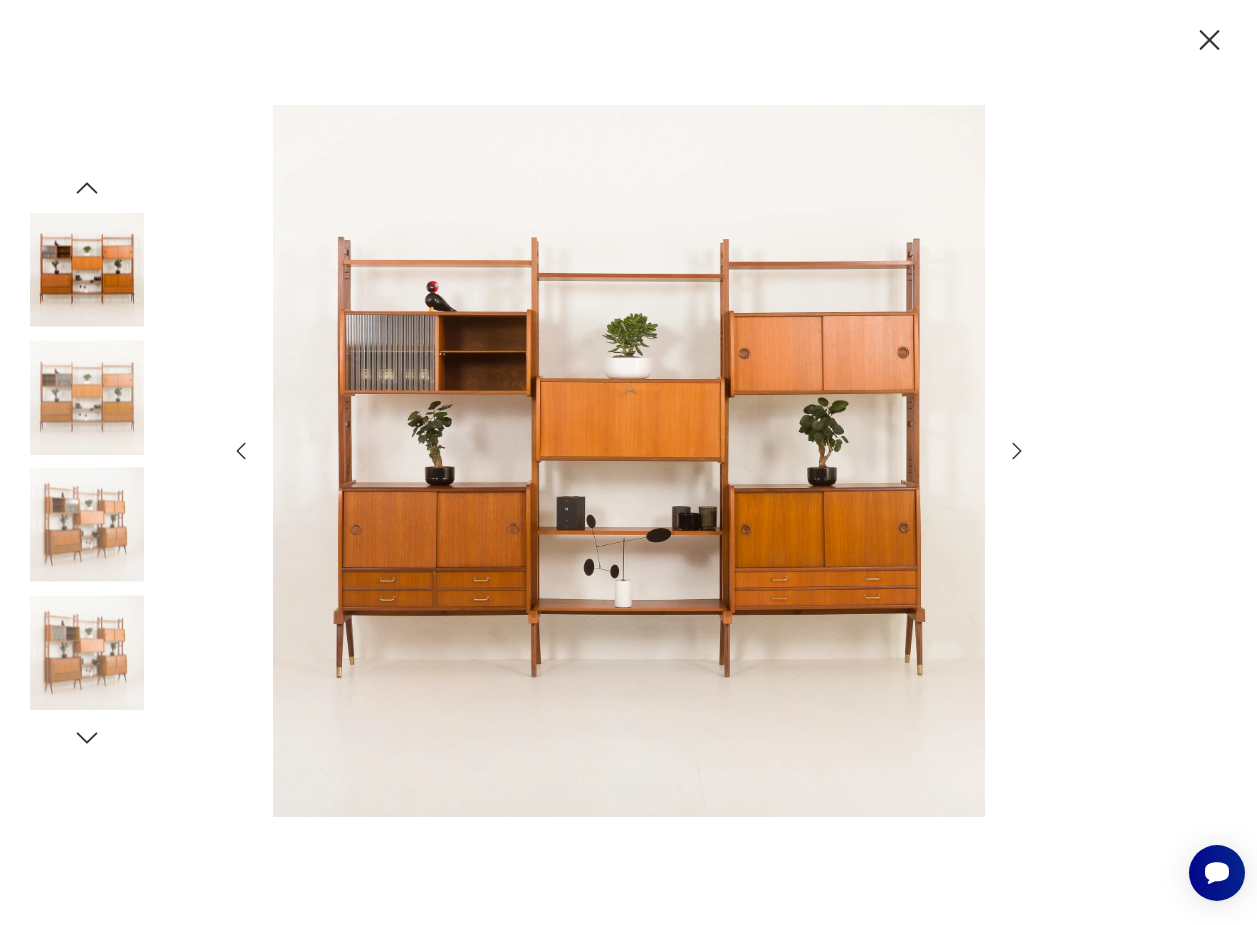 click 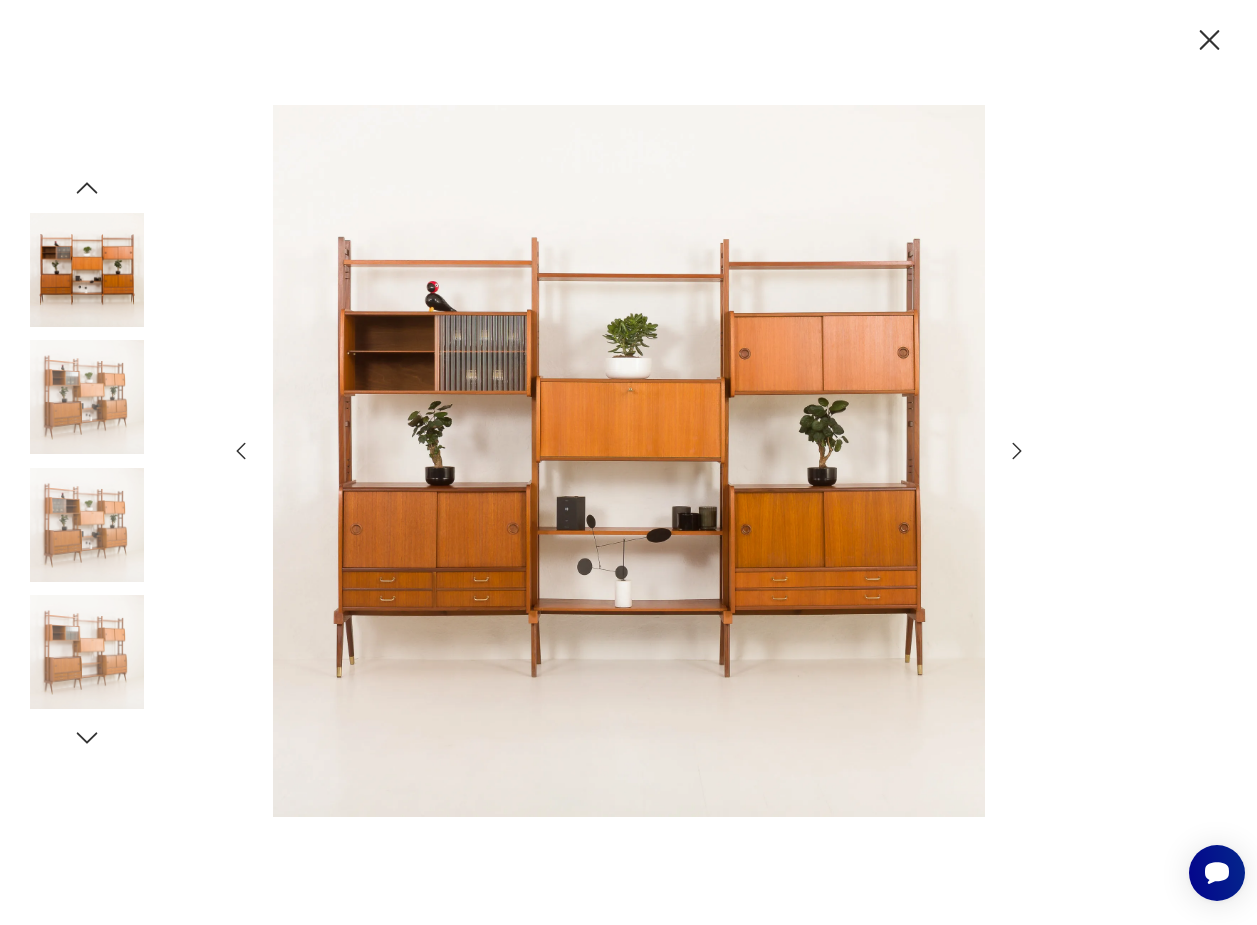 click 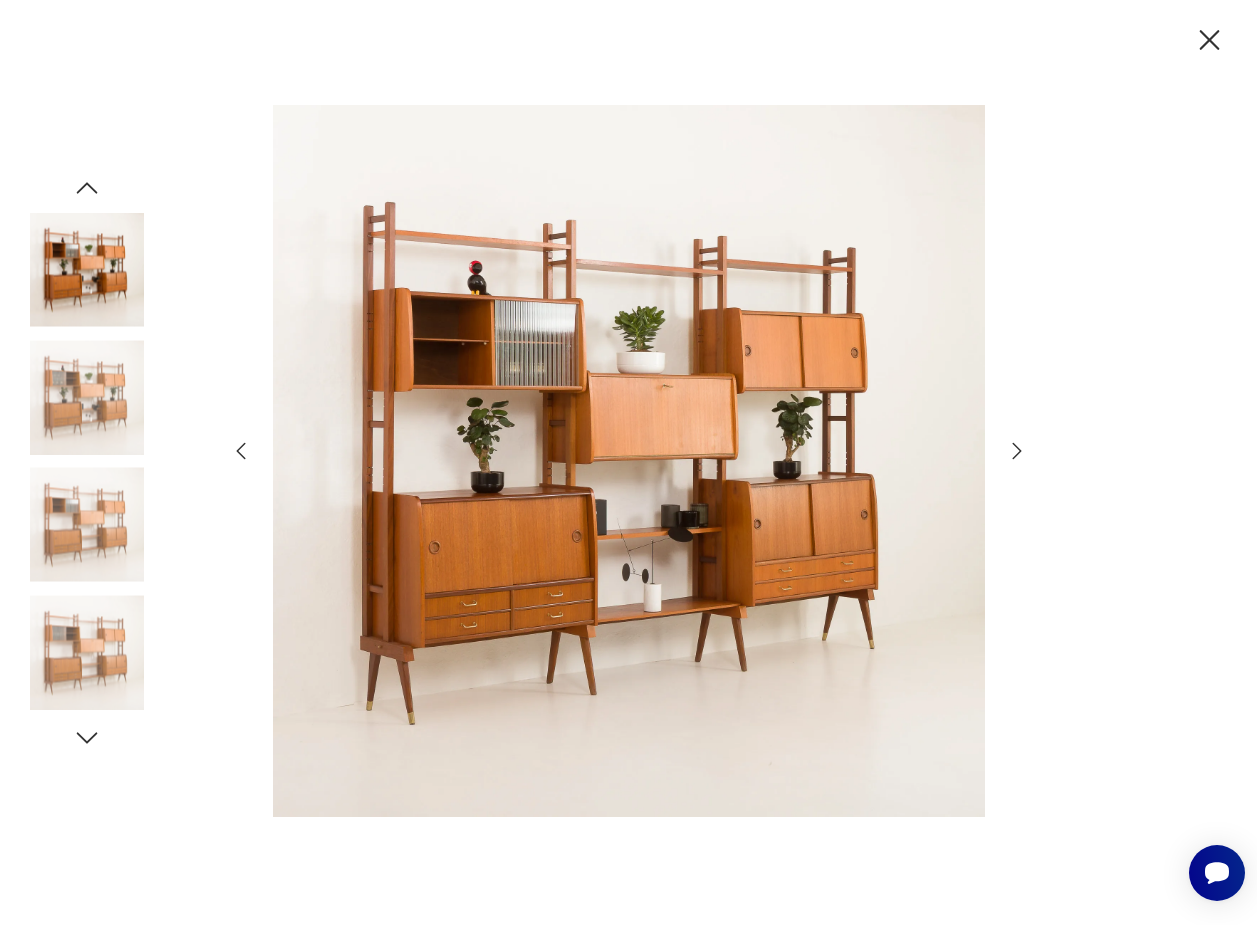 click 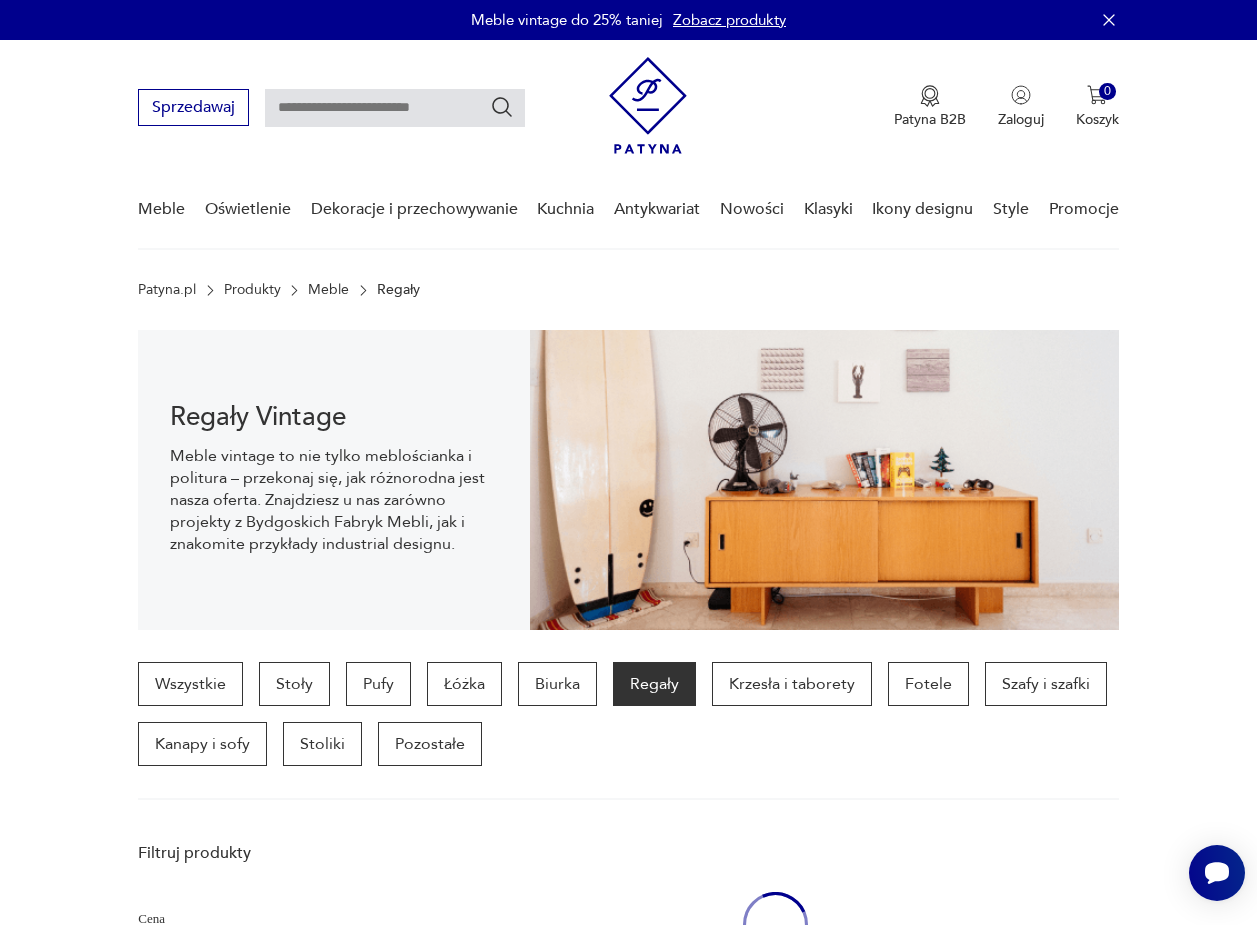 scroll, scrollTop: 531, scrollLeft: 0, axis: vertical 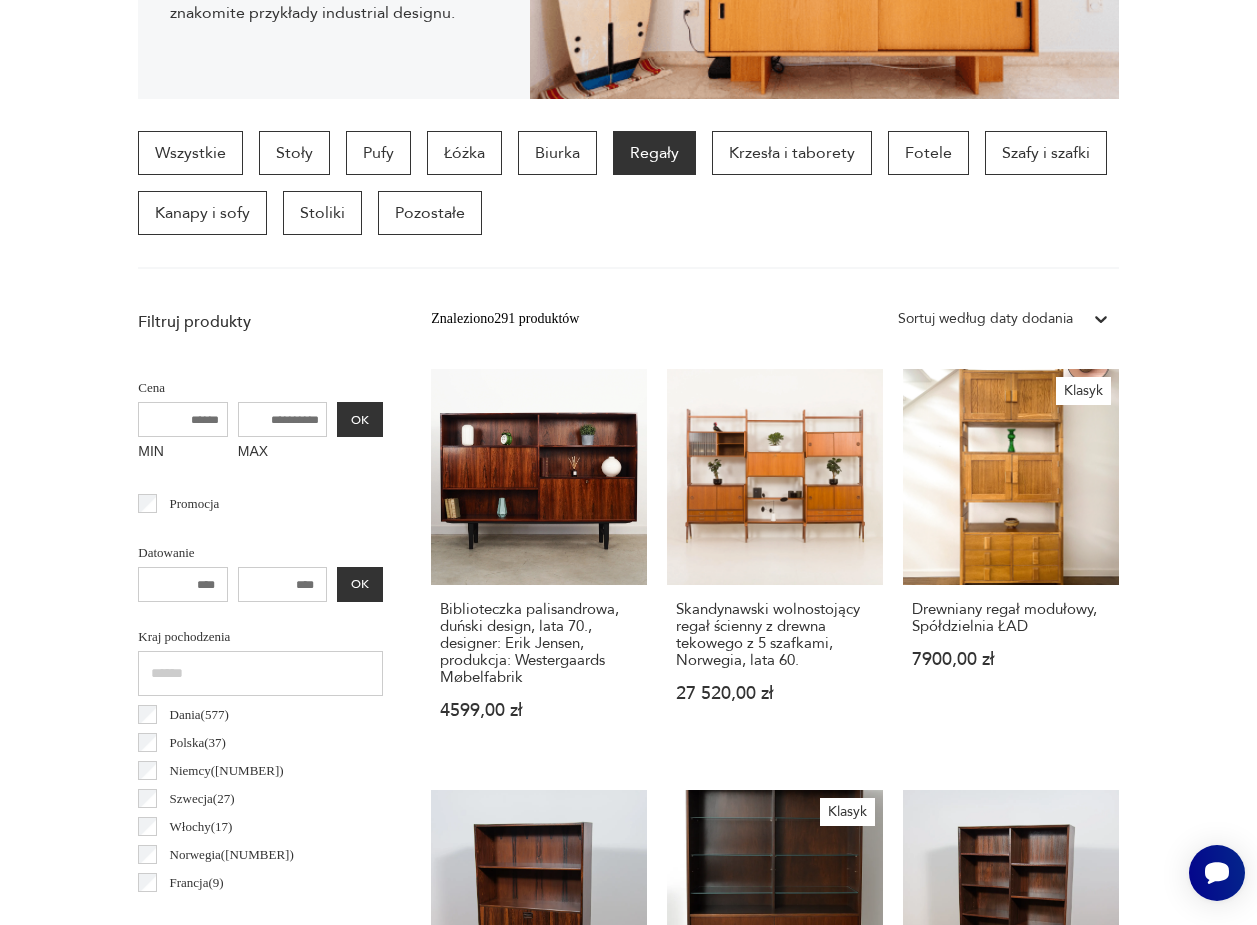 click on "Sortuj według daty dodania" at bounding box center (1003, 319) 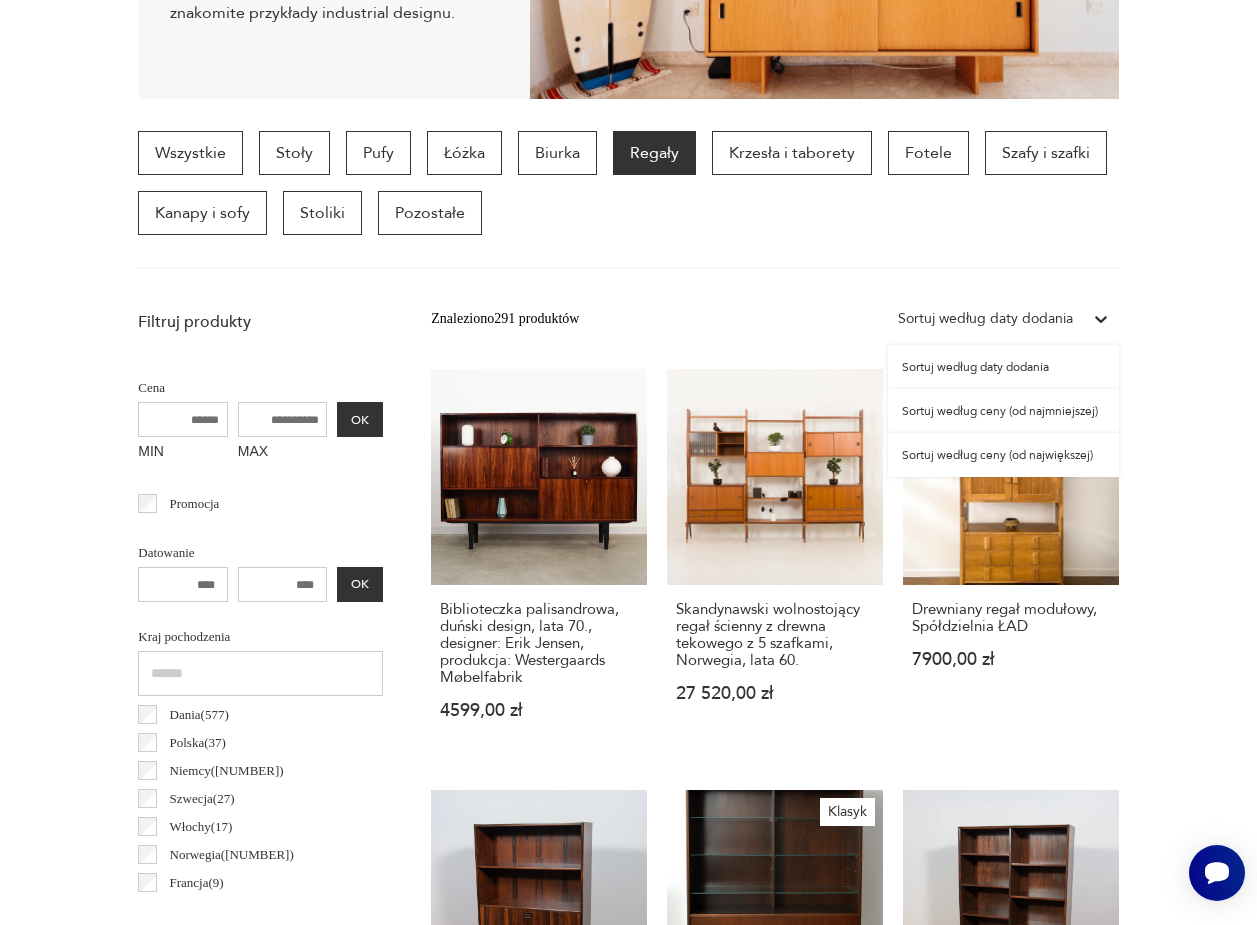 click on "Sortuj według ceny (od największej)" at bounding box center [1003, 455] 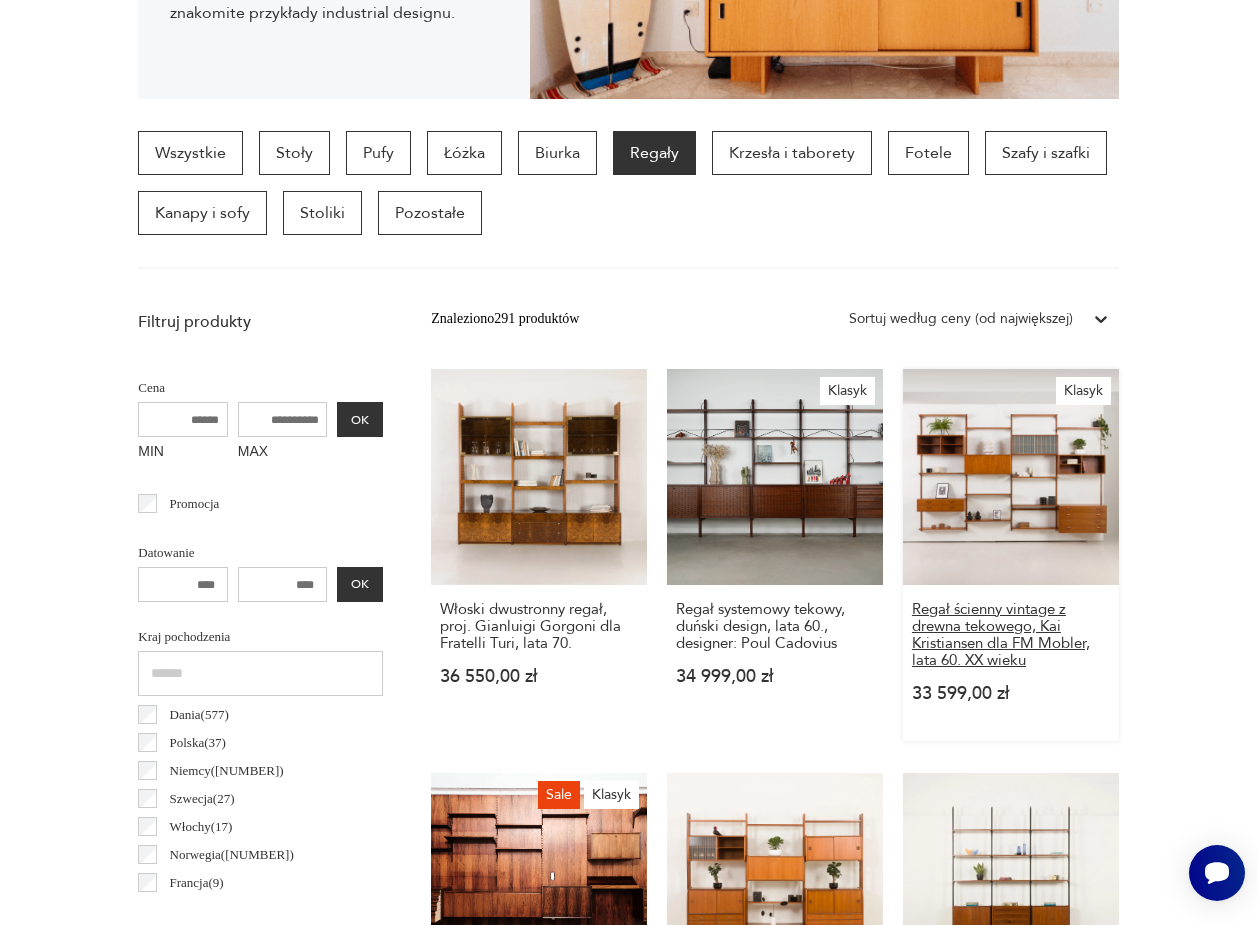 click on "Regał ścienny vintage z drewna tekowego, Kai Kristiansen dla FM Mobler, lata 60. XX wieku" at bounding box center [1011, 635] 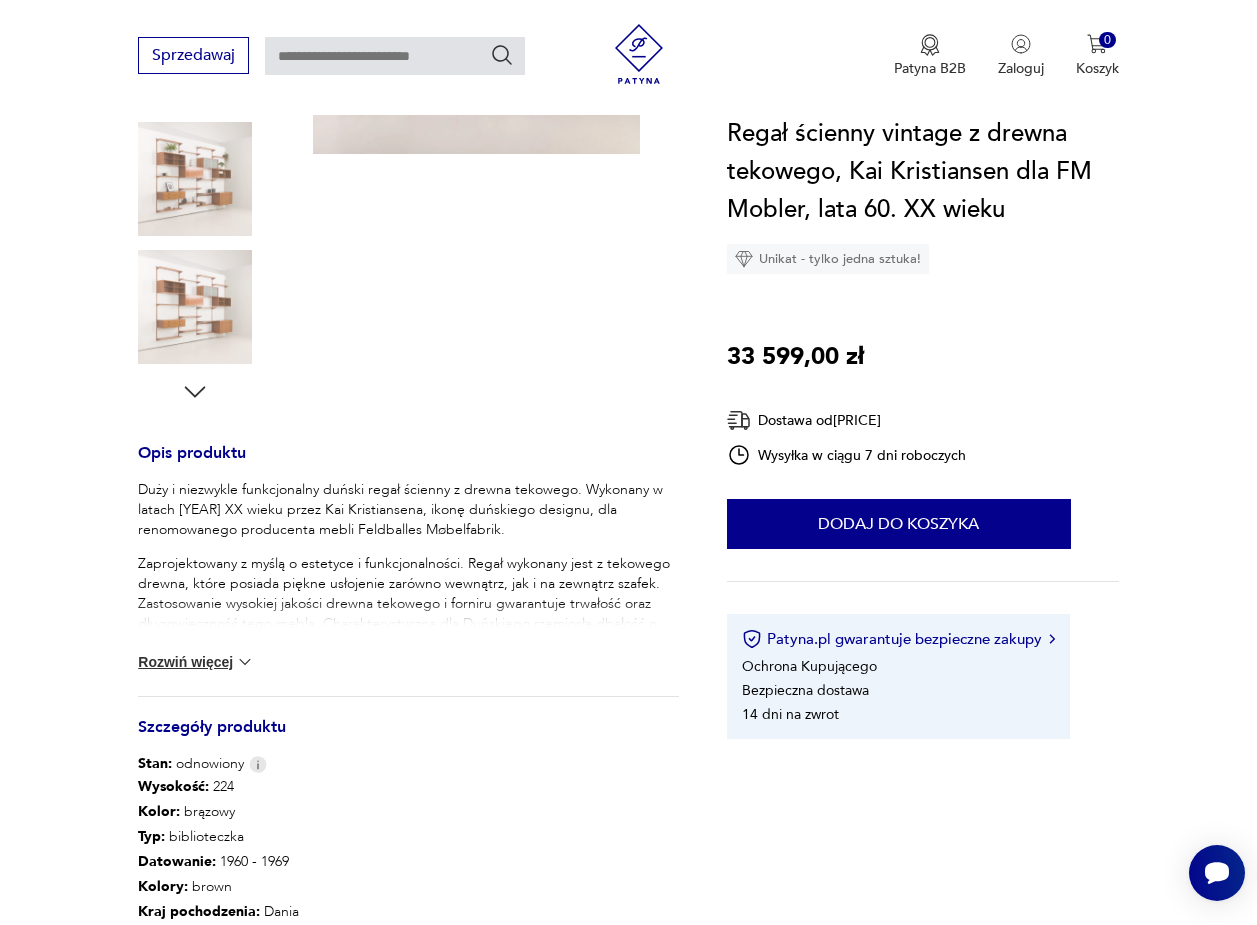 scroll, scrollTop: 514, scrollLeft: 0, axis: vertical 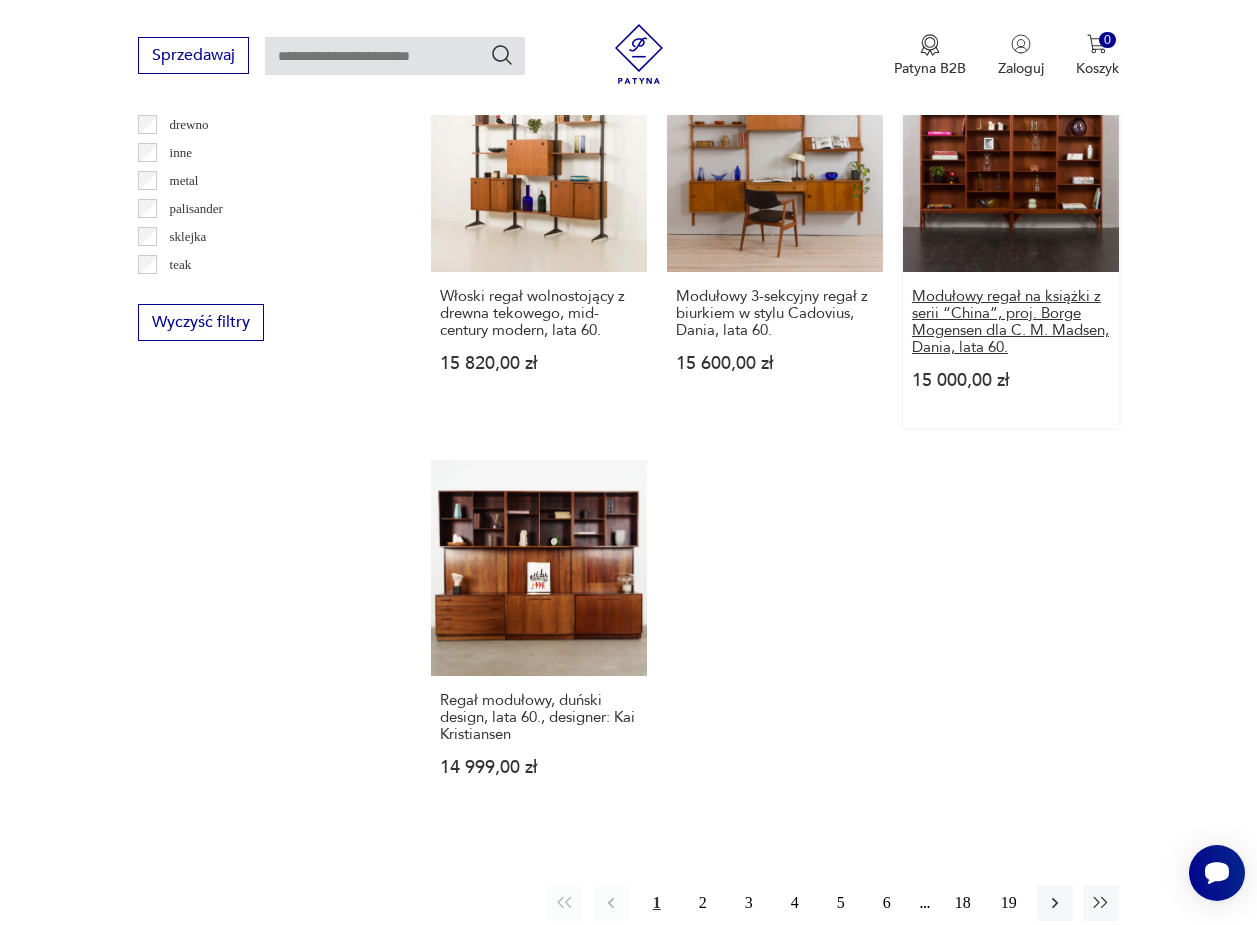 click on "Modułowy regał na książki z serii “China”, proj. Borge Mogensen dla C. M. Madsen, Dania, lata 60." at bounding box center [1011, 322] 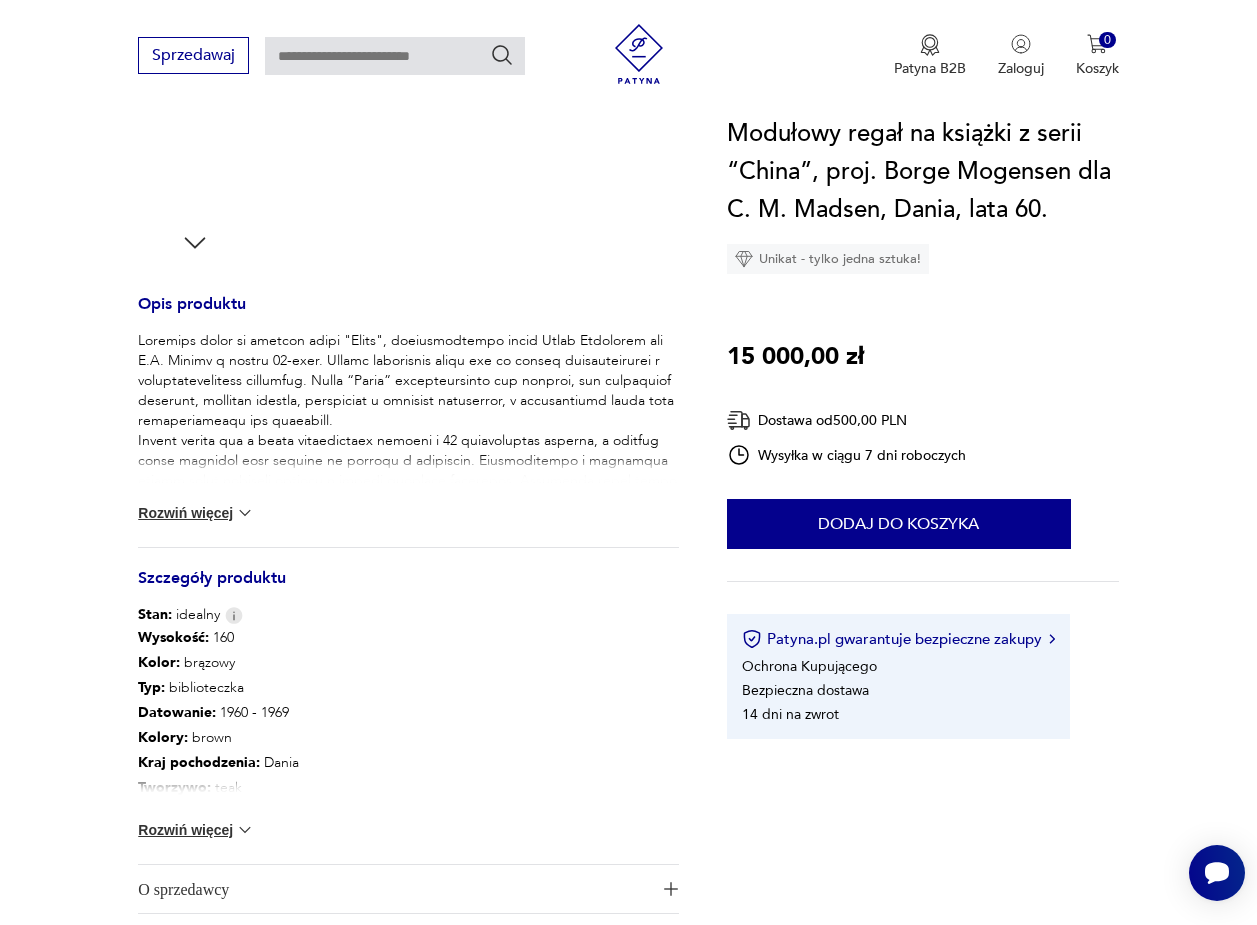 scroll, scrollTop: 653, scrollLeft: 0, axis: vertical 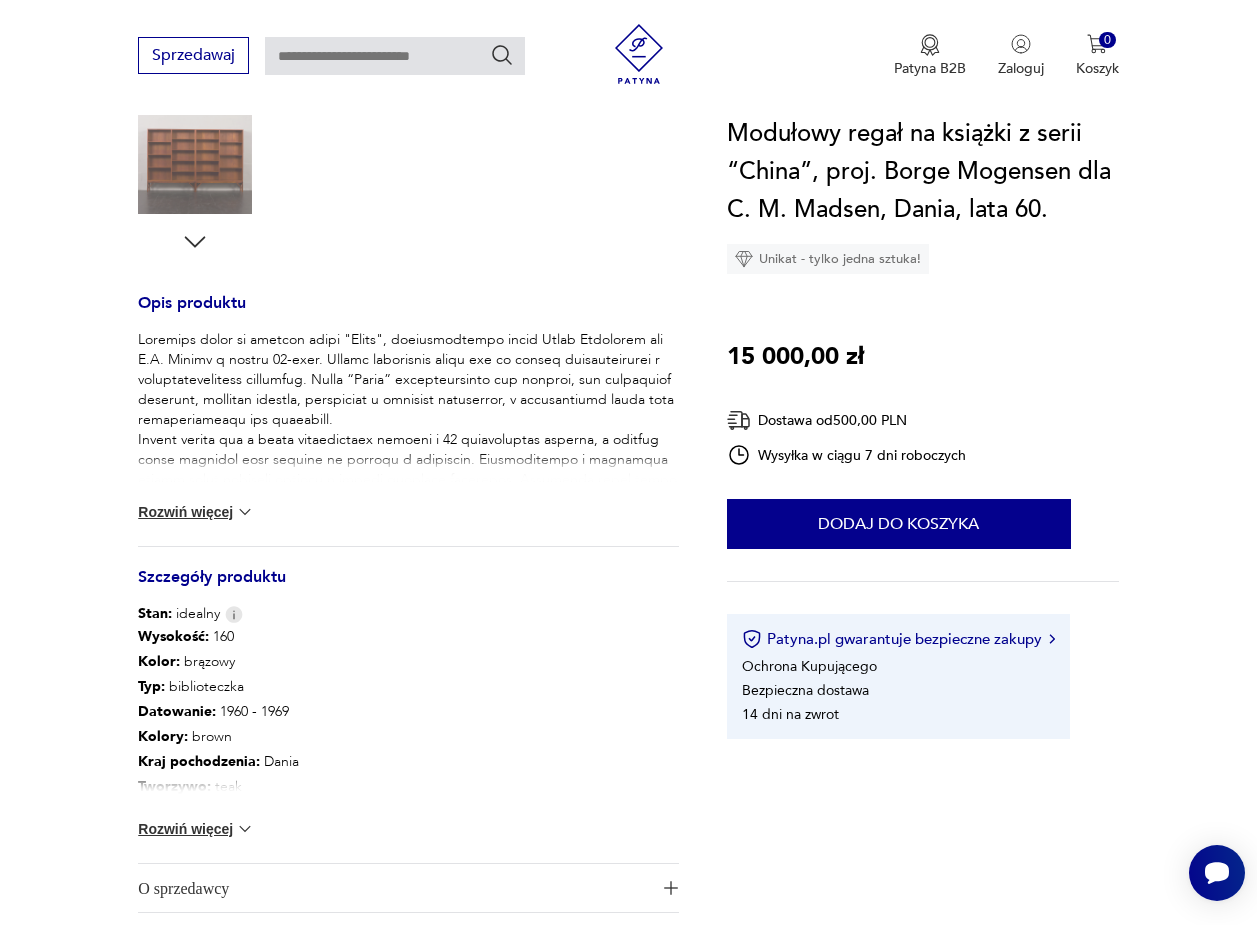 click on "Rozwiń więcej" at bounding box center [196, 829] 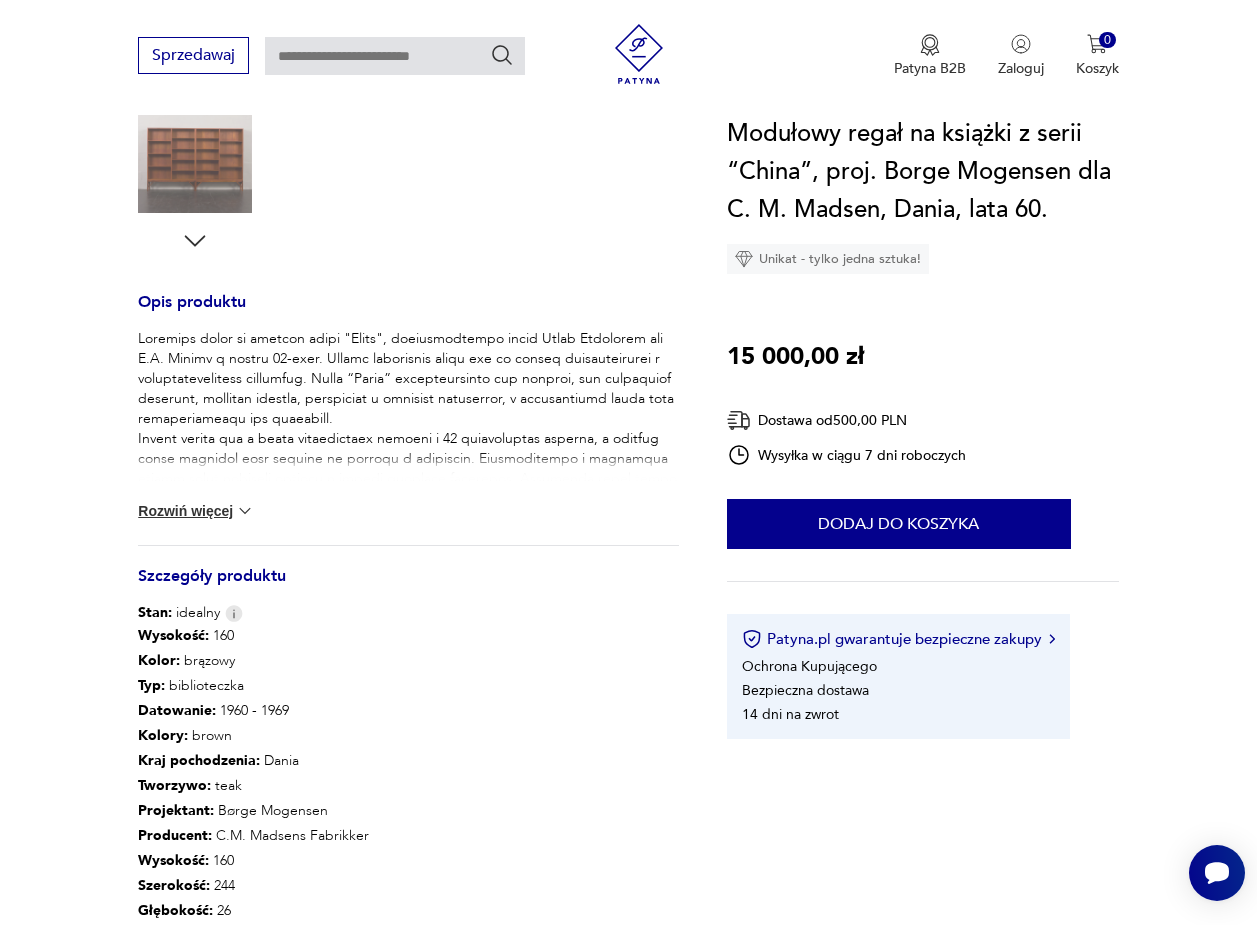 scroll, scrollTop: 689, scrollLeft: 0, axis: vertical 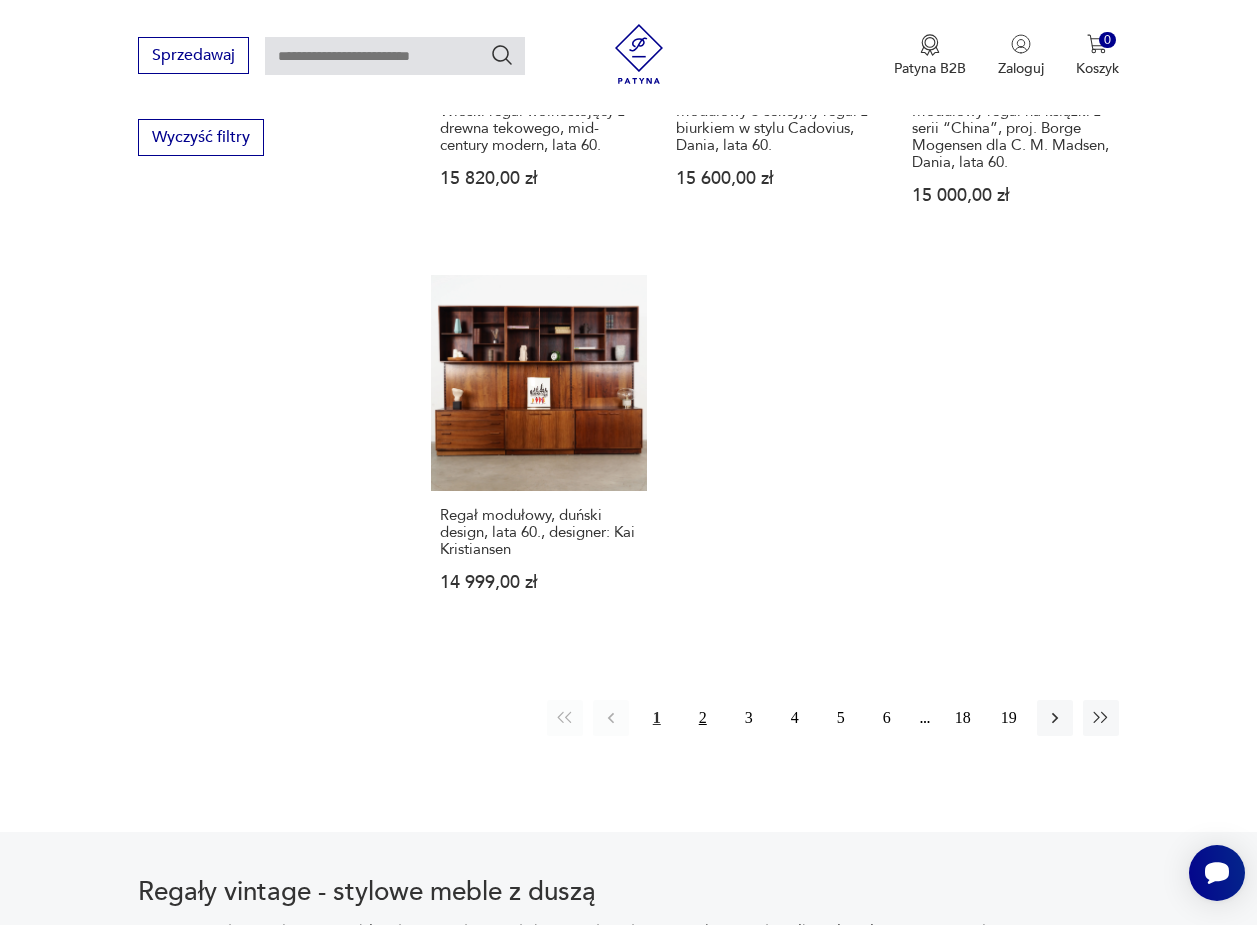 click on "2" at bounding box center (703, 718) 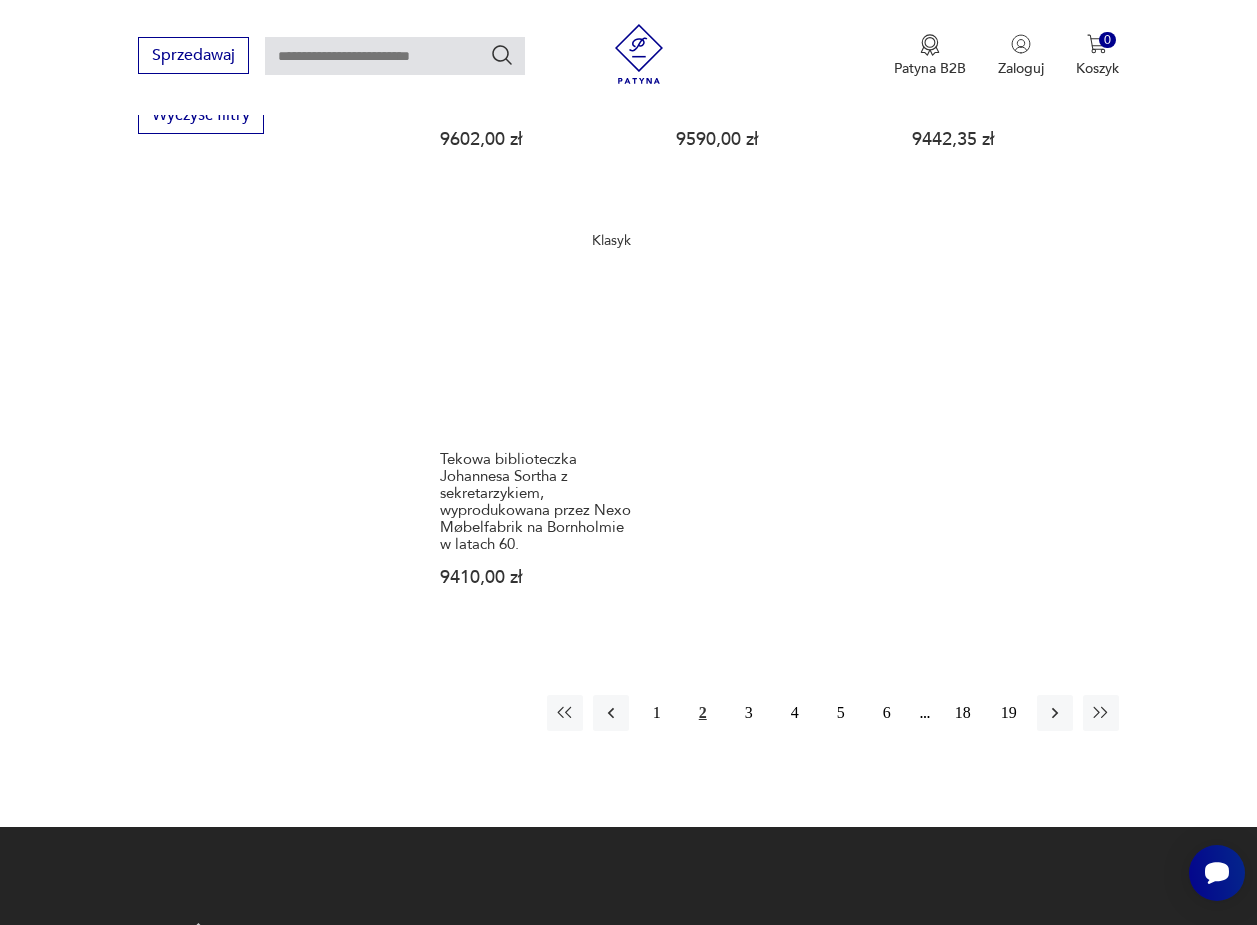 scroll, scrollTop: 2678, scrollLeft: 0, axis: vertical 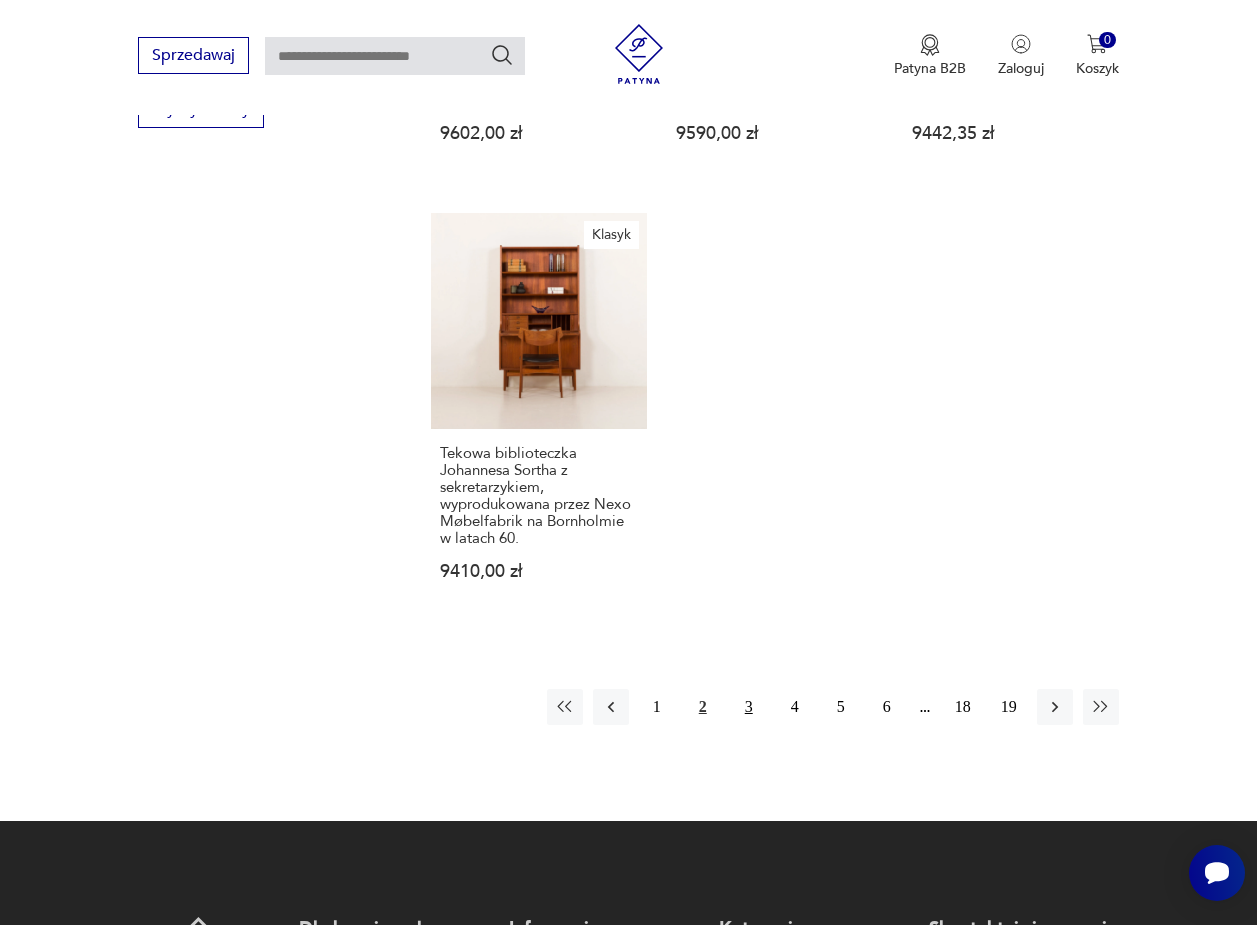click on "3" at bounding box center (749, 707) 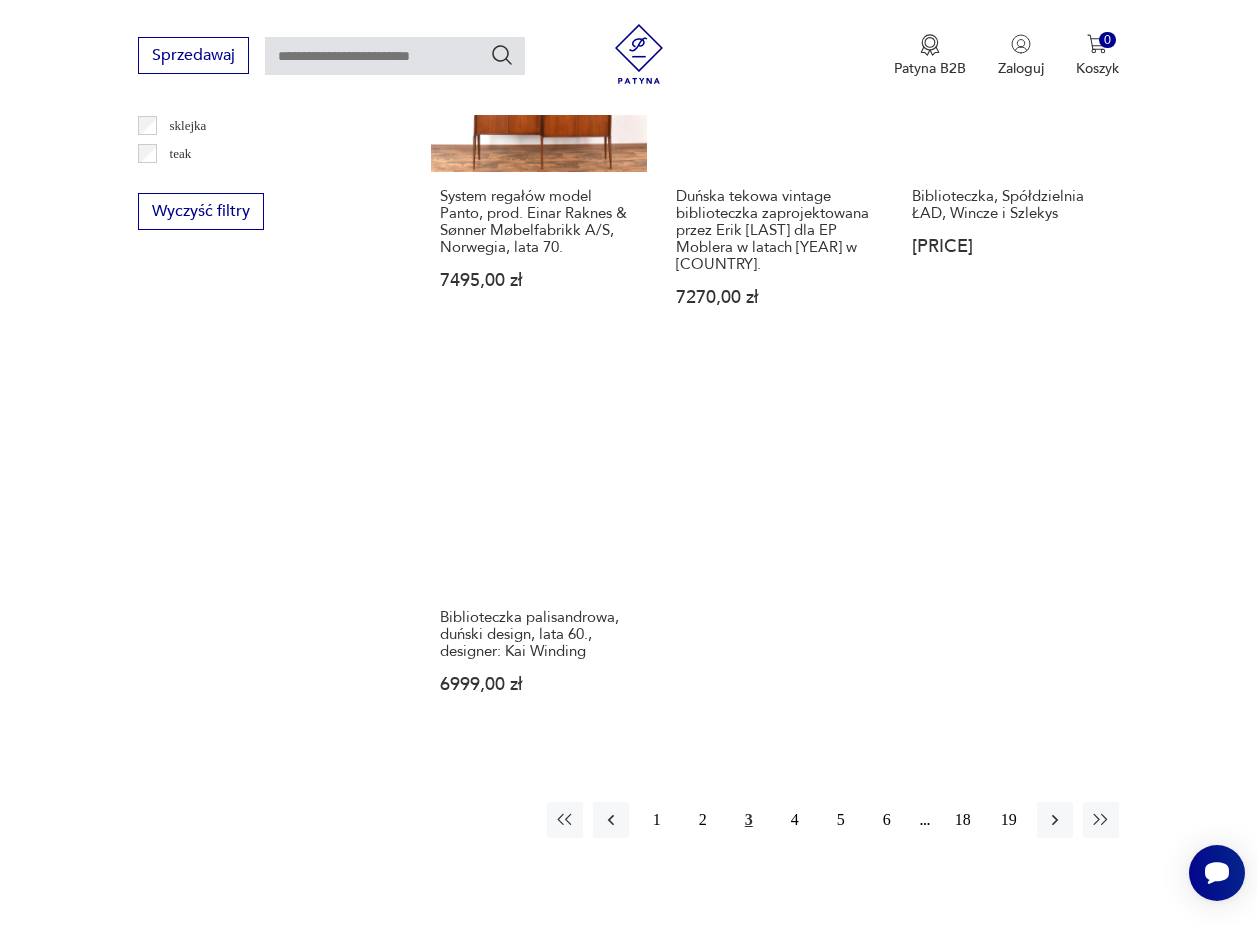 scroll, scrollTop: 2578, scrollLeft: 0, axis: vertical 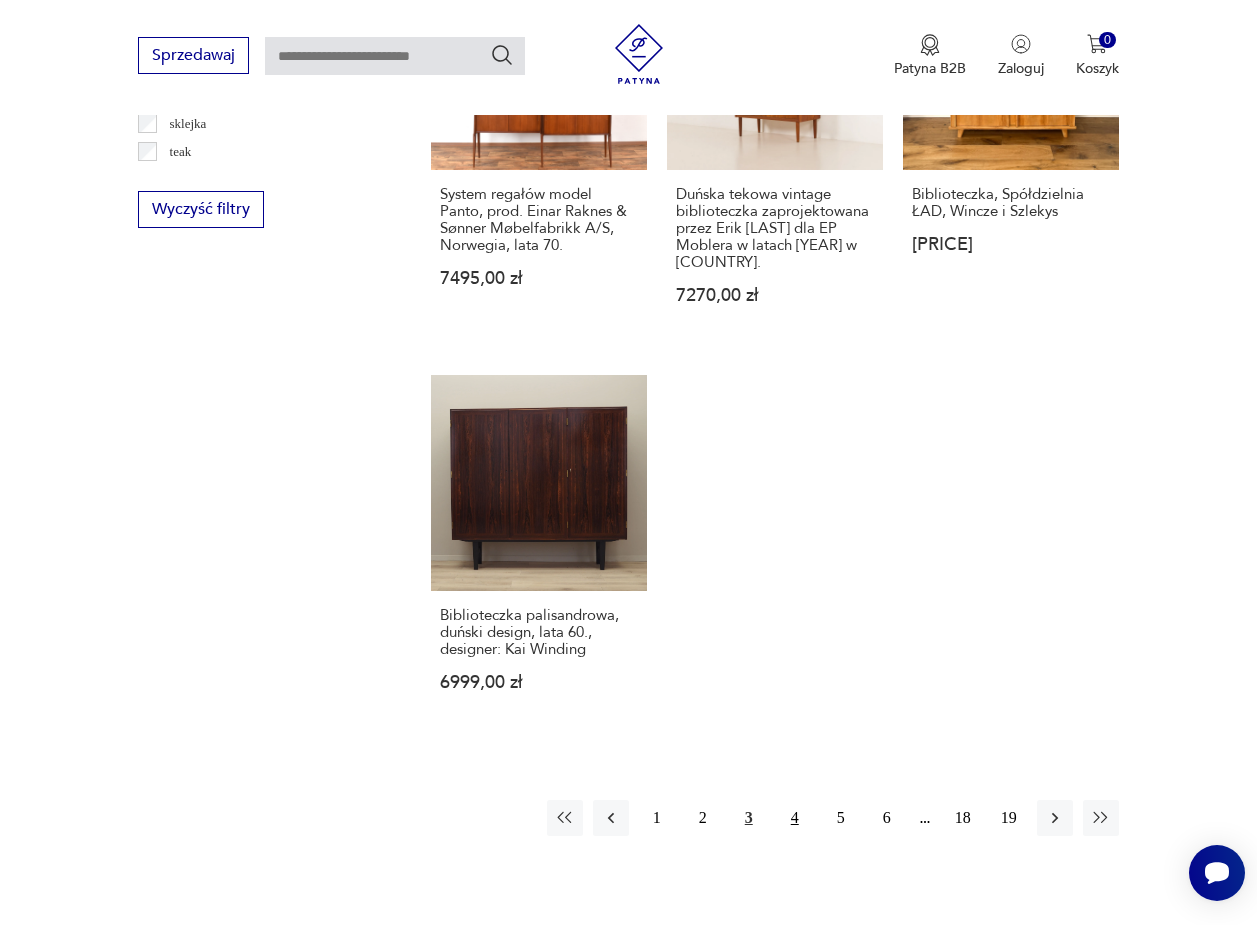 click on "4" at bounding box center (795, 818) 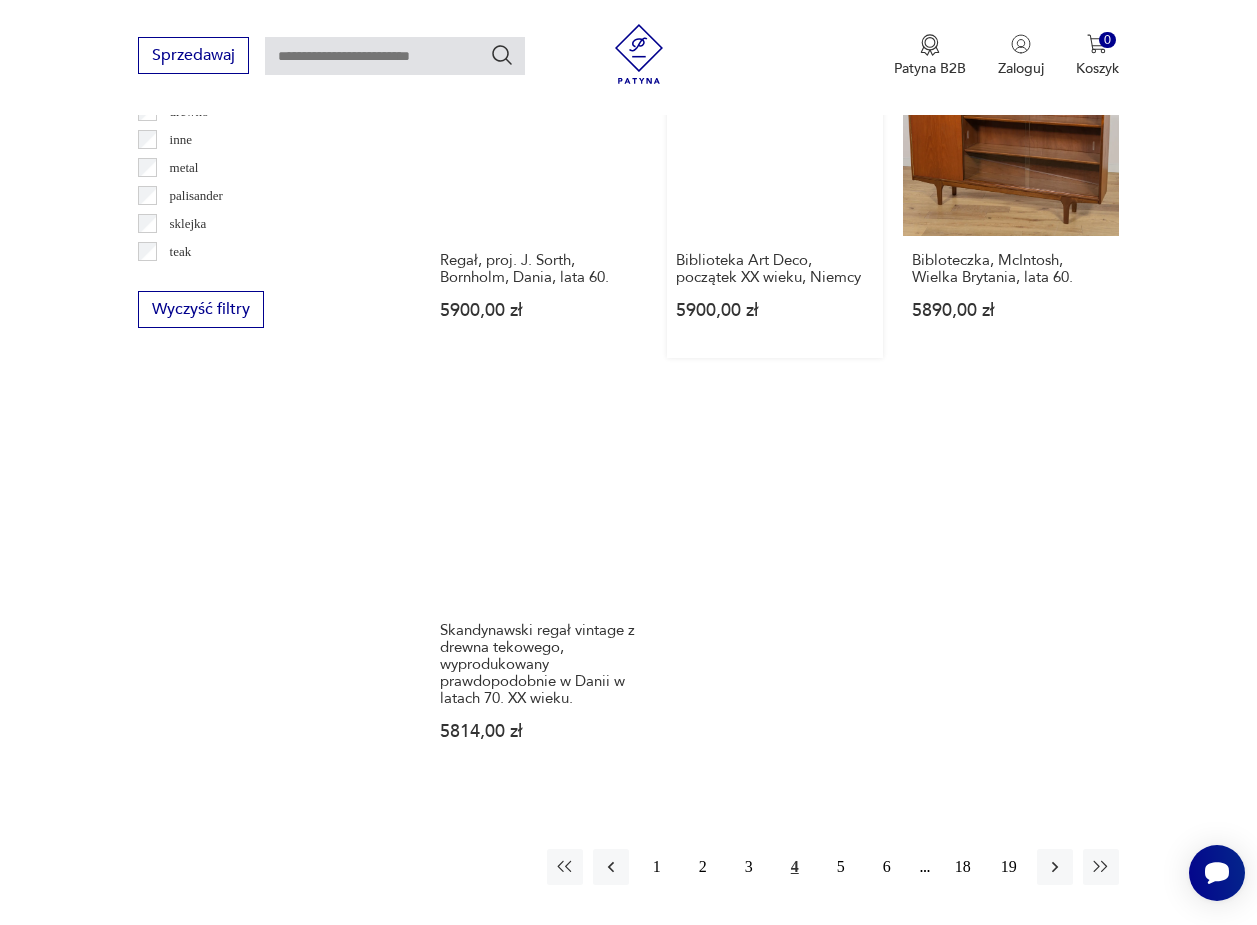 scroll, scrollTop: 2479, scrollLeft: 0, axis: vertical 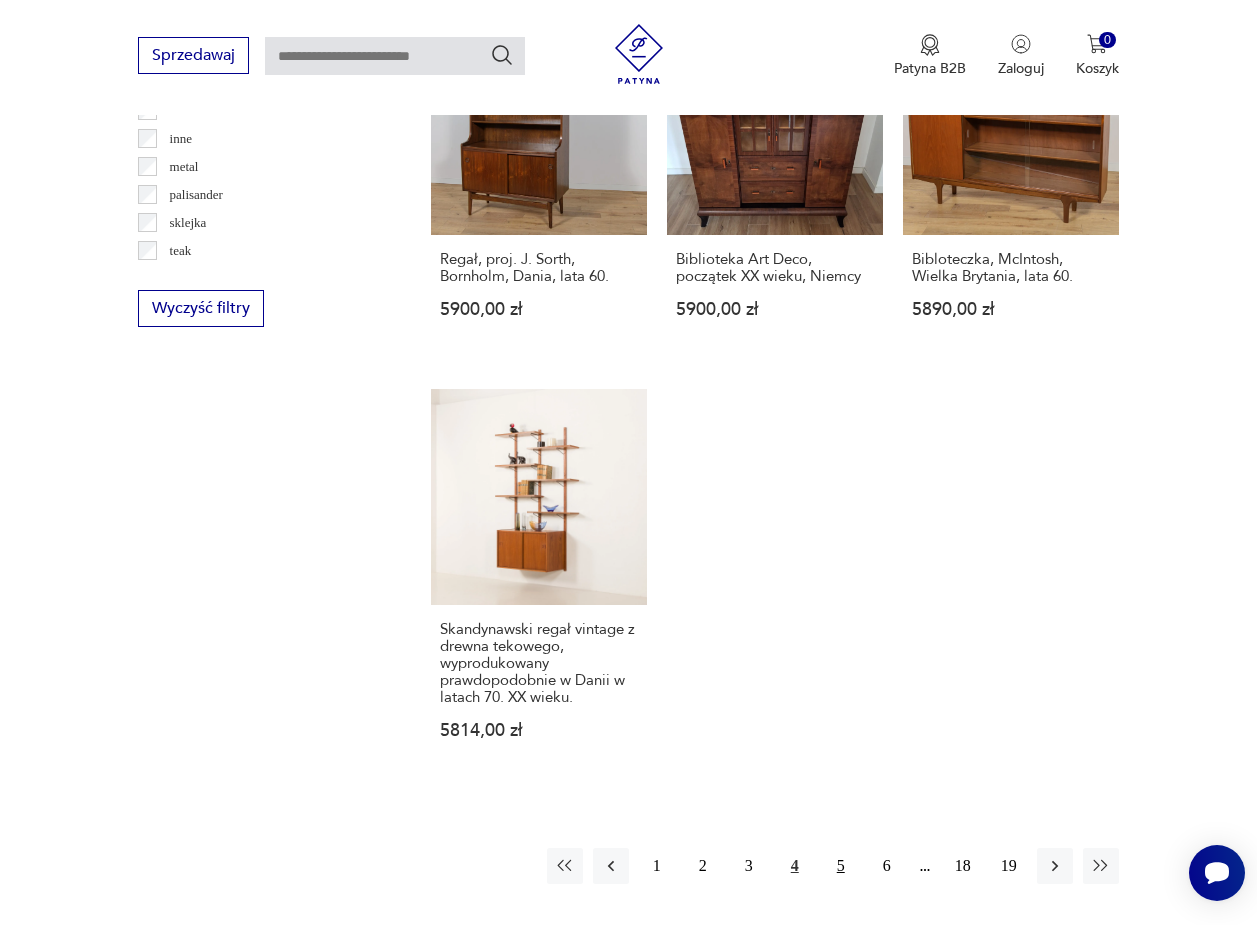 click on "5" at bounding box center (841, 866) 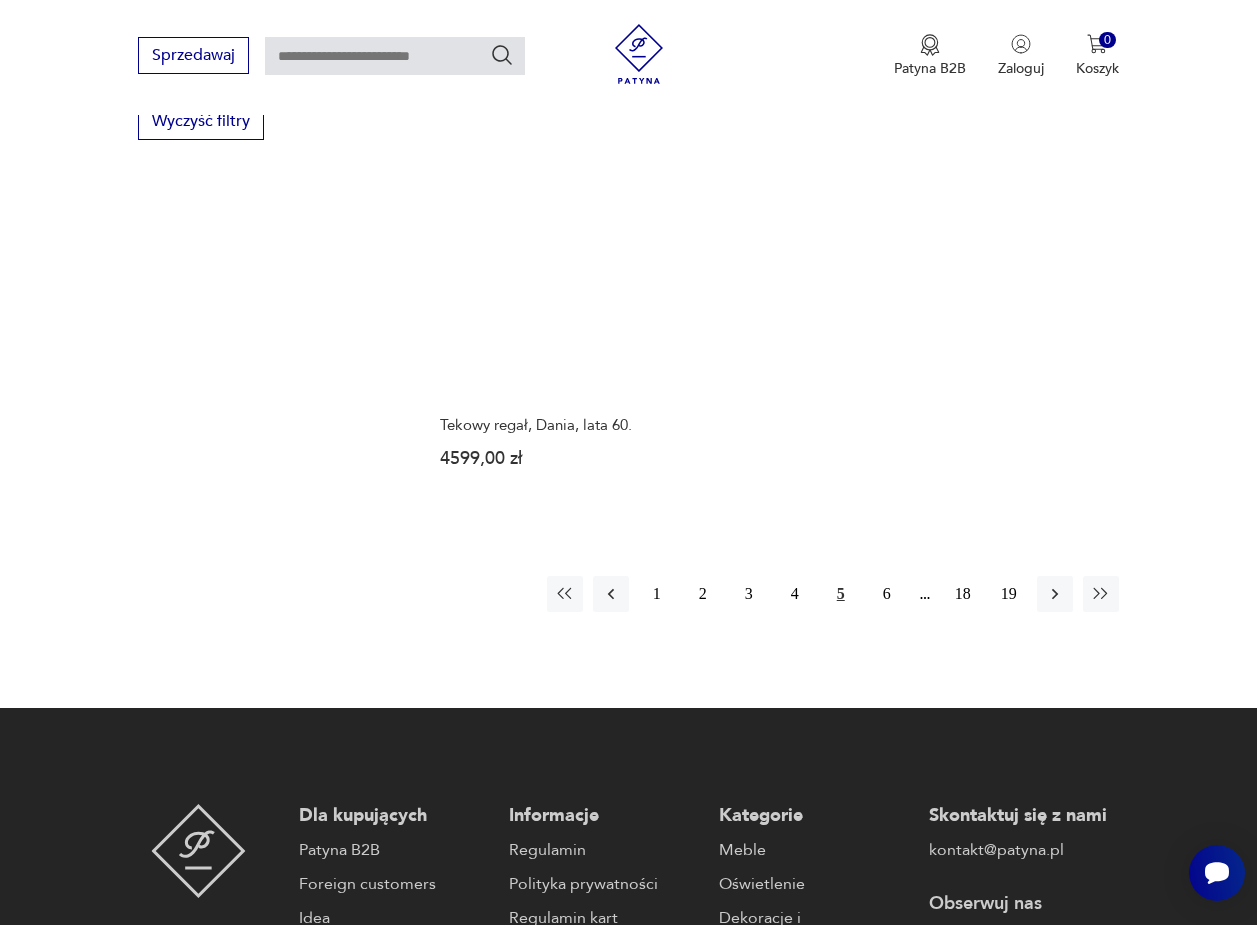 scroll, scrollTop: 2683, scrollLeft: 0, axis: vertical 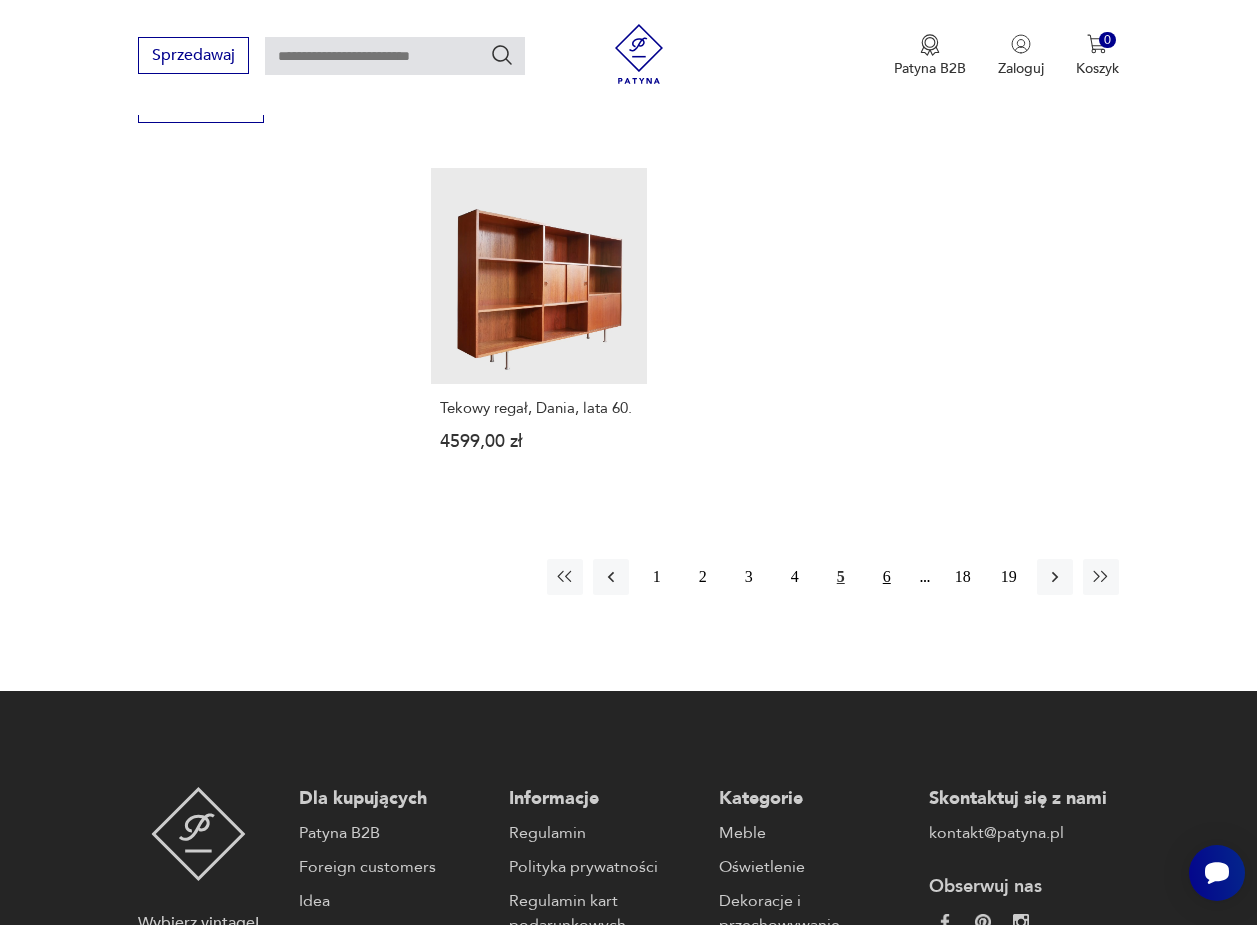 click on "6" at bounding box center (887, 577) 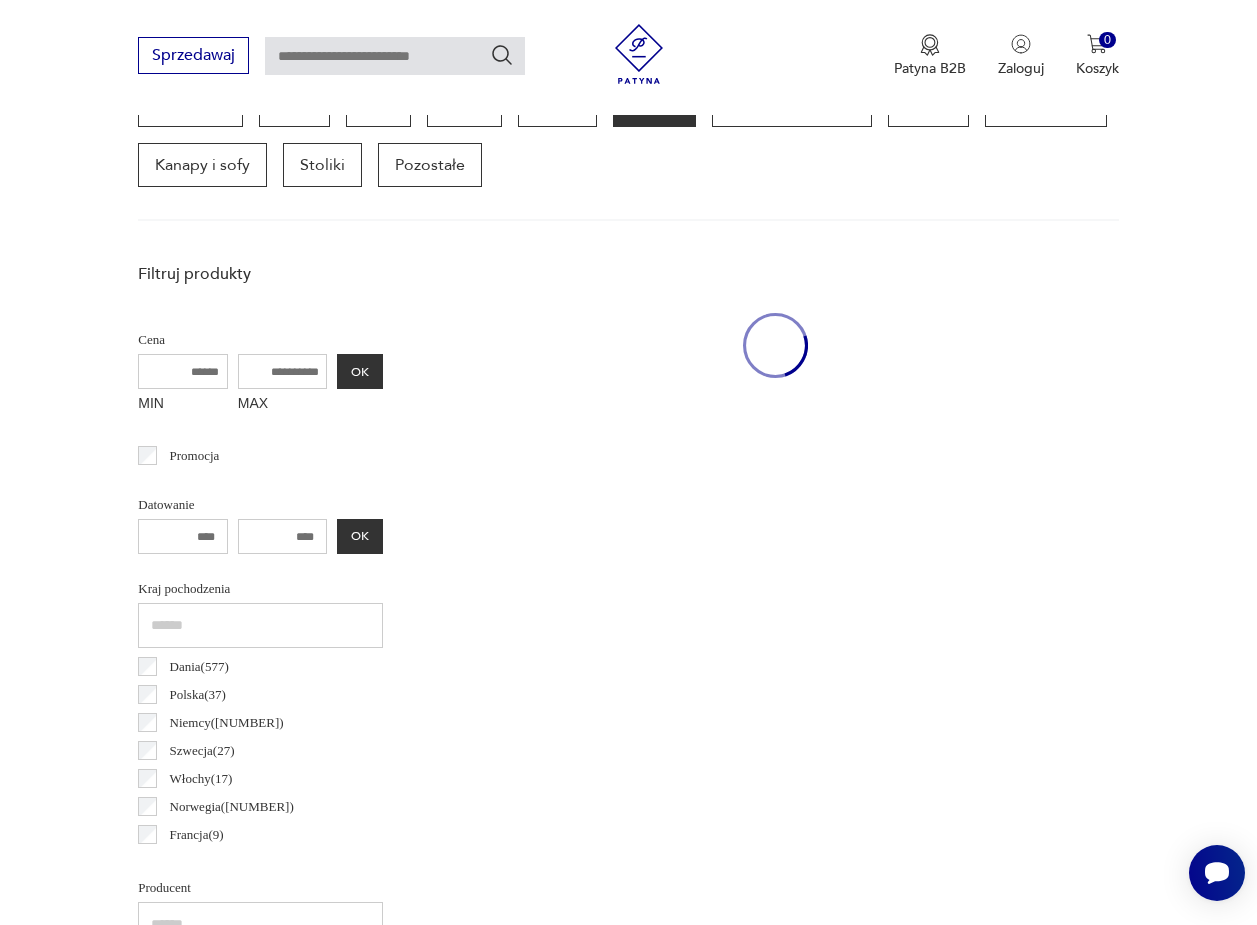 scroll, scrollTop: 531, scrollLeft: 0, axis: vertical 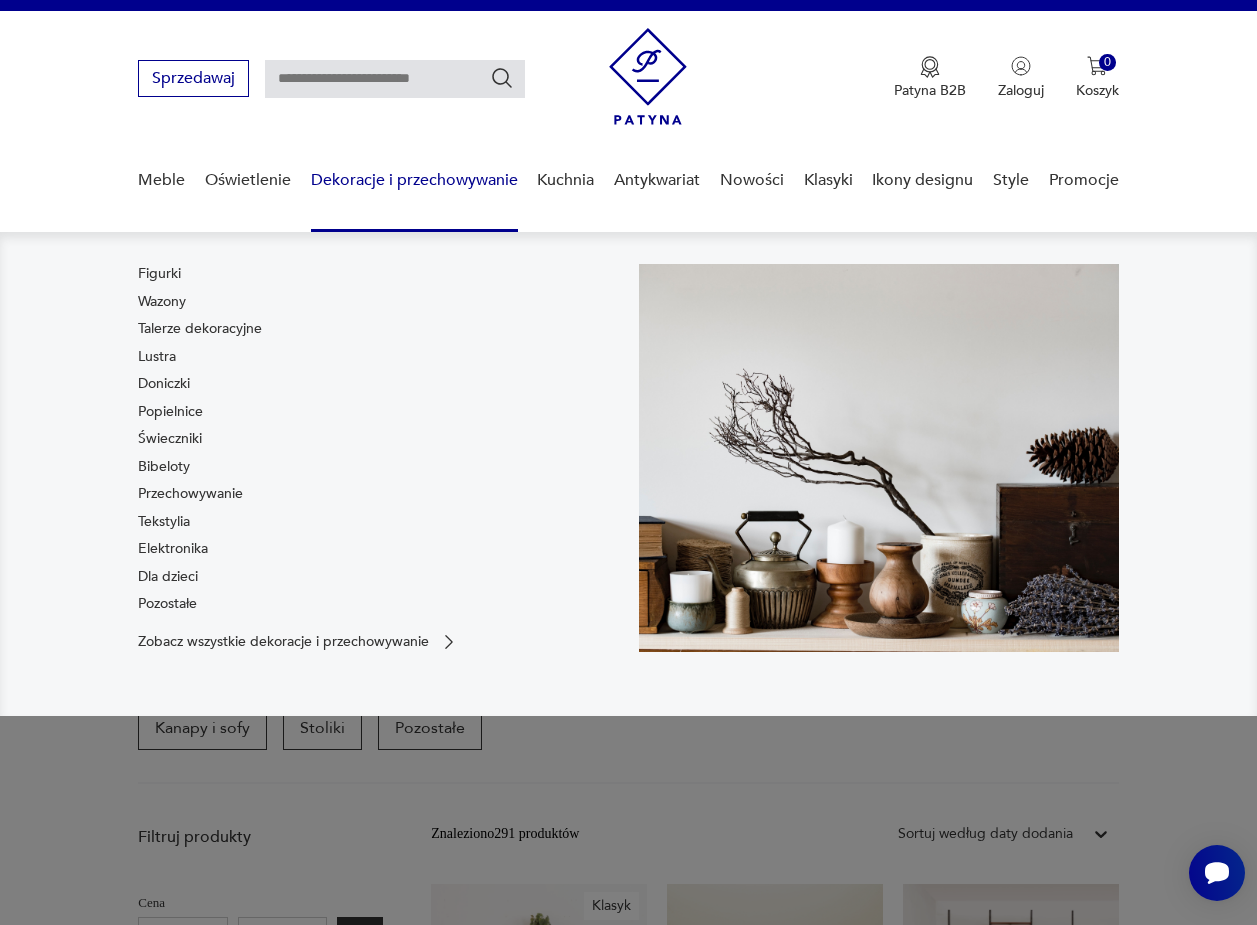 click on "Figurki Wazony Talerze dekoracyjne Lustra Doniczki Popielnice Świeczniki Bibeloty Przechowywanie Tekstylia Elektronika Dla dzieci Pozostałe" at bounding box center (378, 443) 